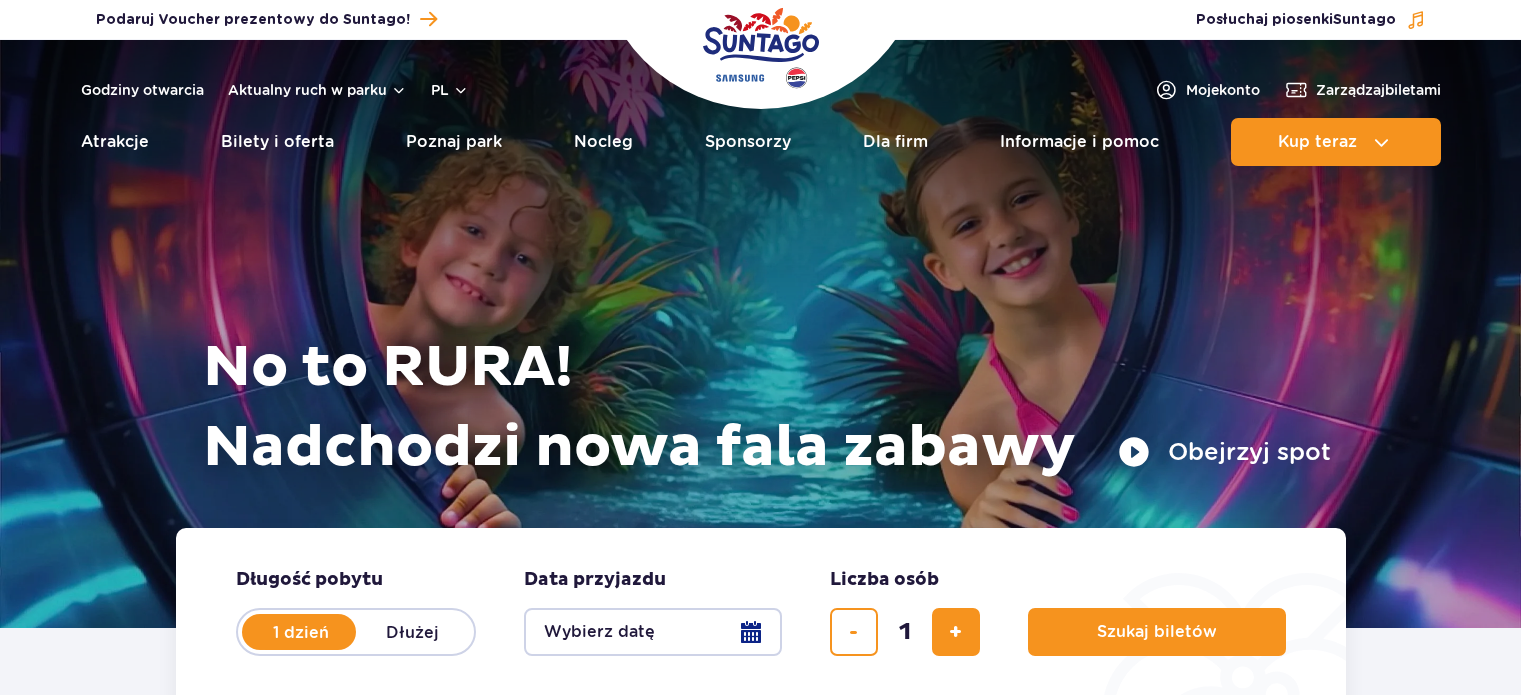 scroll, scrollTop: 0, scrollLeft: 0, axis: both 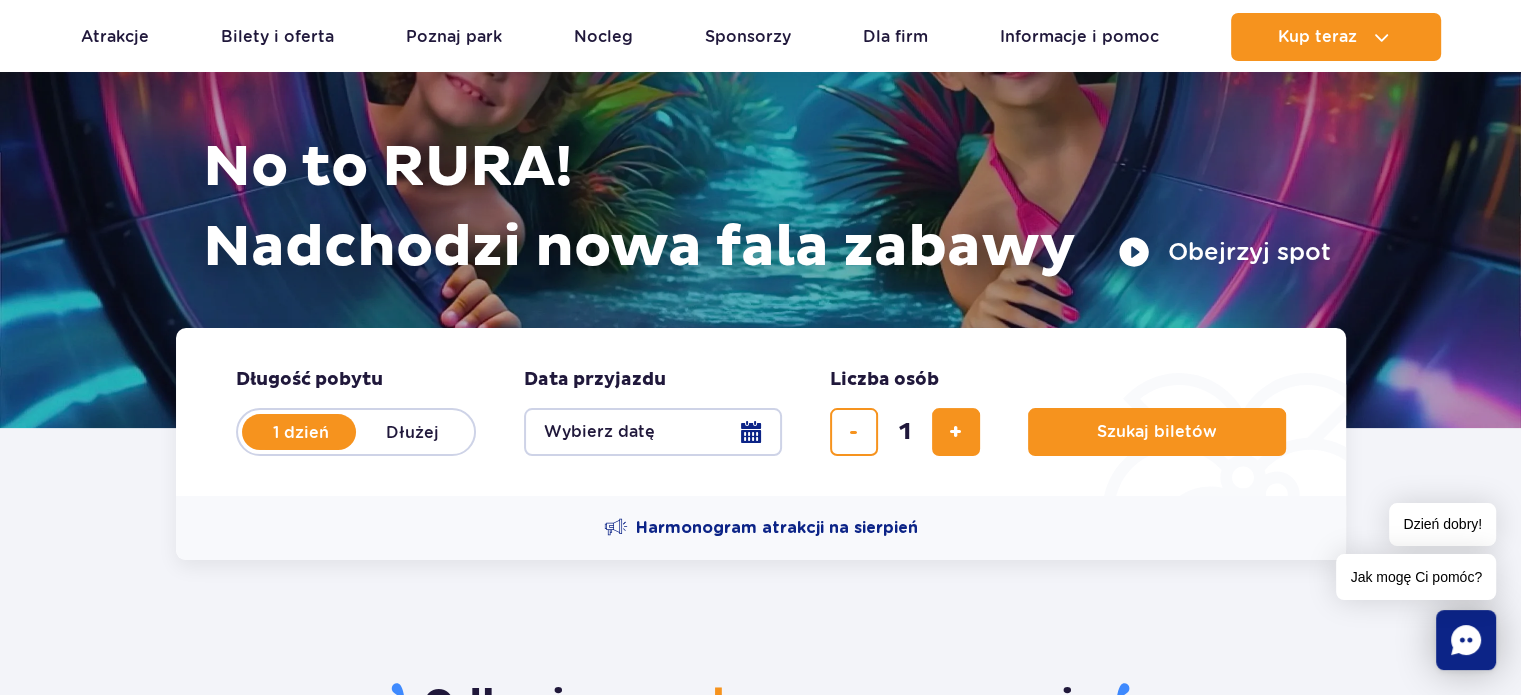 click on "Wybierz datę" at bounding box center [653, 432] 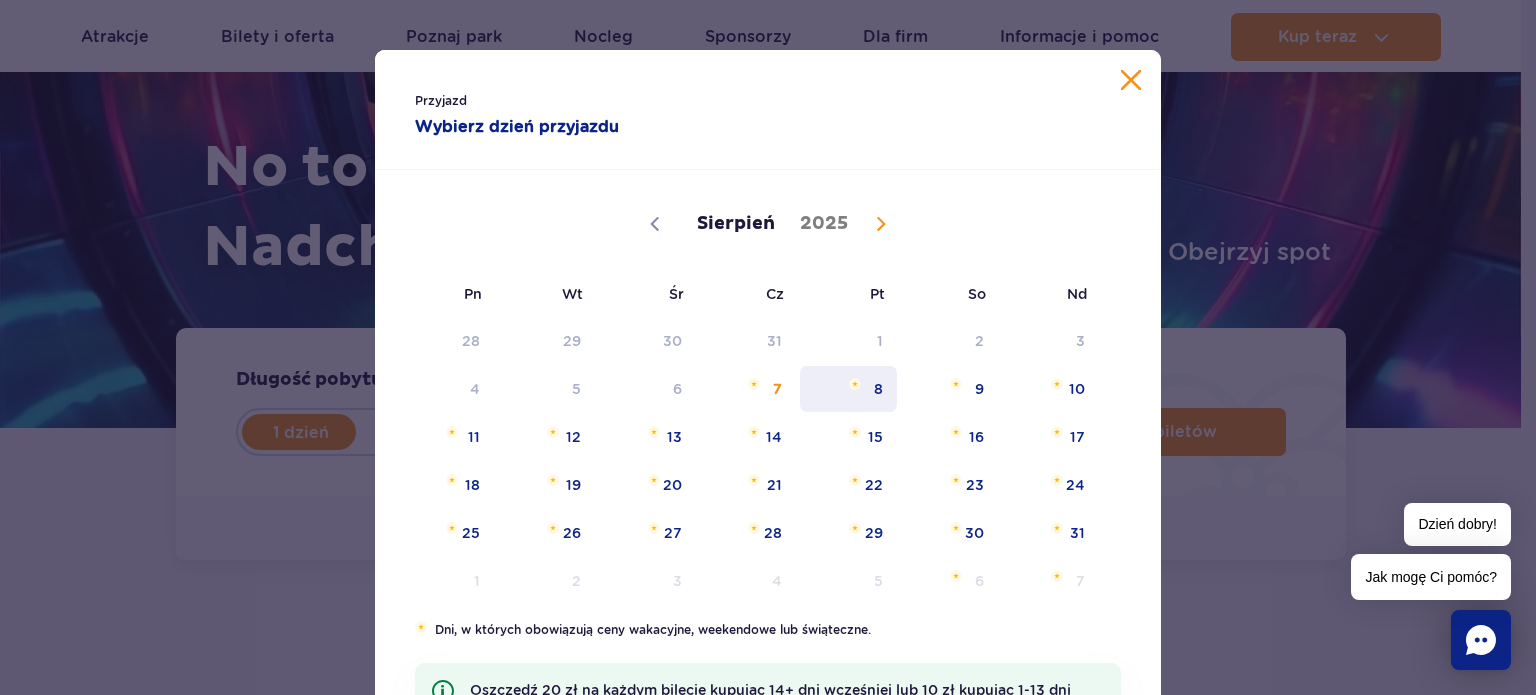 click at bounding box center (855, 384) 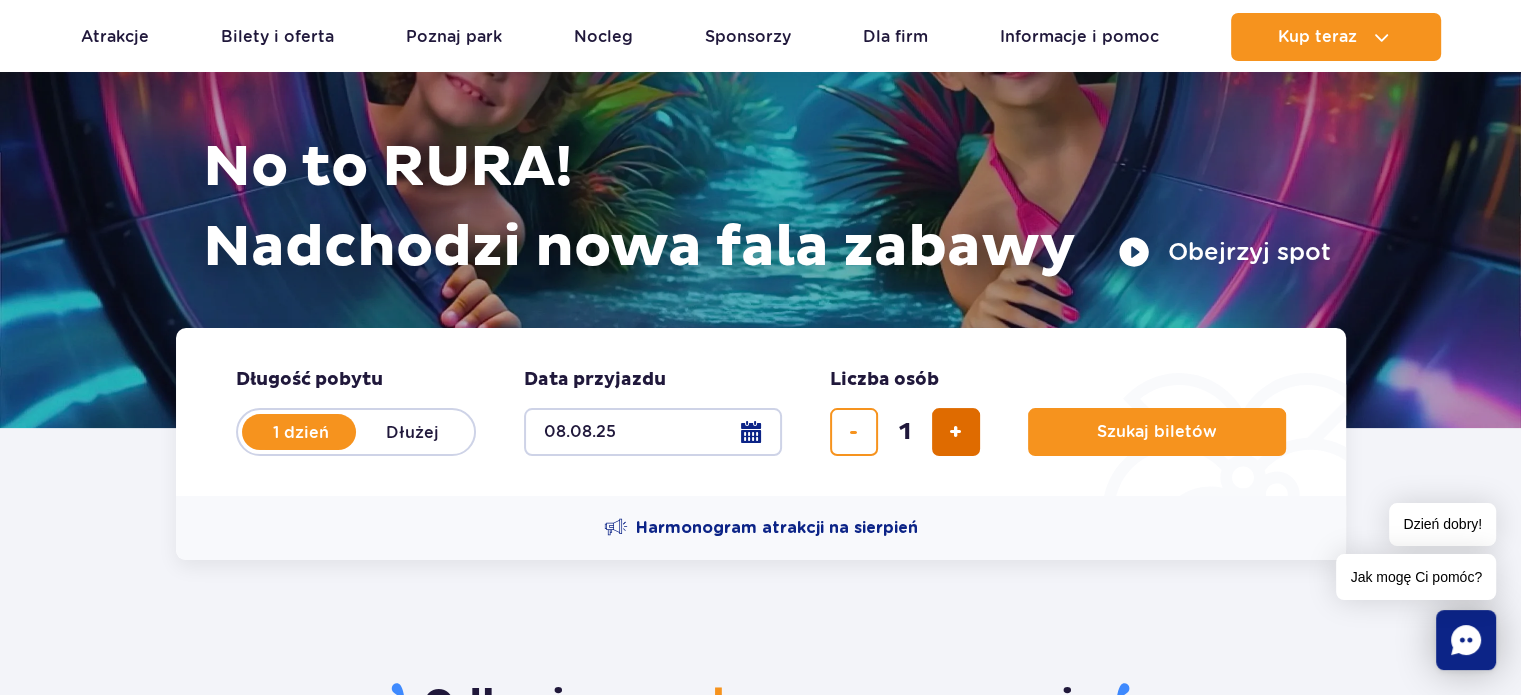 click at bounding box center (955, 432) 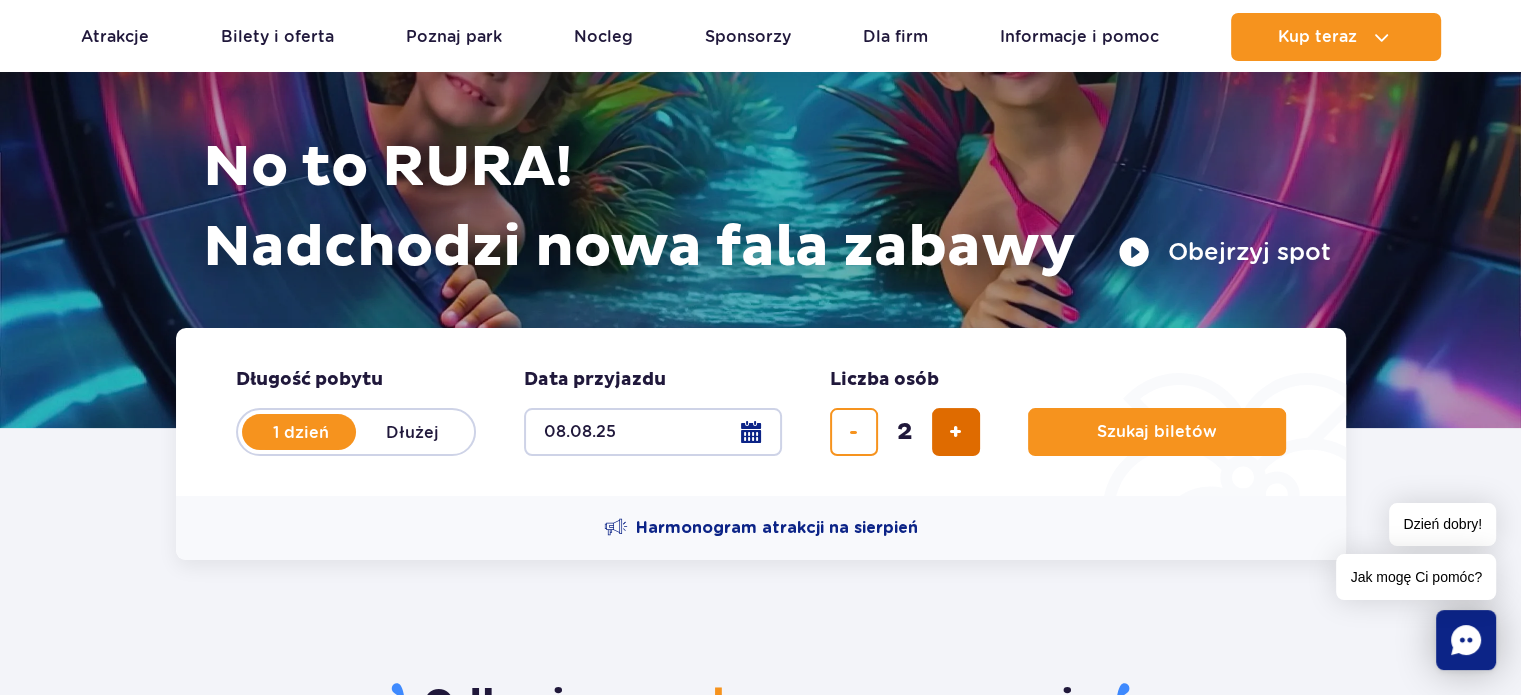 click at bounding box center [955, 432] 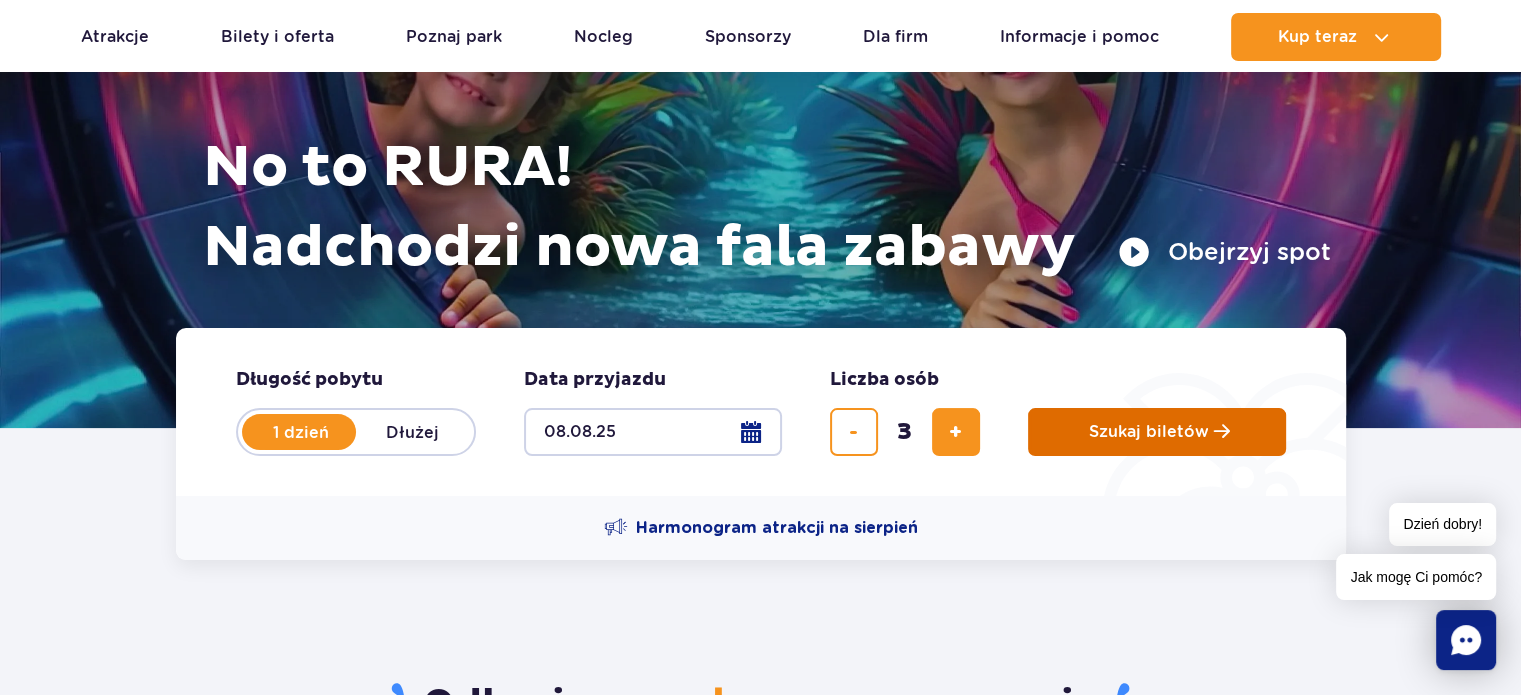 click on "Szukaj biletów" at bounding box center [1149, 432] 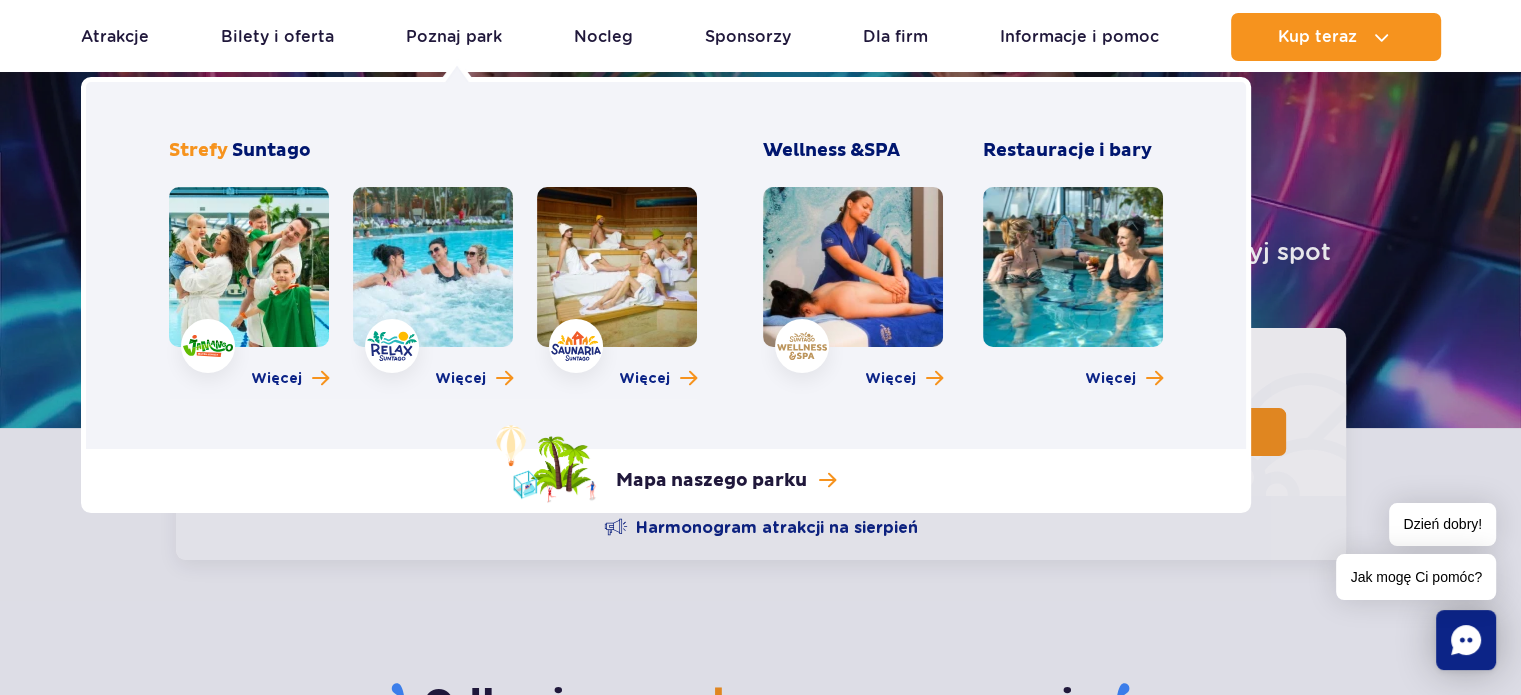 click at bounding box center (249, 267) 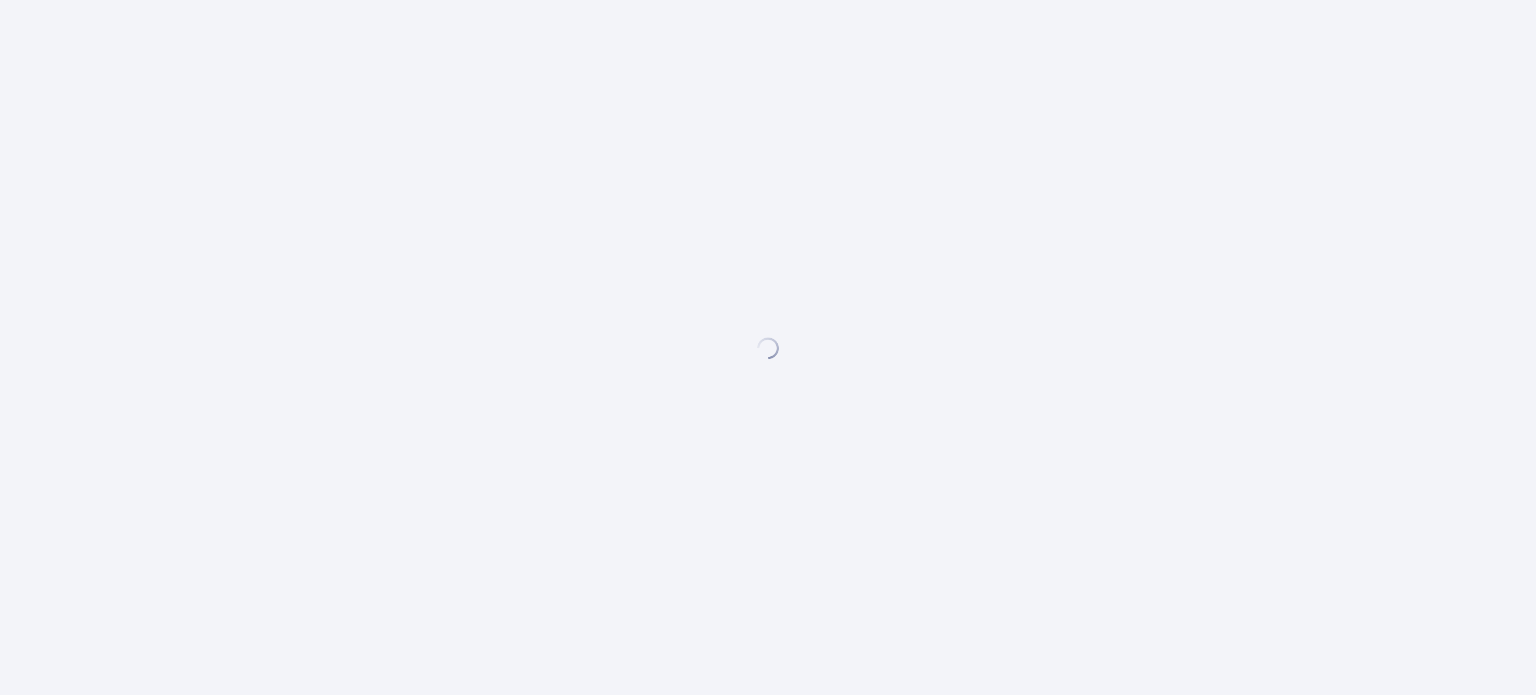 scroll, scrollTop: 0, scrollLeft: 0, axis: both 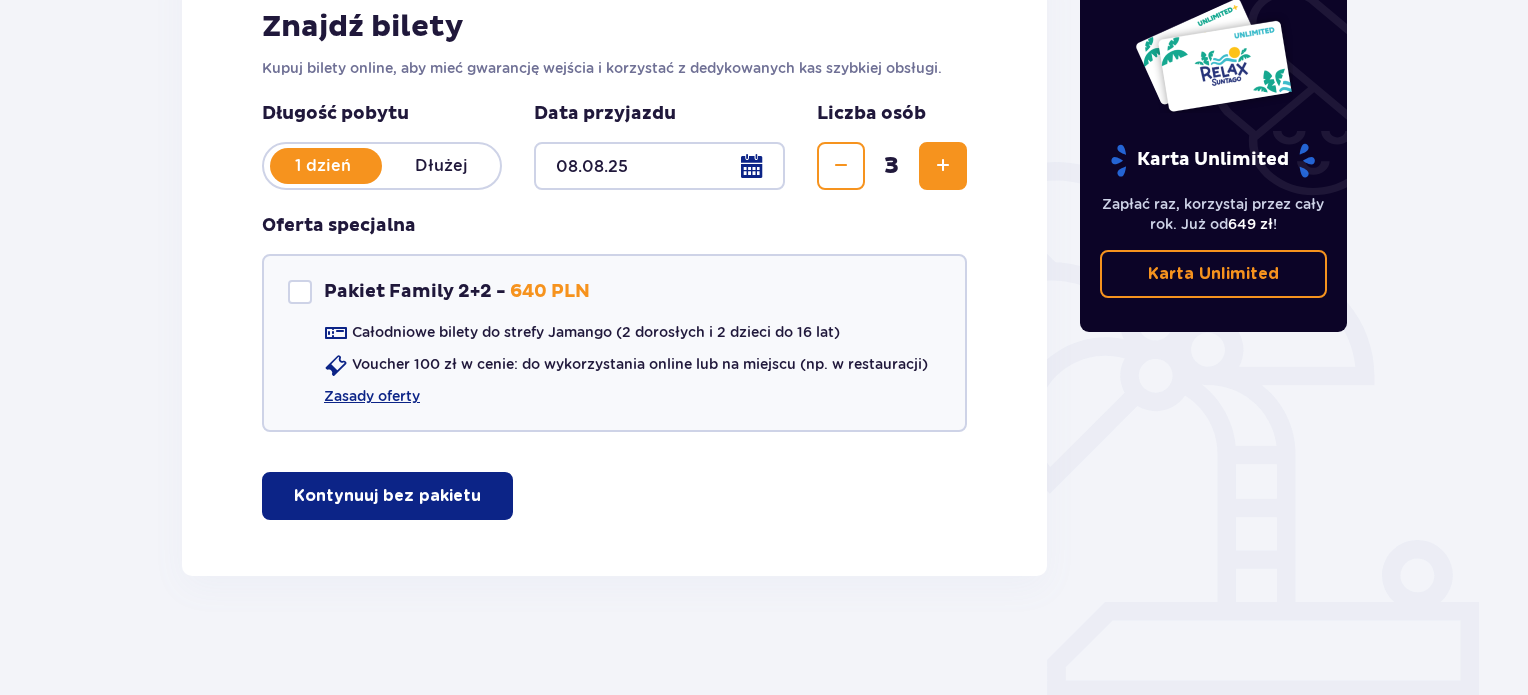 drag, startPoint x: 382, startPoint y: 499, endPoint x: 490, endPoint y: 487, distance: 108.66462 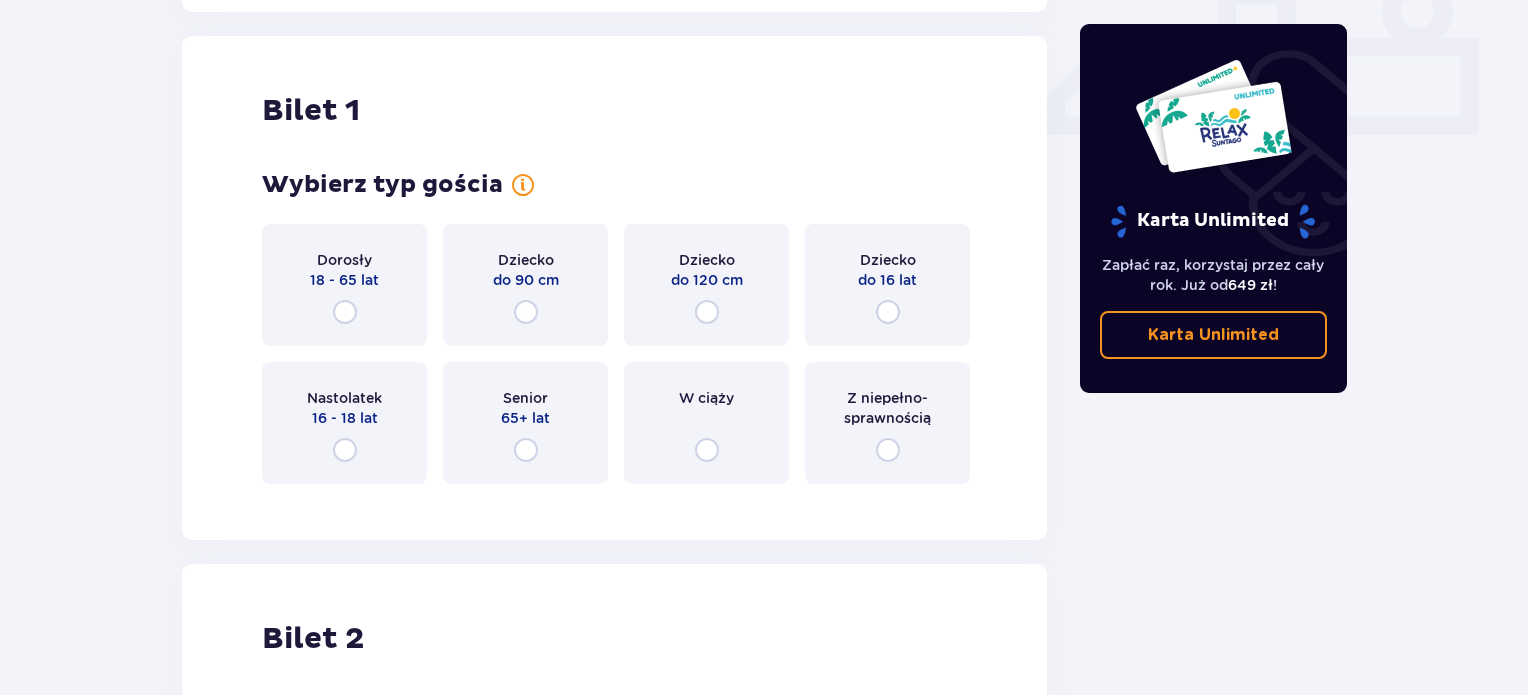 scroll, scrollTop: 909, scrollLeft: 0, axis: vertical 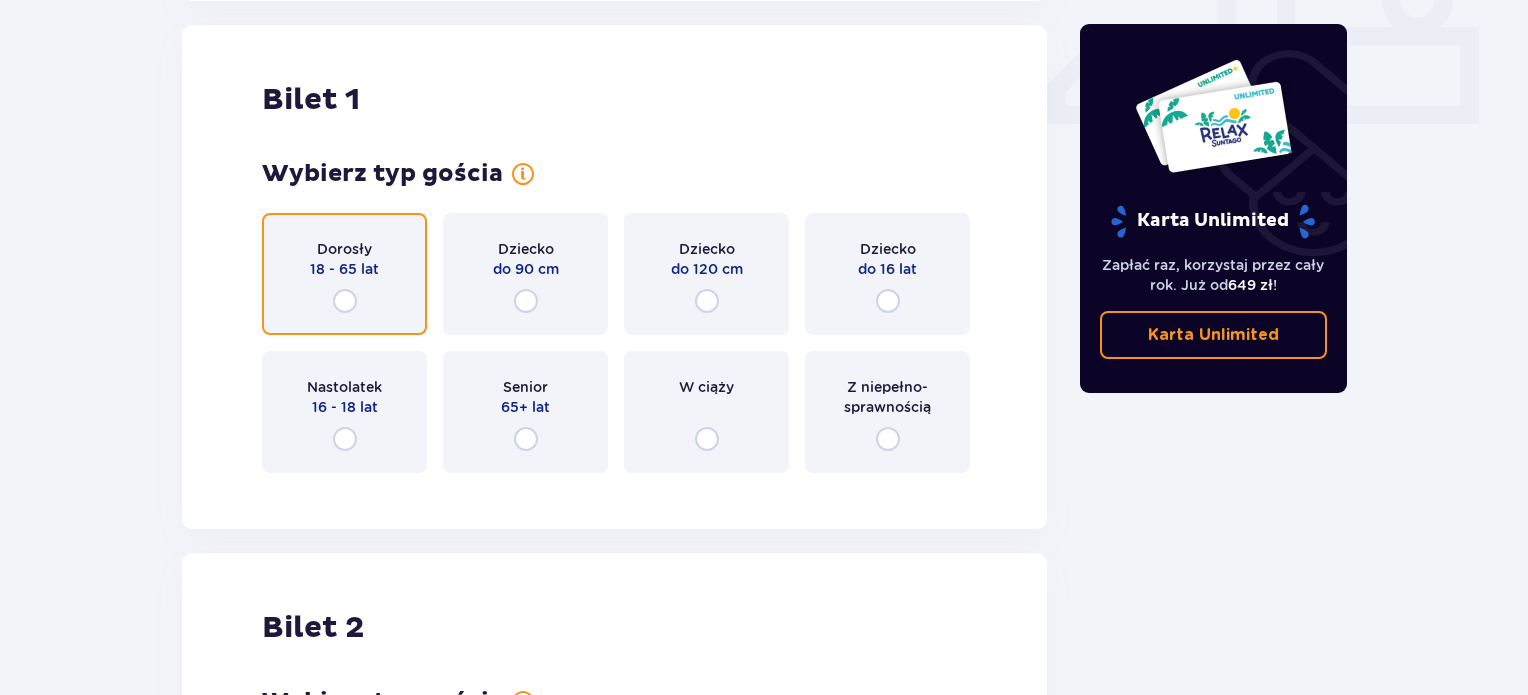 click at bounding box center (345, 301) 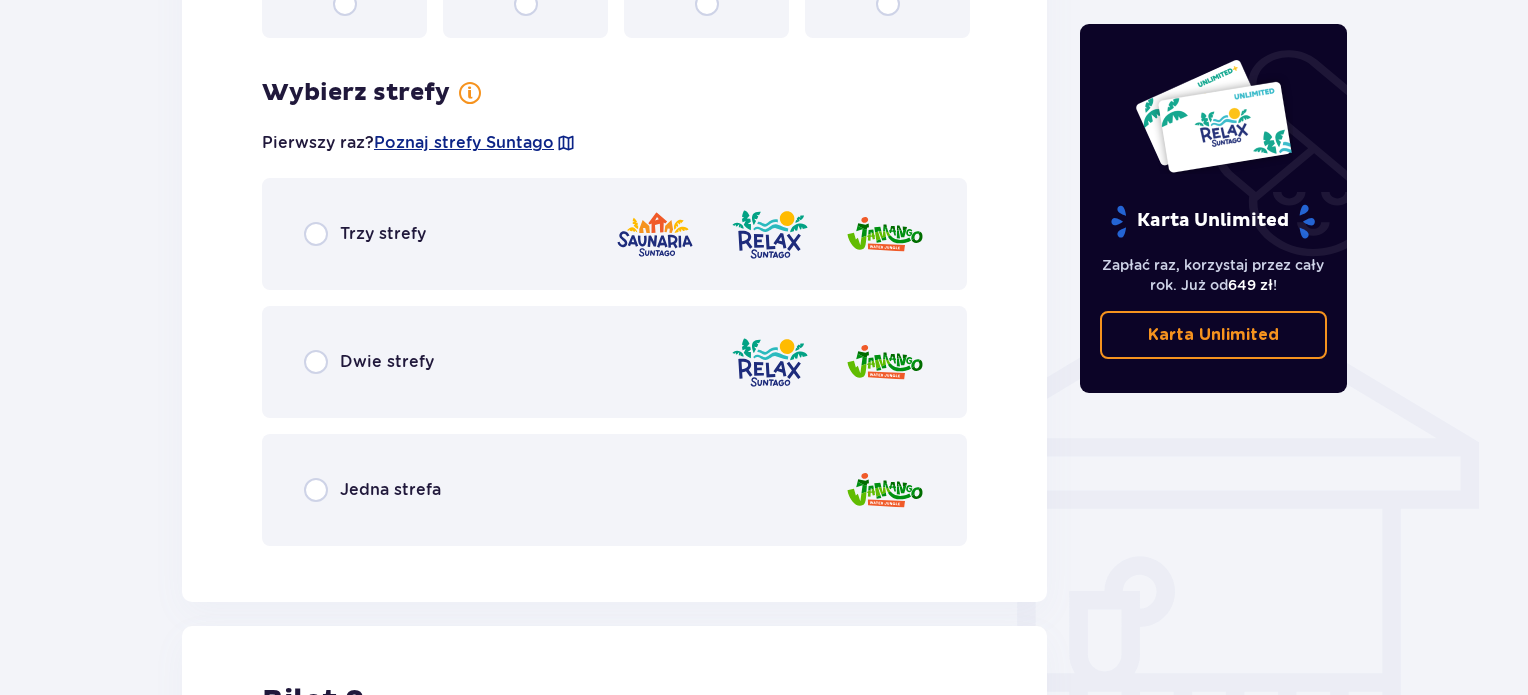 scroll, scrollTop: 1297, scrollLeft: 0, axis: vertical 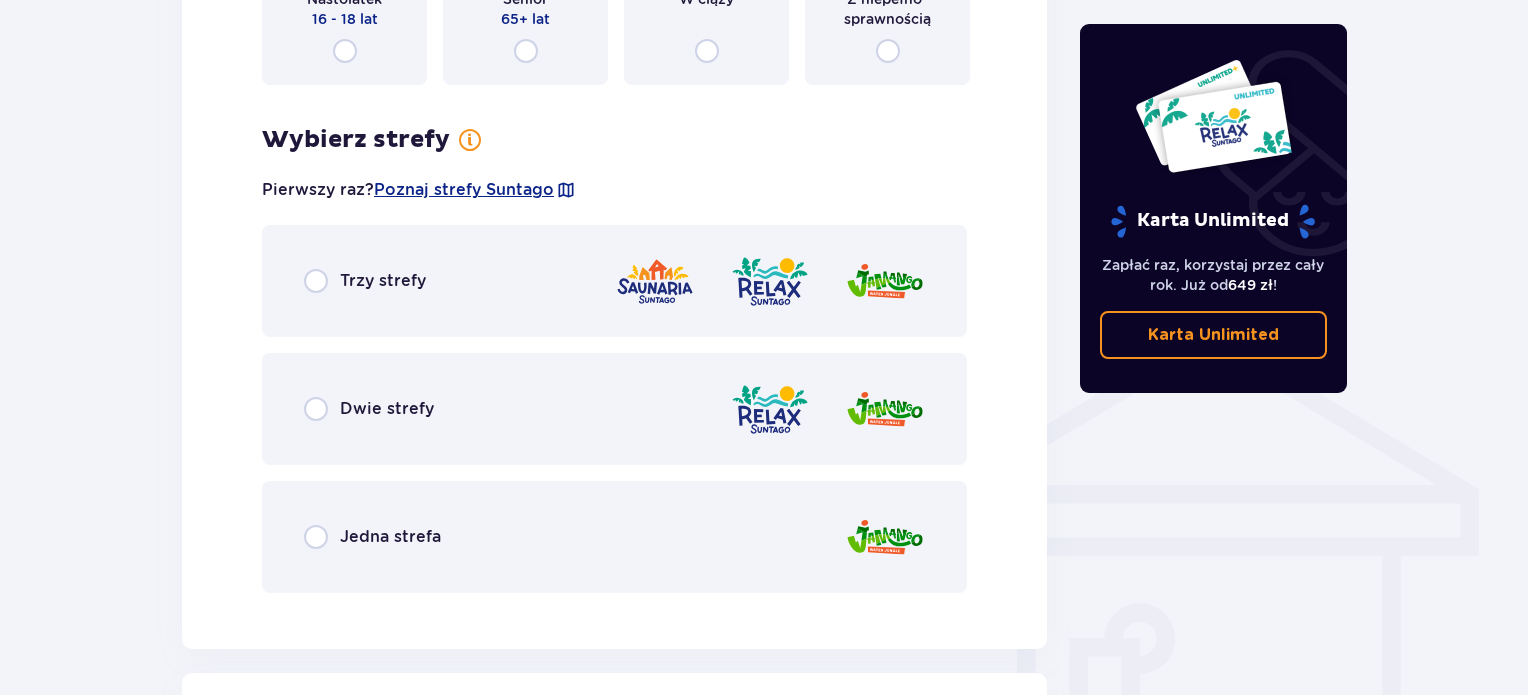 click at bounding box center [655, 281] 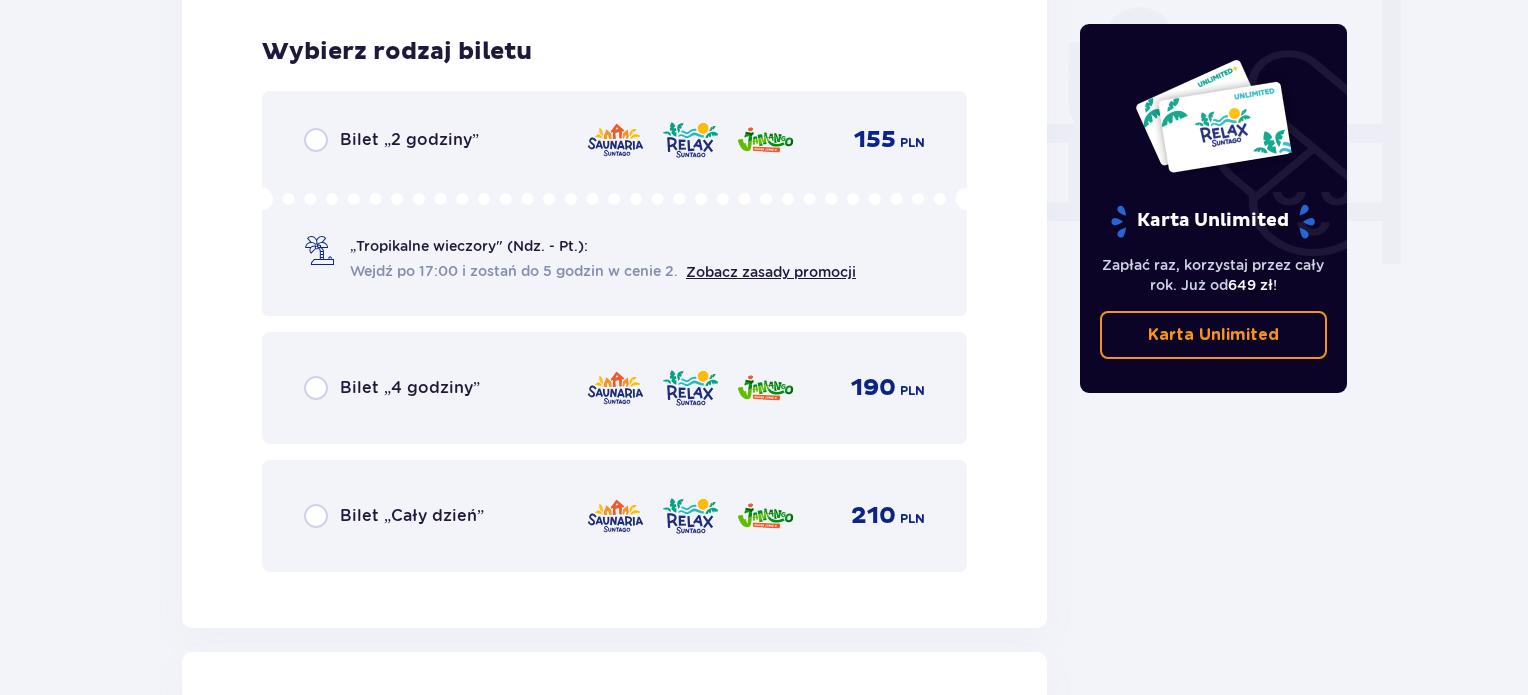 scroll, scrollTop: 1905, scrollLeft: 0, axis: vertical 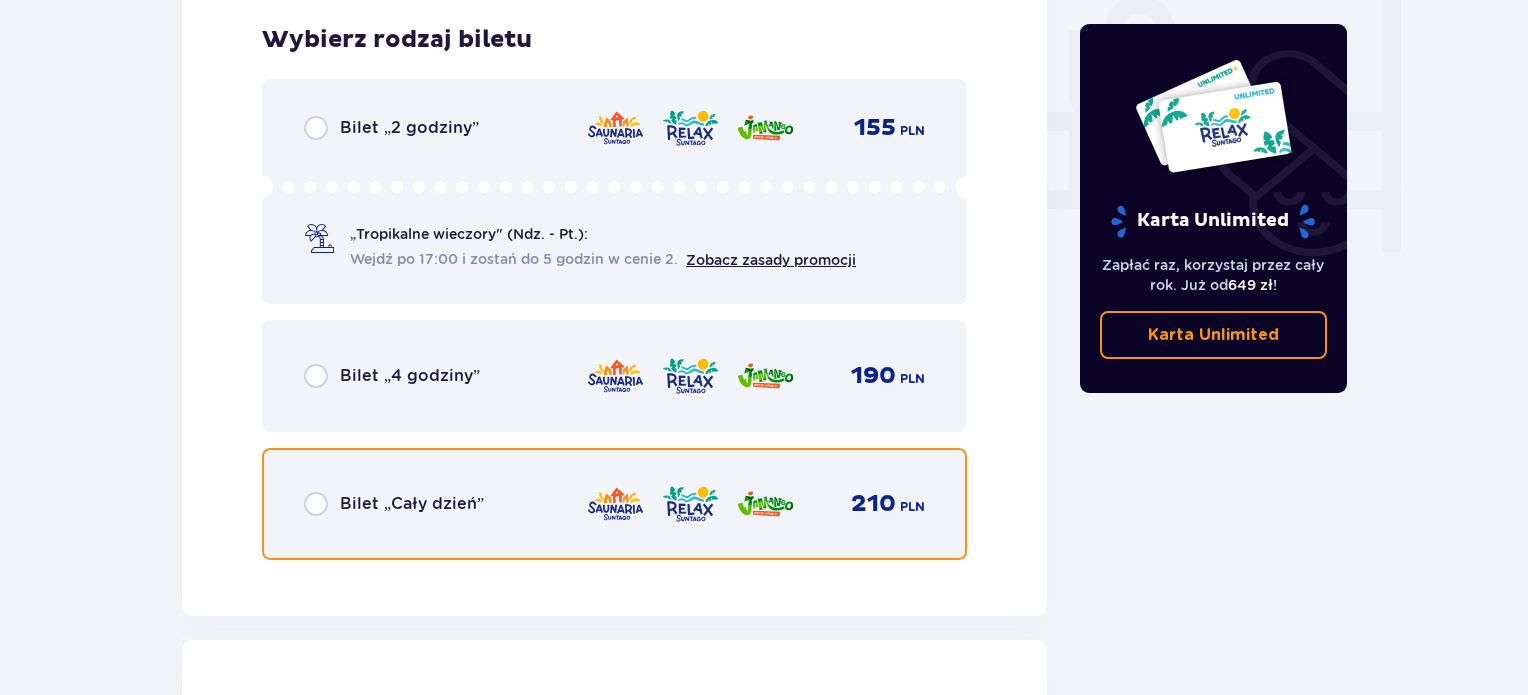 click at bounding box center (316, 504) 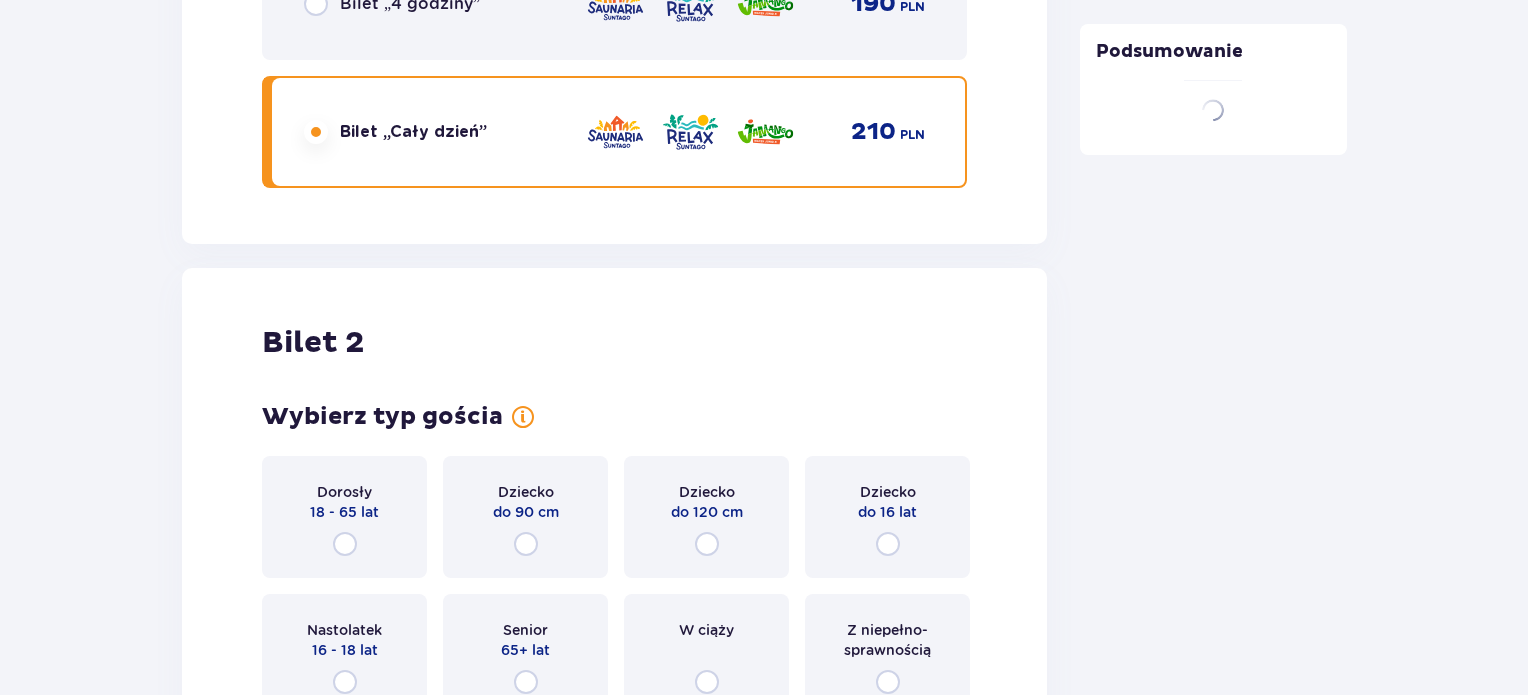 scroll, scrollTop: 2519, scrollLeft: 0, axis: vertical 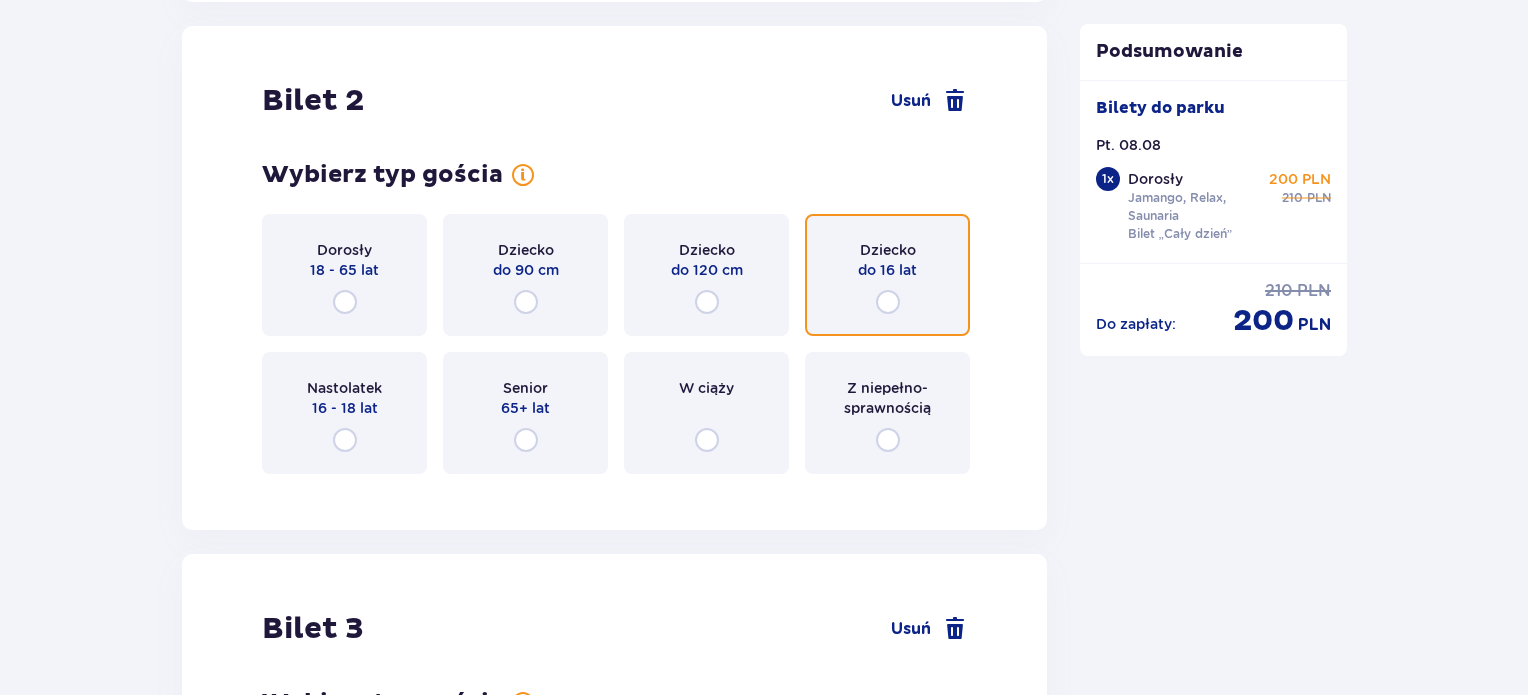 click at bounding box center [888, 302] 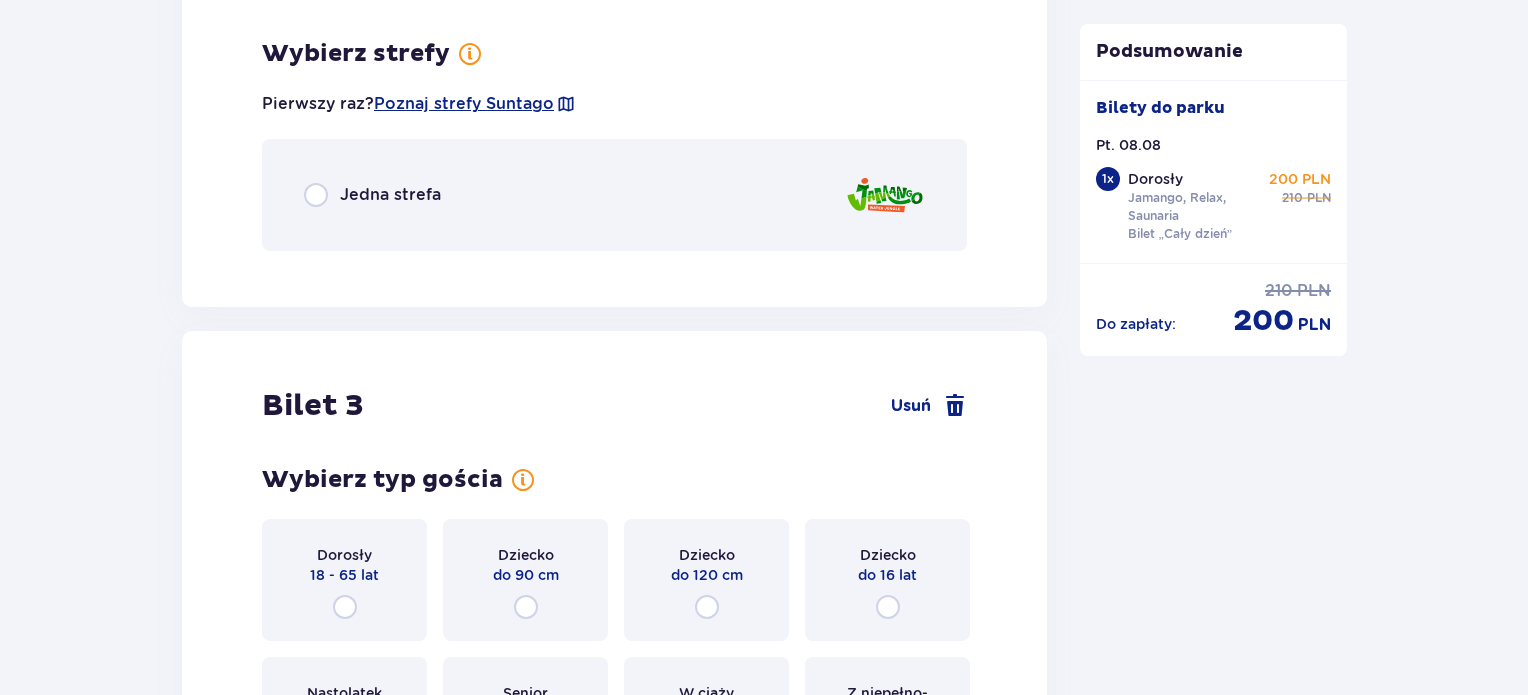scroll, scrollTop: 3007, scrollLeft: 0, axis: vertical 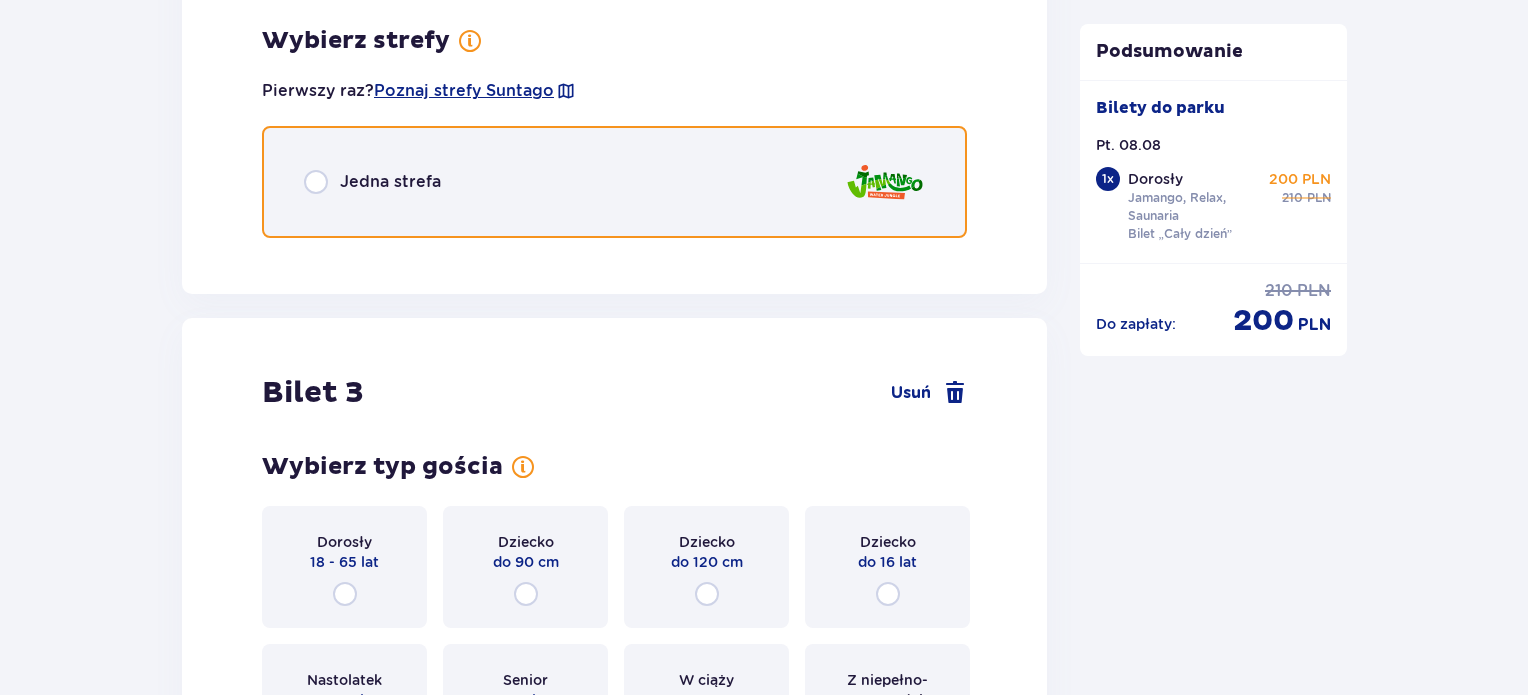 click at bounding box center [316, 182] 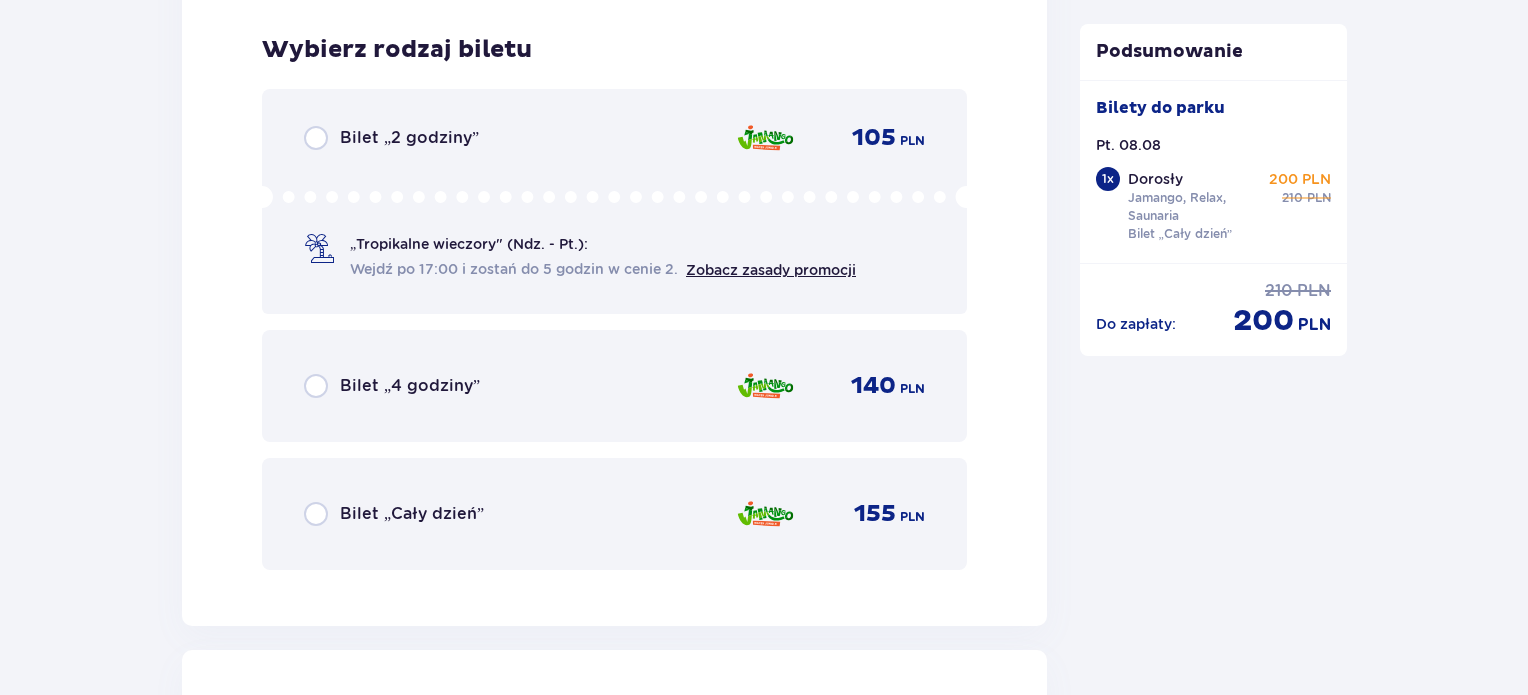 scroll, scrollTop: 3259, scrollLeft: 0, axis: vertical 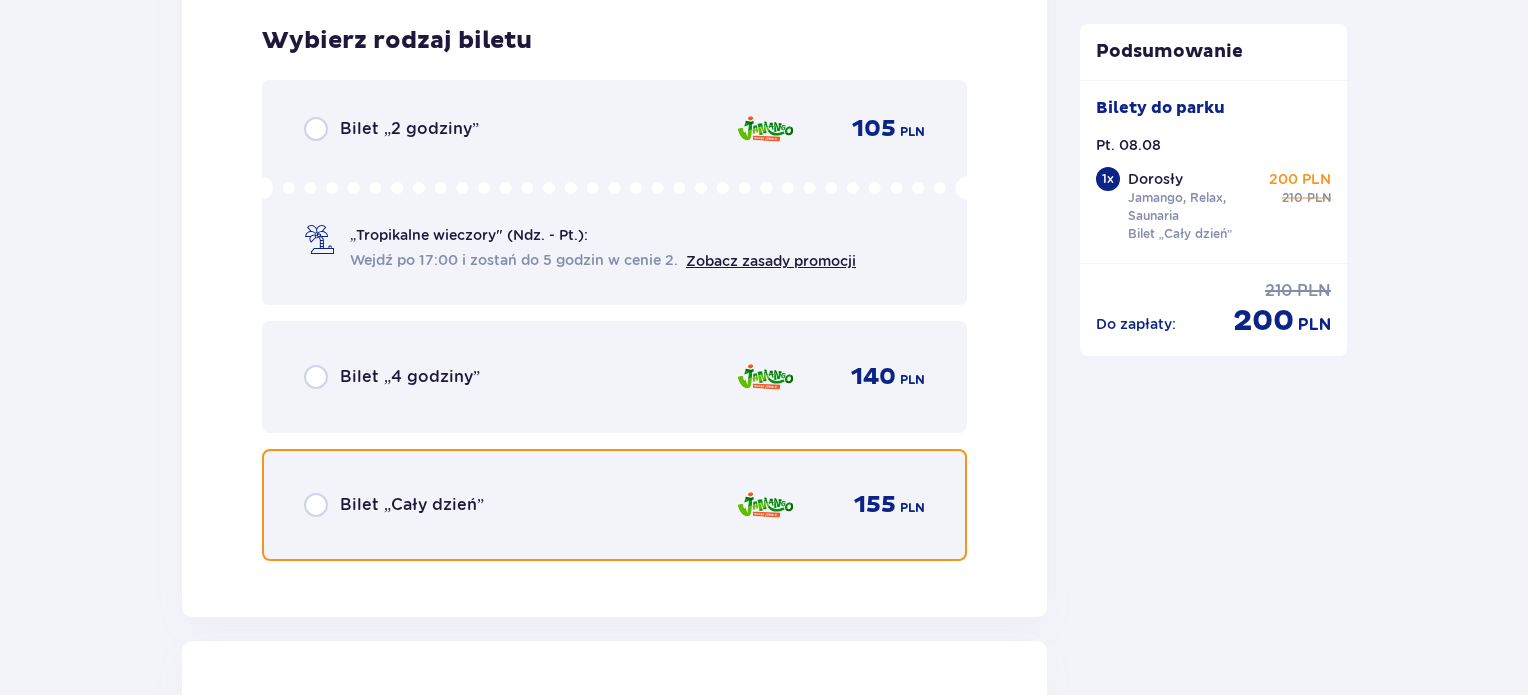 drag, startPoint x: 312, startPoint y: 505, endPoint x: 324, endPoint y: 501, distance: 12.649111 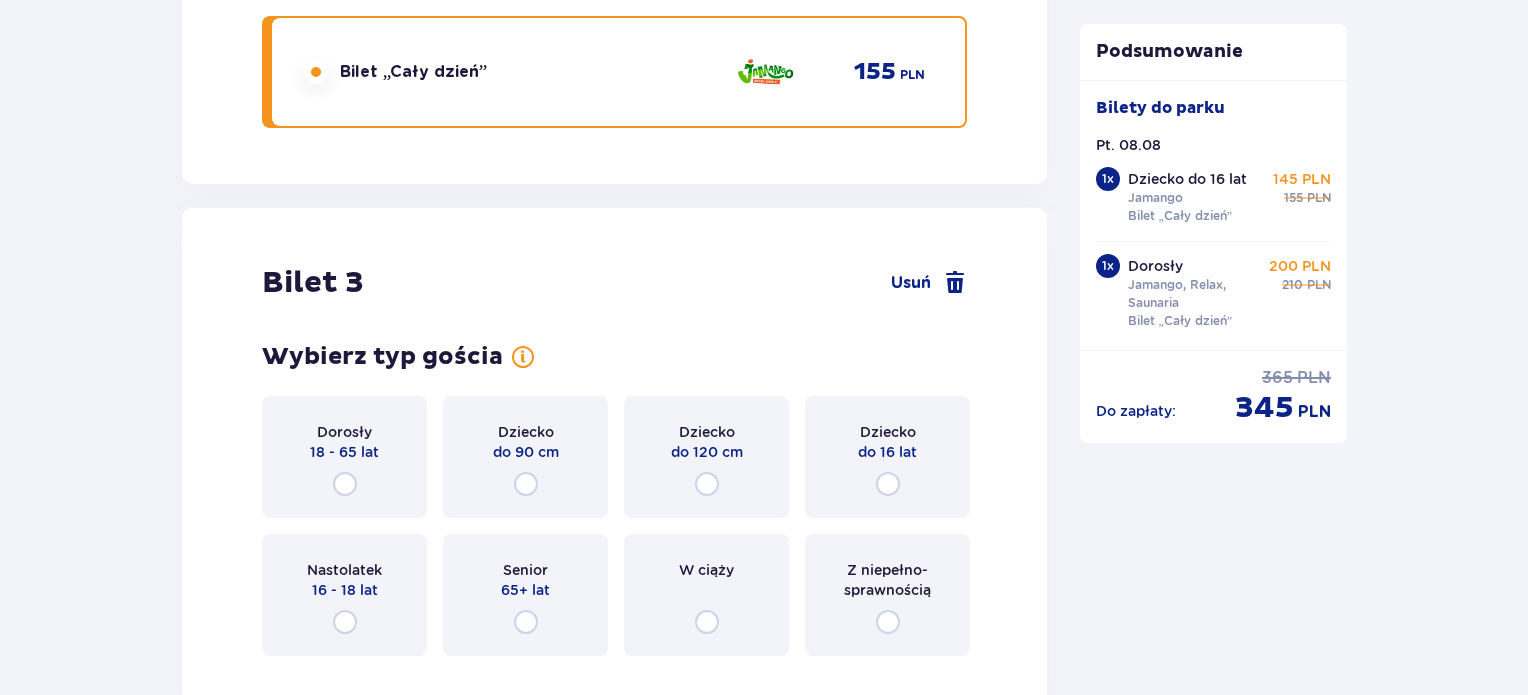 scroll, scrollTop: 3873, scrollLeft: 0, axis: vertical 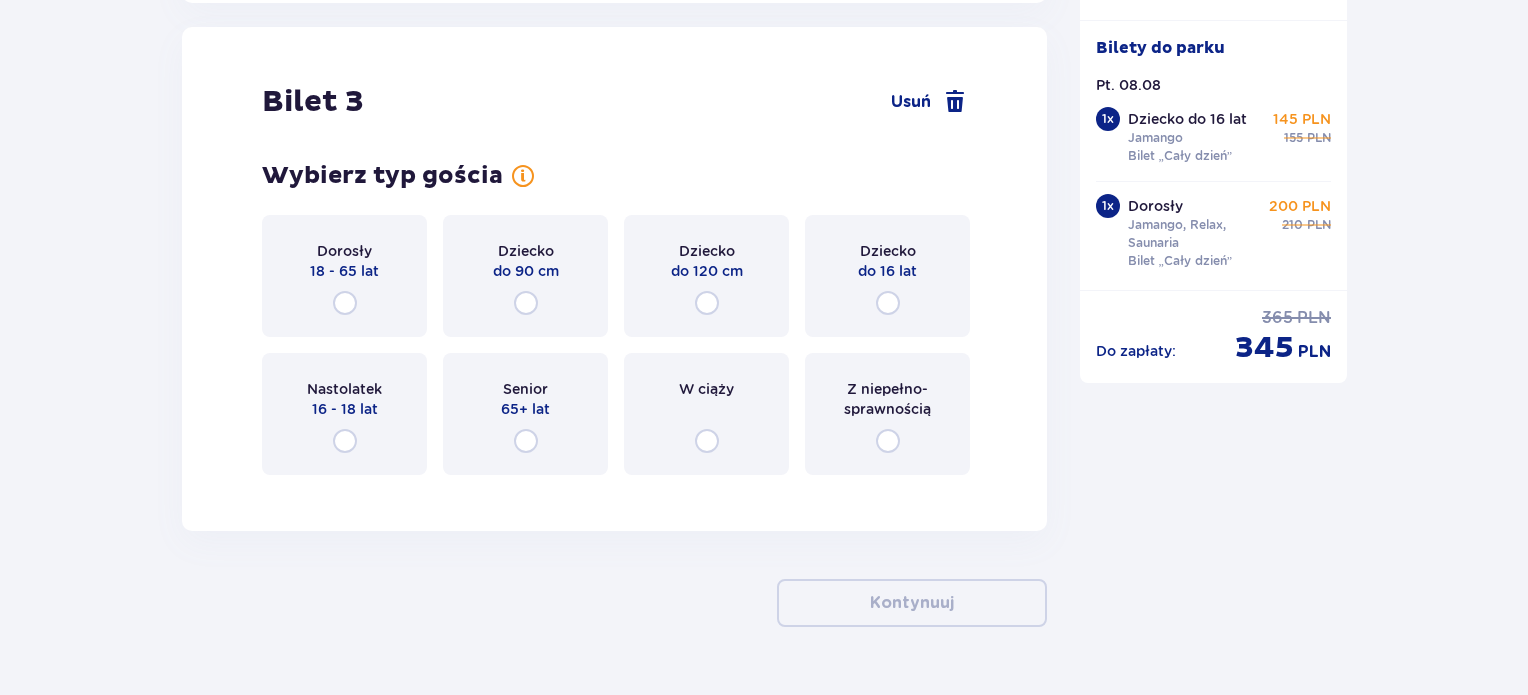 click on "Dziecko do 16 lat" at bounding box center (887, 276) 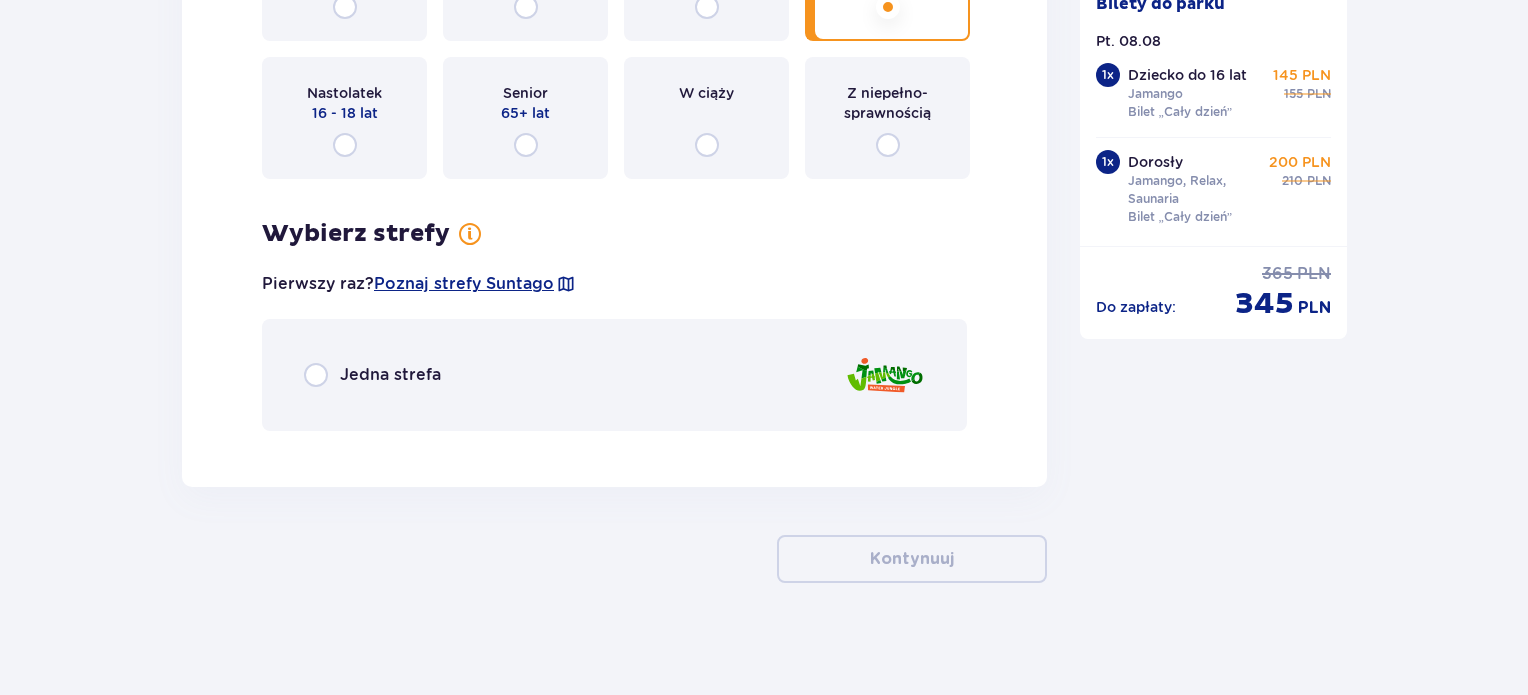 scroll, scrollTop: 4174, scrollLeft: 0, axis: vertical 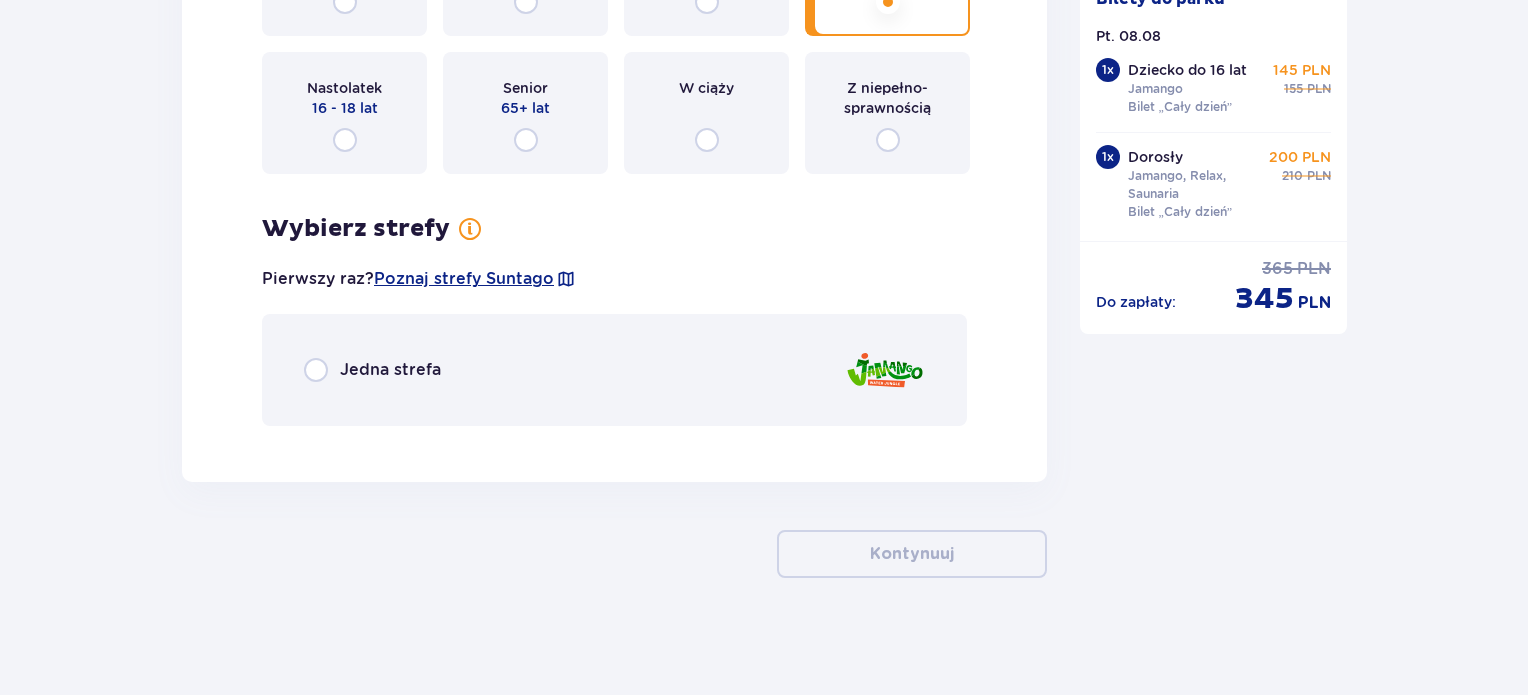 click on "Jedna strefa" at bounding box center (614, 370) 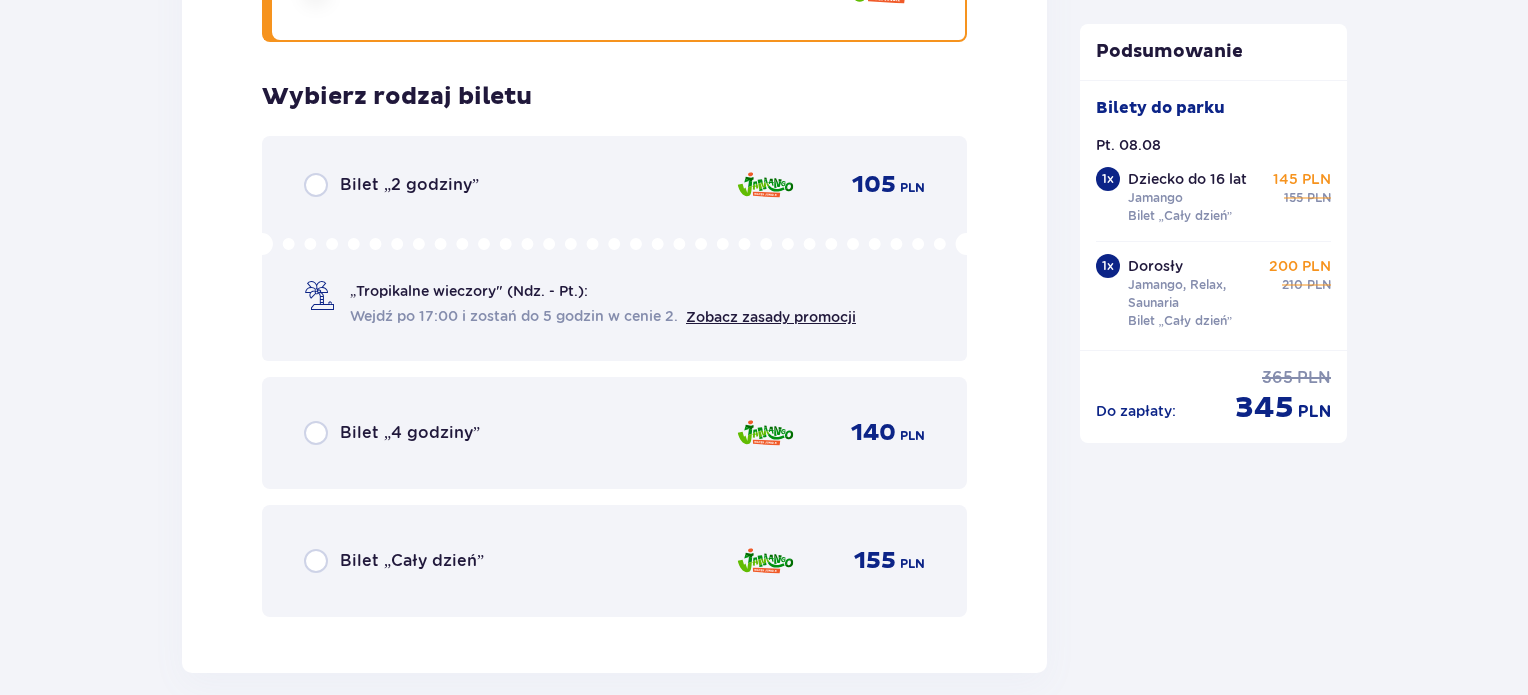scroll, scrollTop: 4613, scrollLeft: 0, axis: vertical 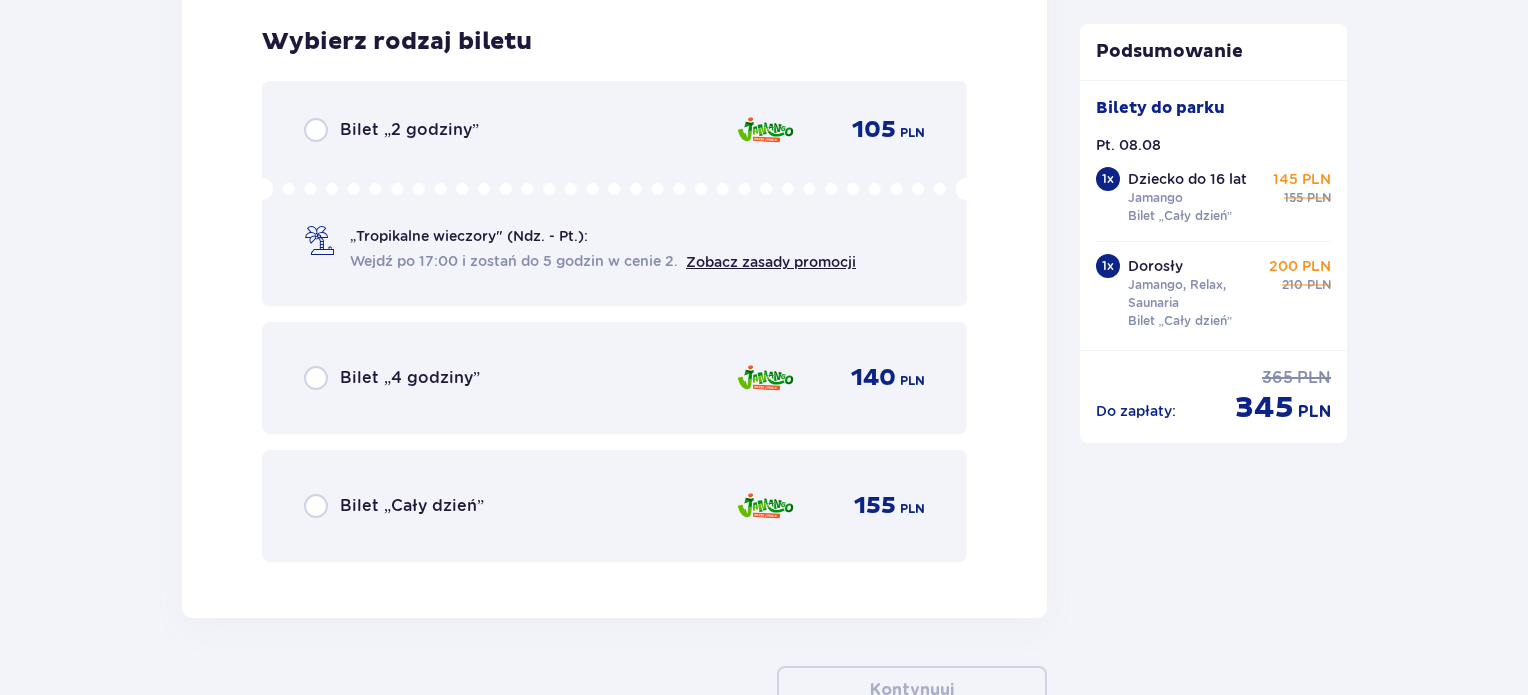 click on "Bilet „Cały dzień”   155 PLN" at bounding box center (614, 506) 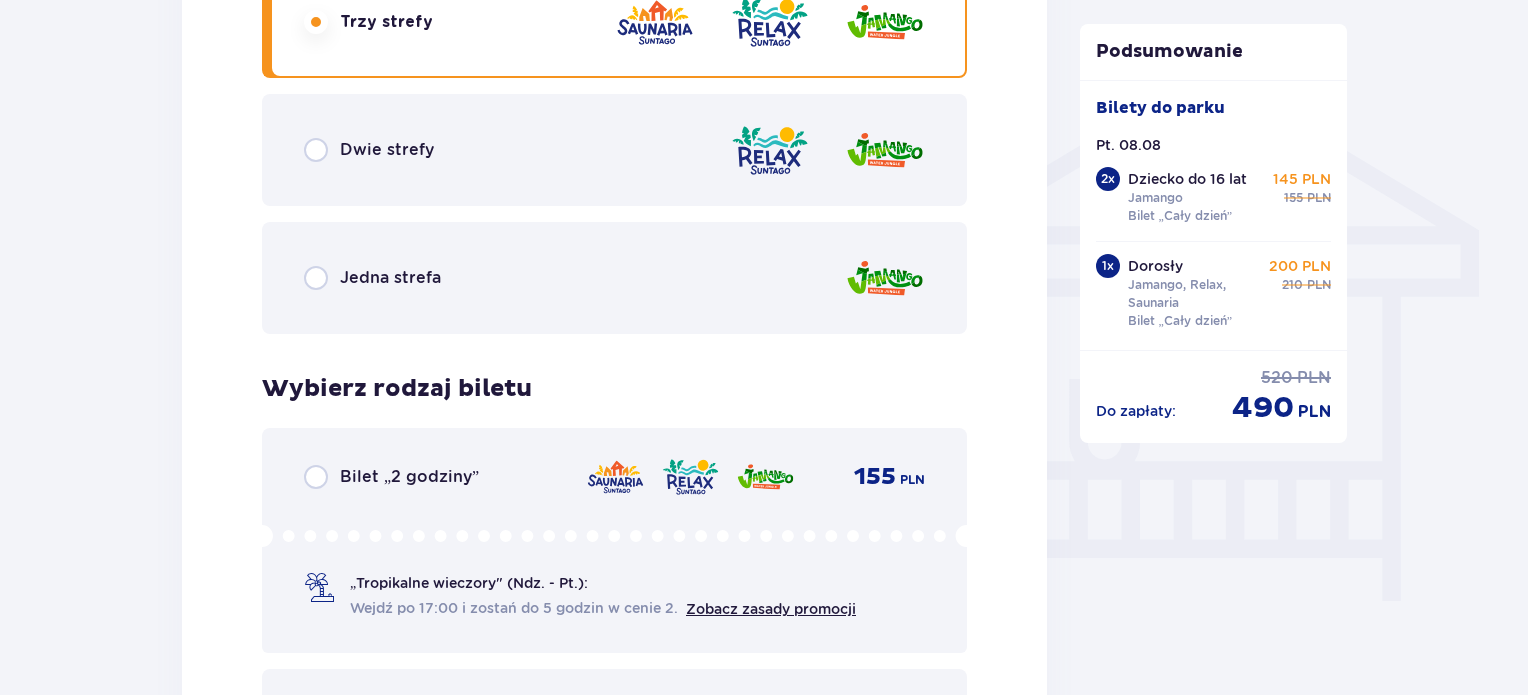 scroll, scrollTop: 1452, scrollLeft: 0, axis: vertical 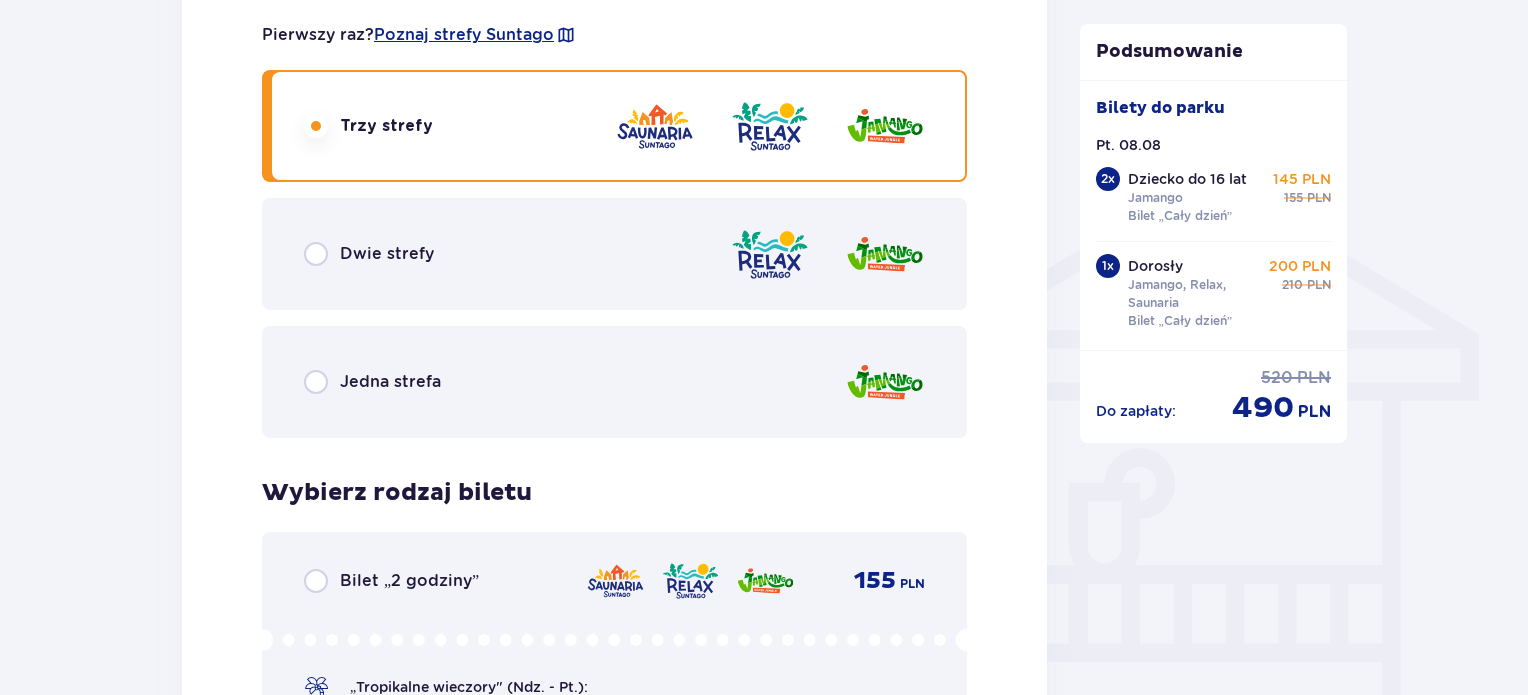 click on "Jedna strefa" at bounding box center (614, 382) 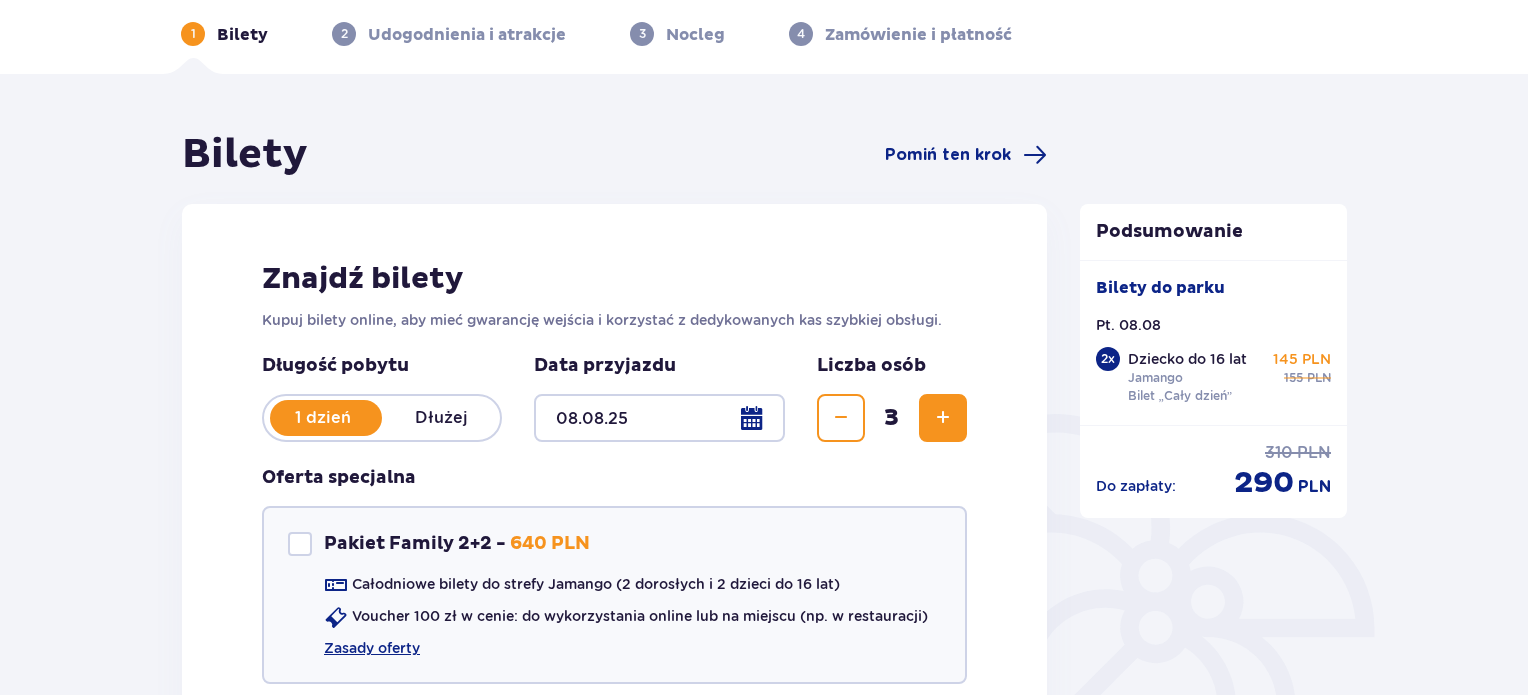 scroll, scrollTop: 0, scrollLeft: 0, axis: both 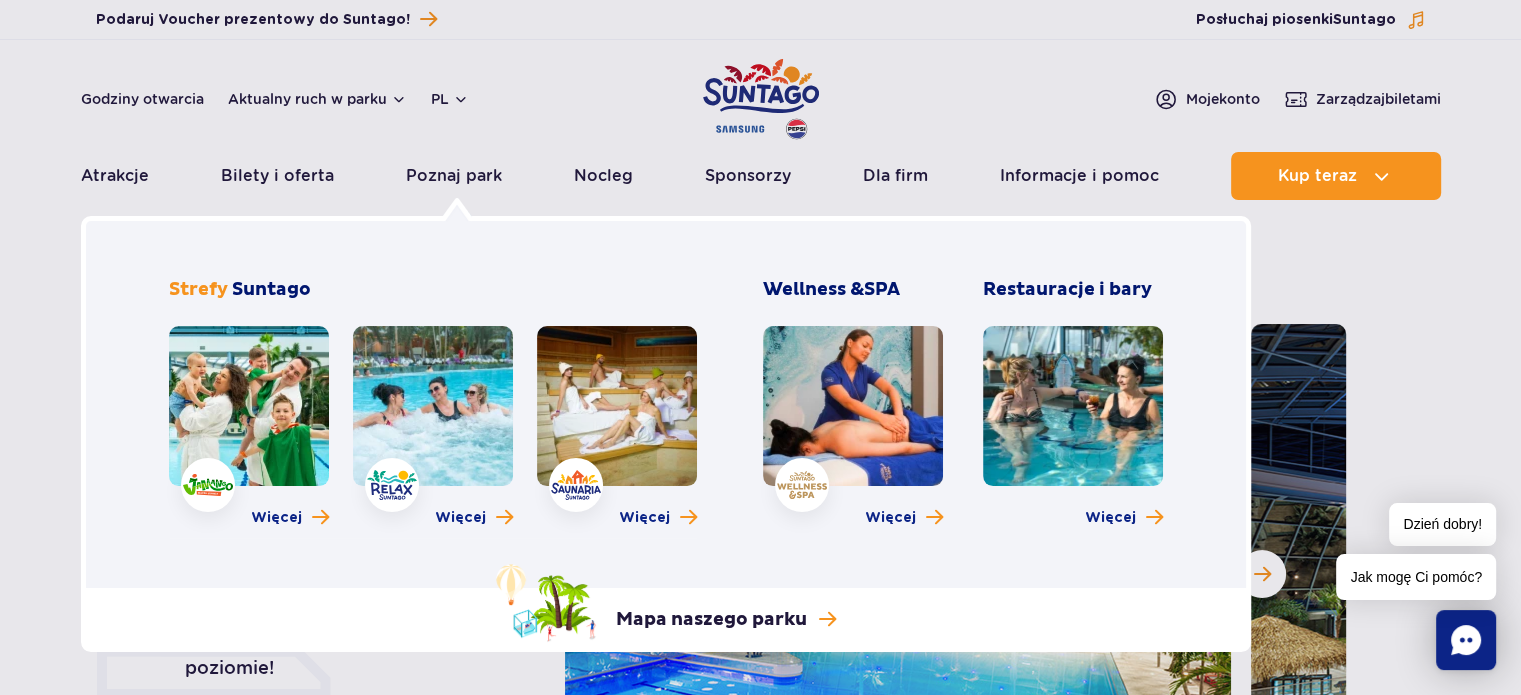 click at bounding box center [433, 406] 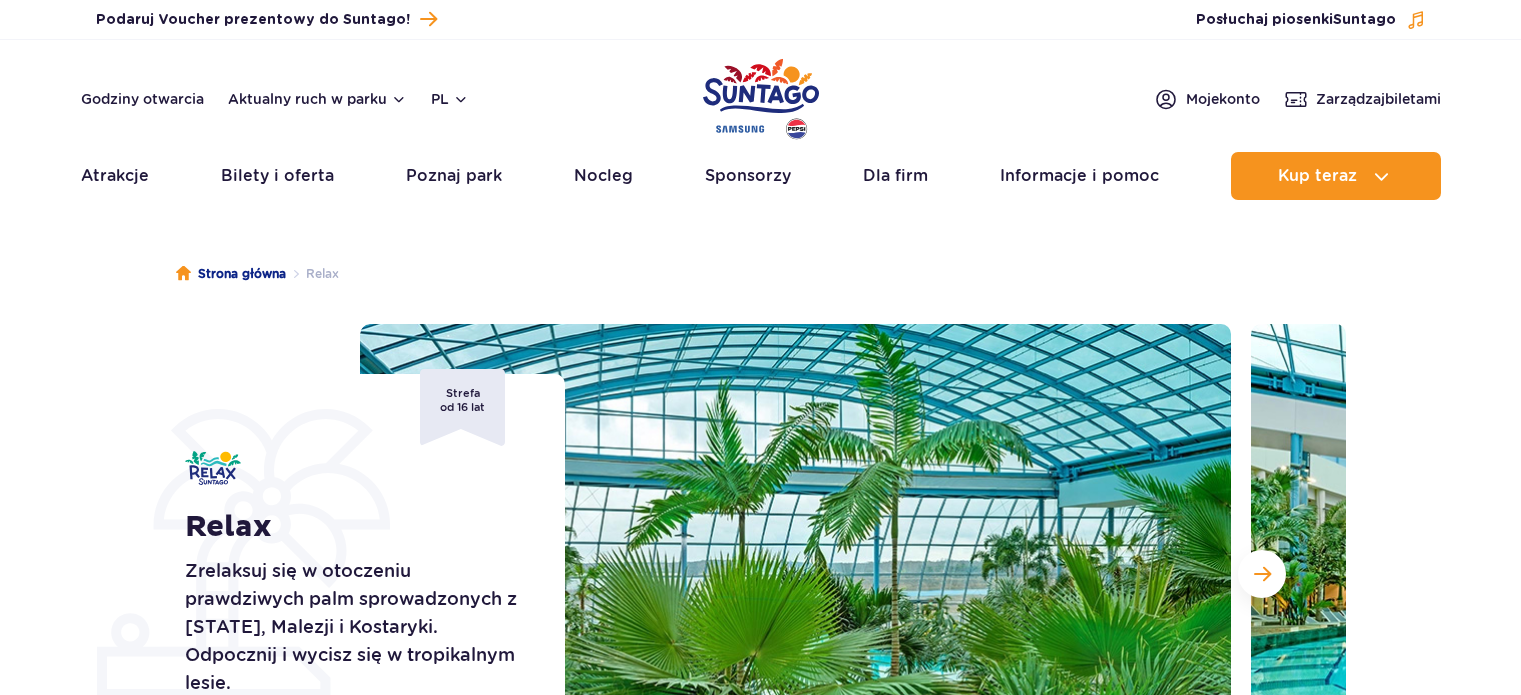 scroll, scrollTop: 0, scrollLeft: 0, axis: both 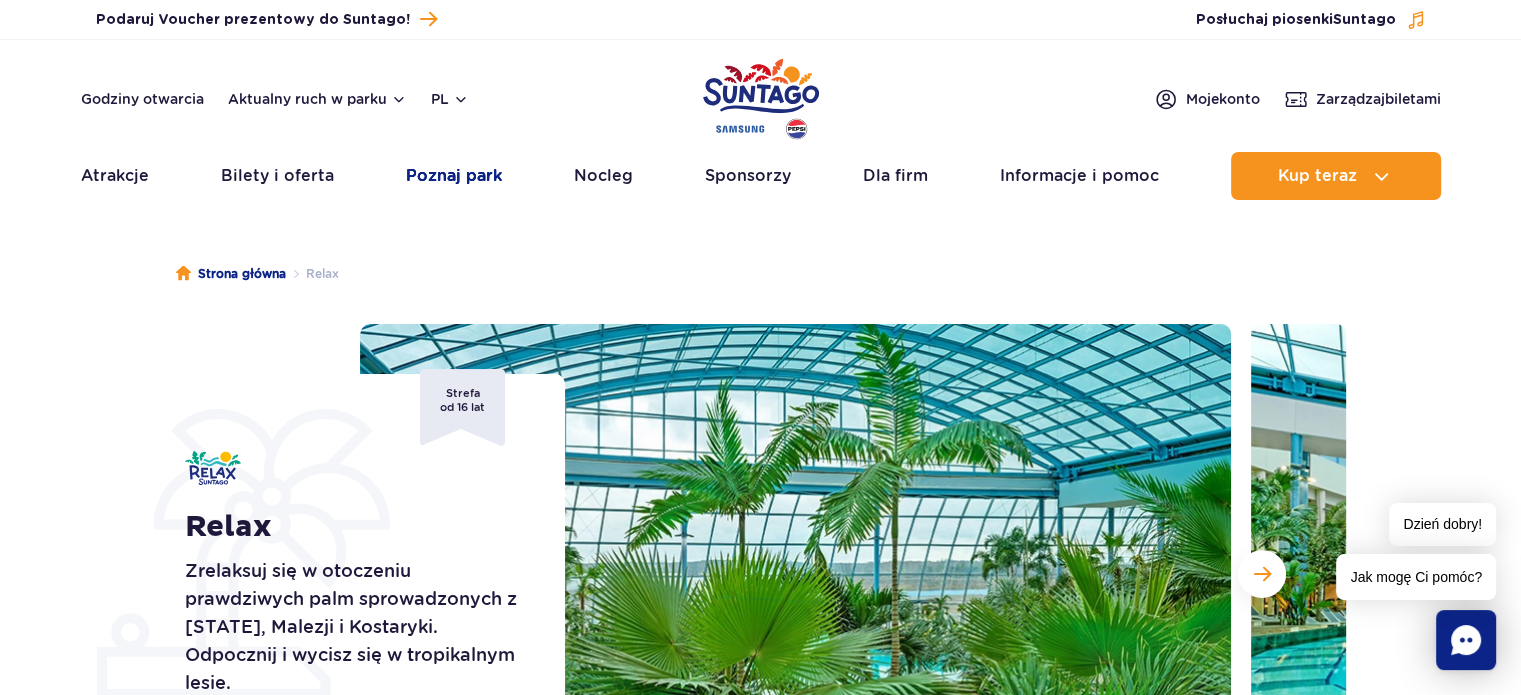 click on "Poznaj park" at bounding box center (454, 176) 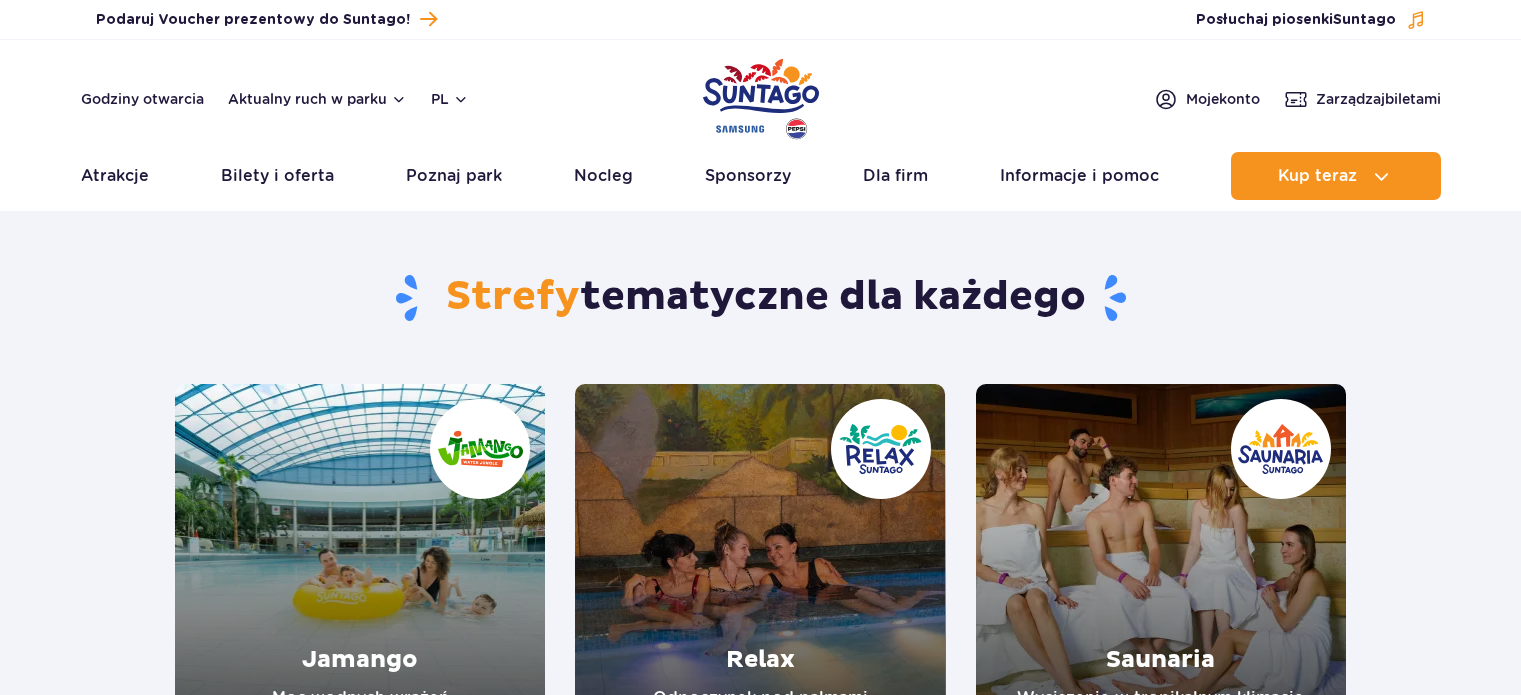 scroll, scrollTop: 0, scrollLeft: 0, axis: both 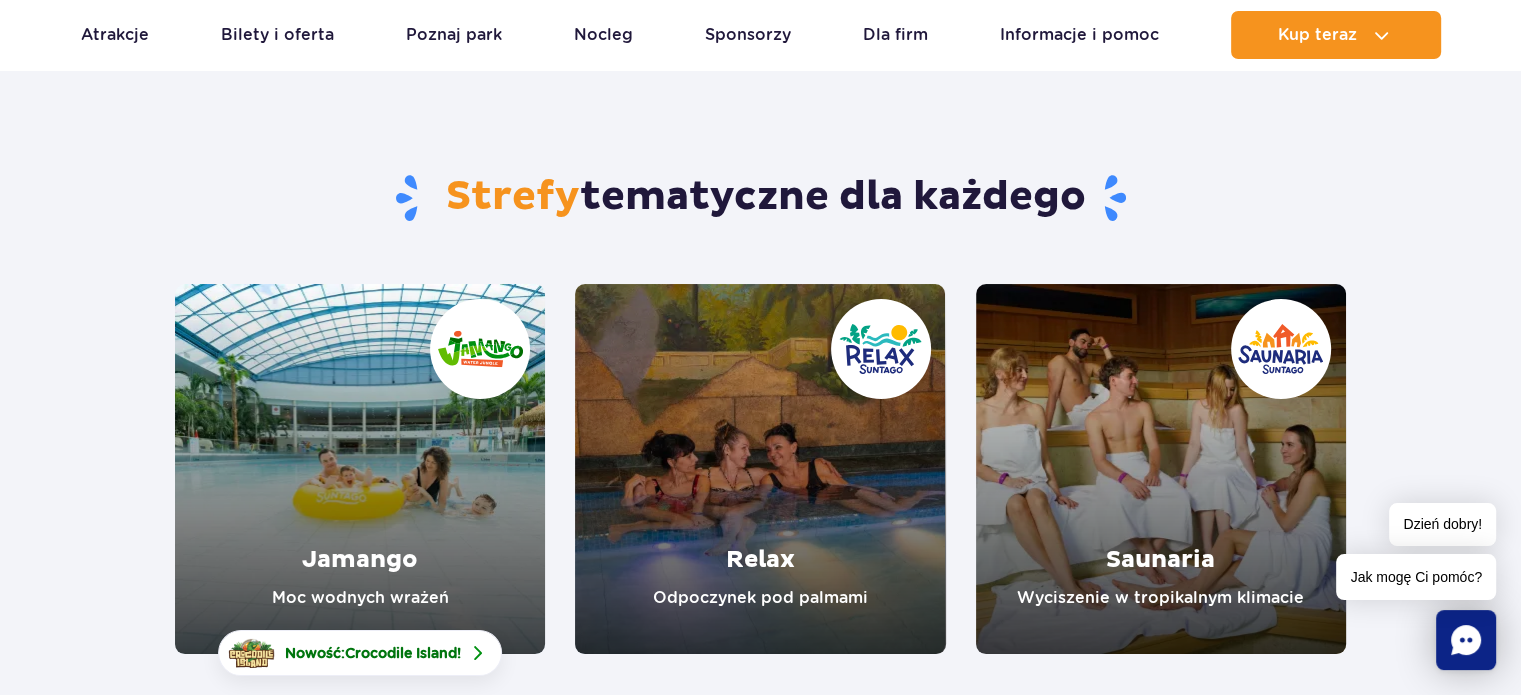 click at bounding box center [360, 469] 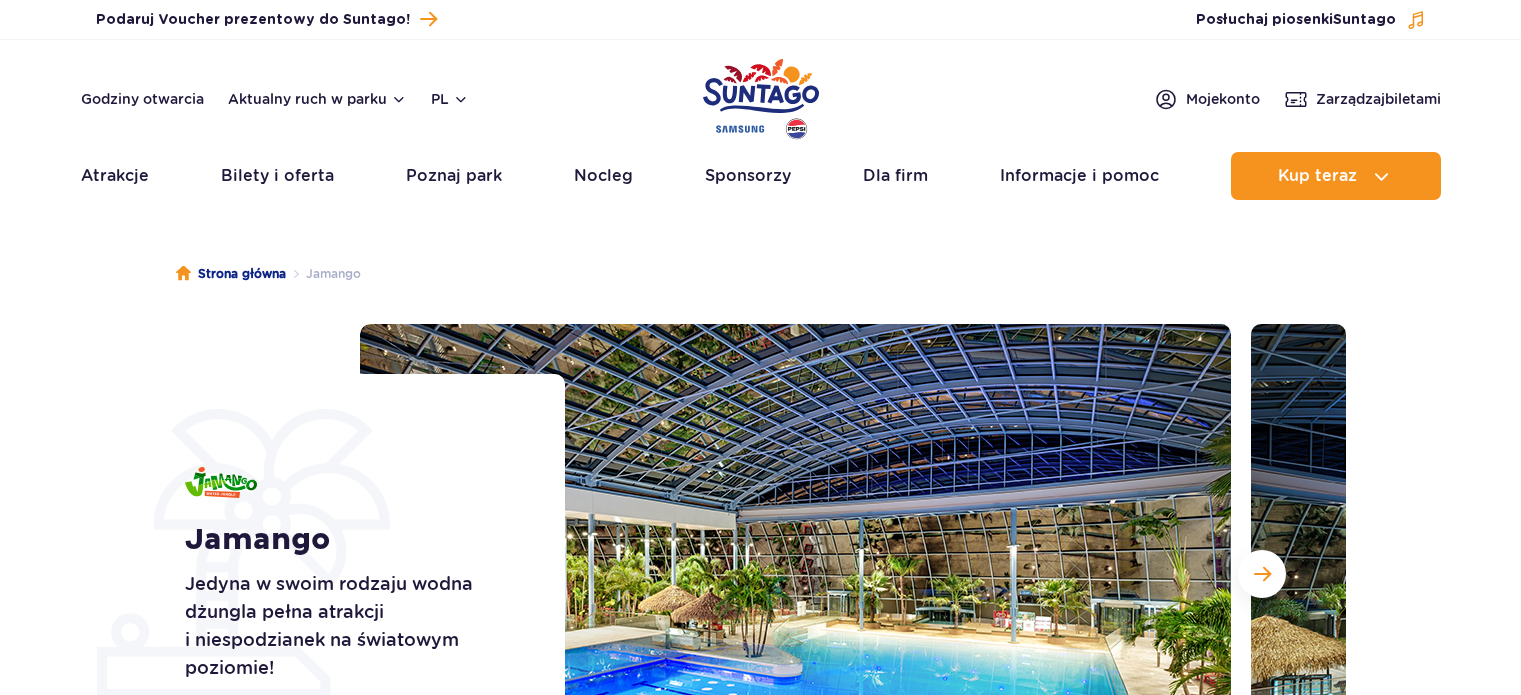scroll, scrollTop: 0, scrollLeft: 0, axis: both 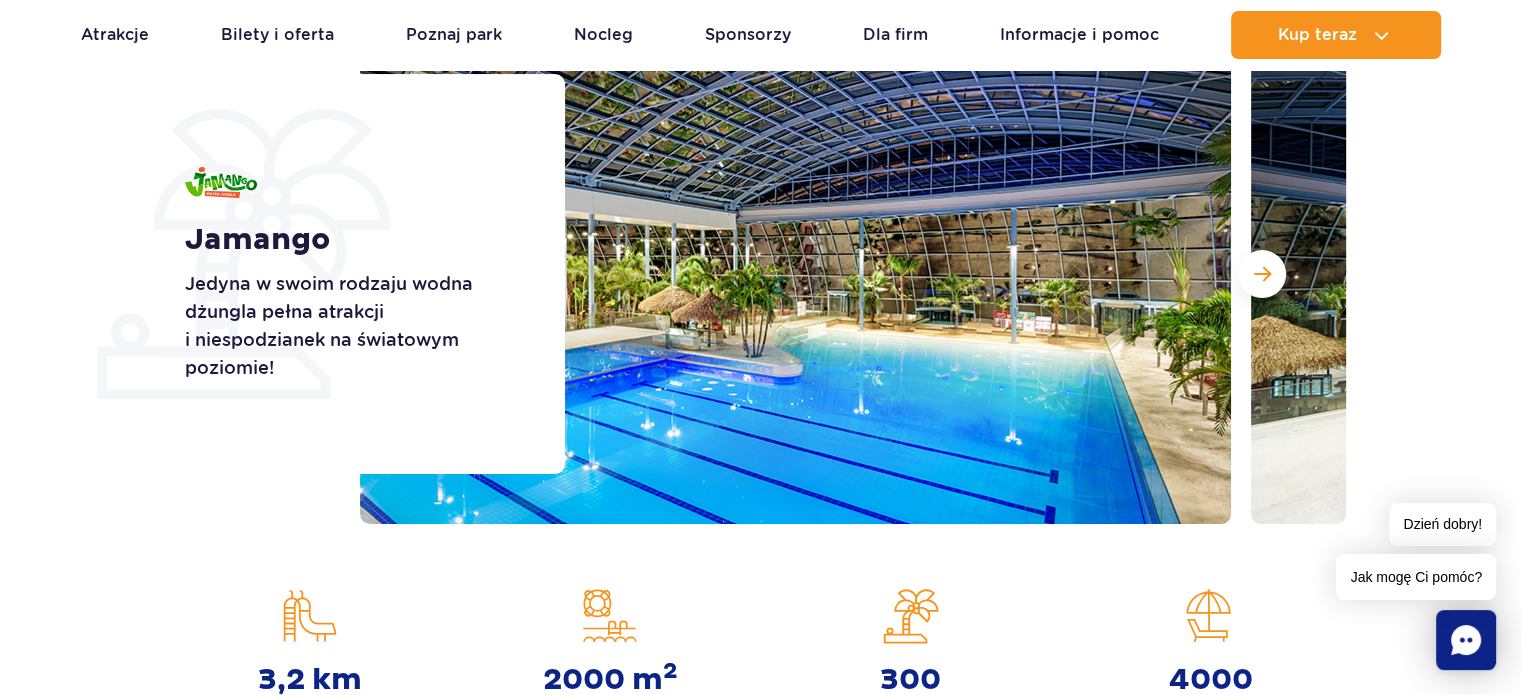 click at bounding box center (1686, 274) 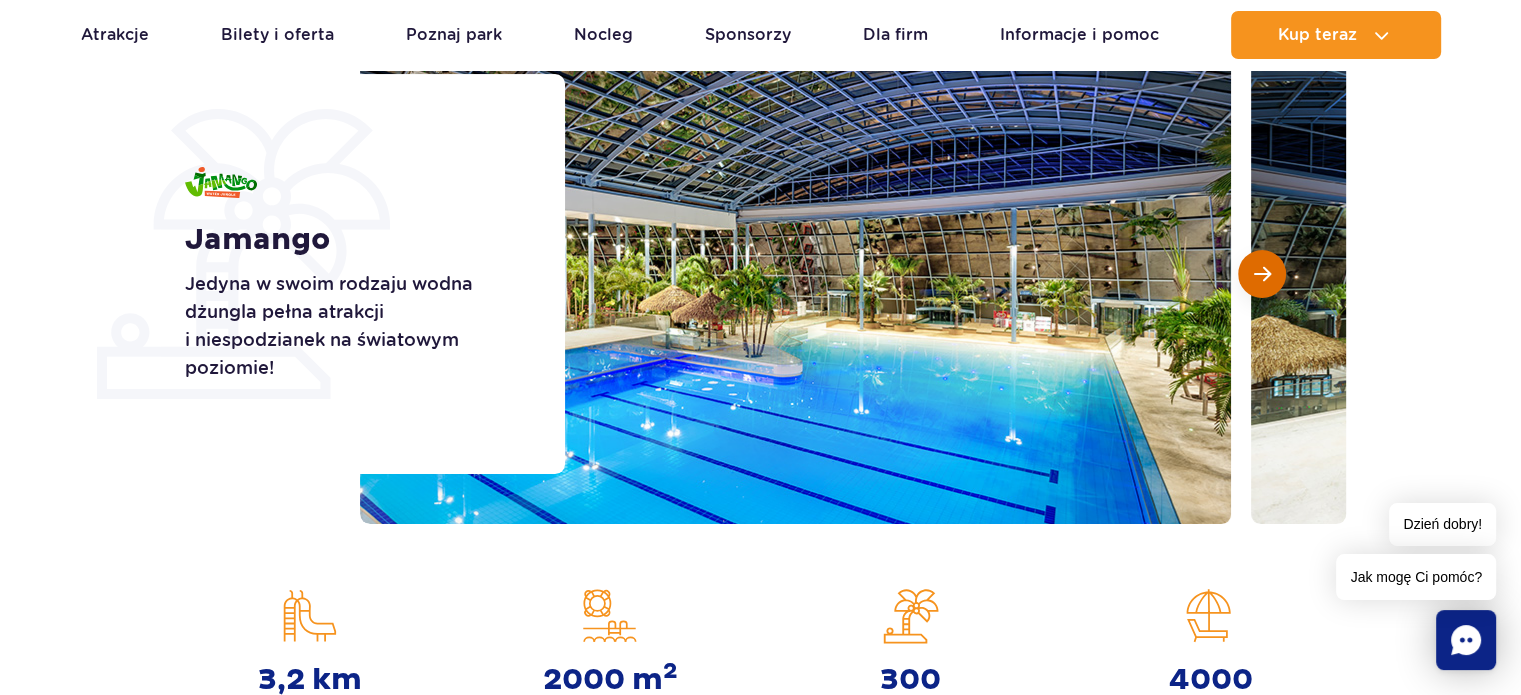 click at bounding box center [1262, 274] 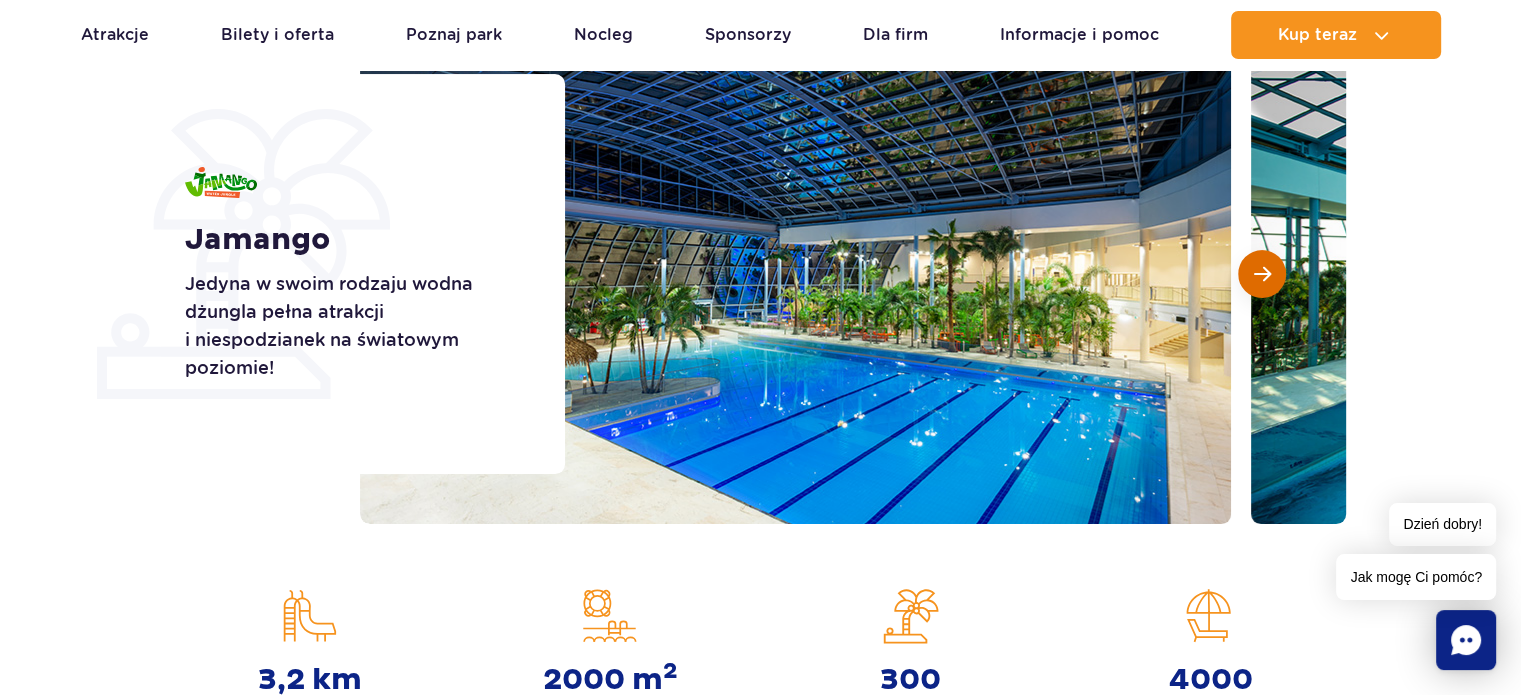 click at bounding box center (1262, 274) 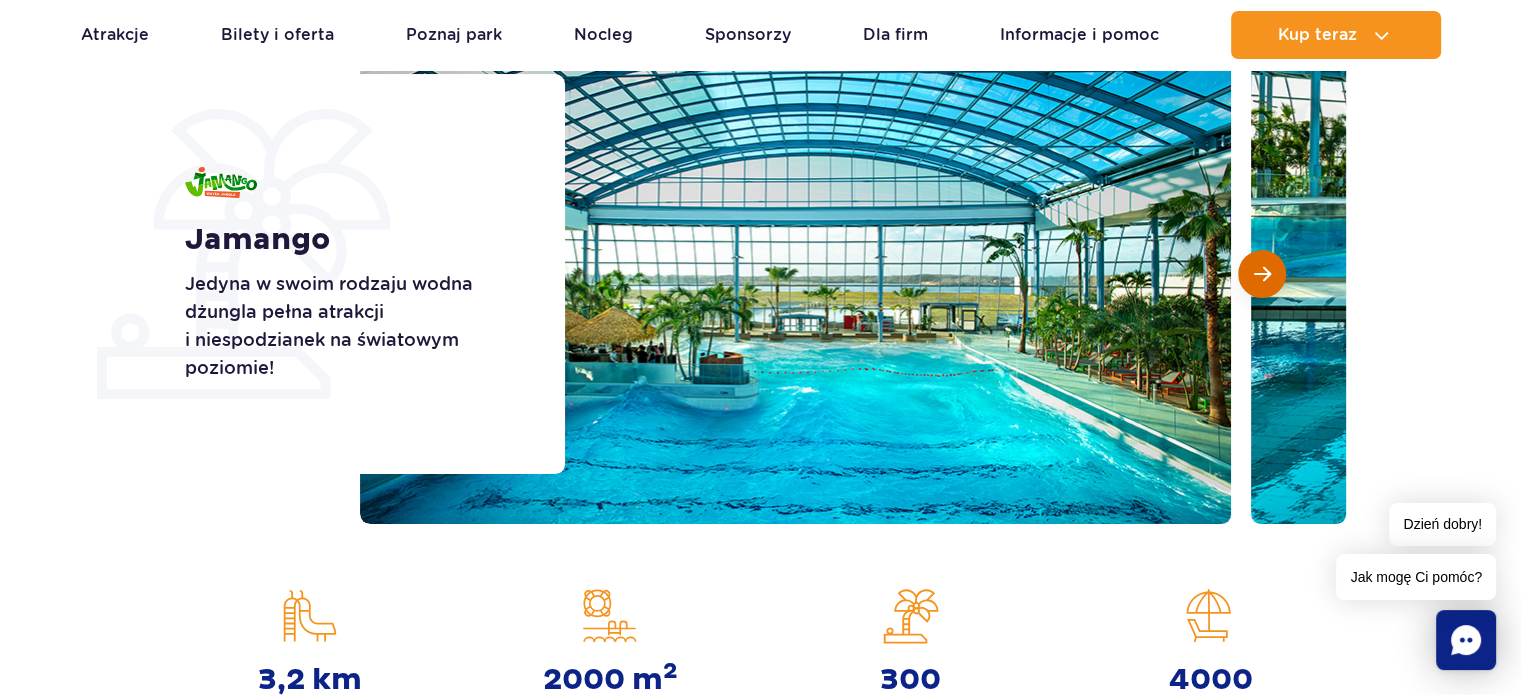 click at bounding box center (1262, 274) 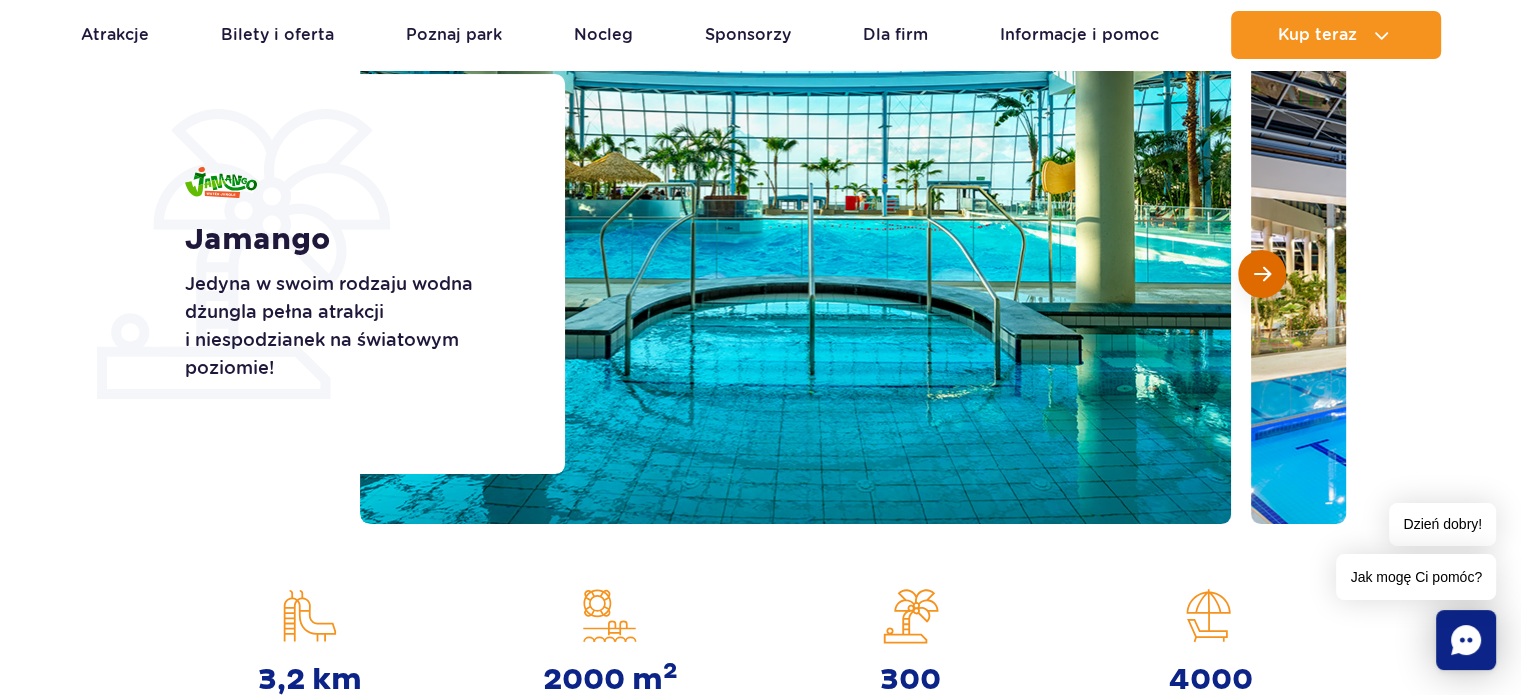 click at bounding box center [1262, 274] 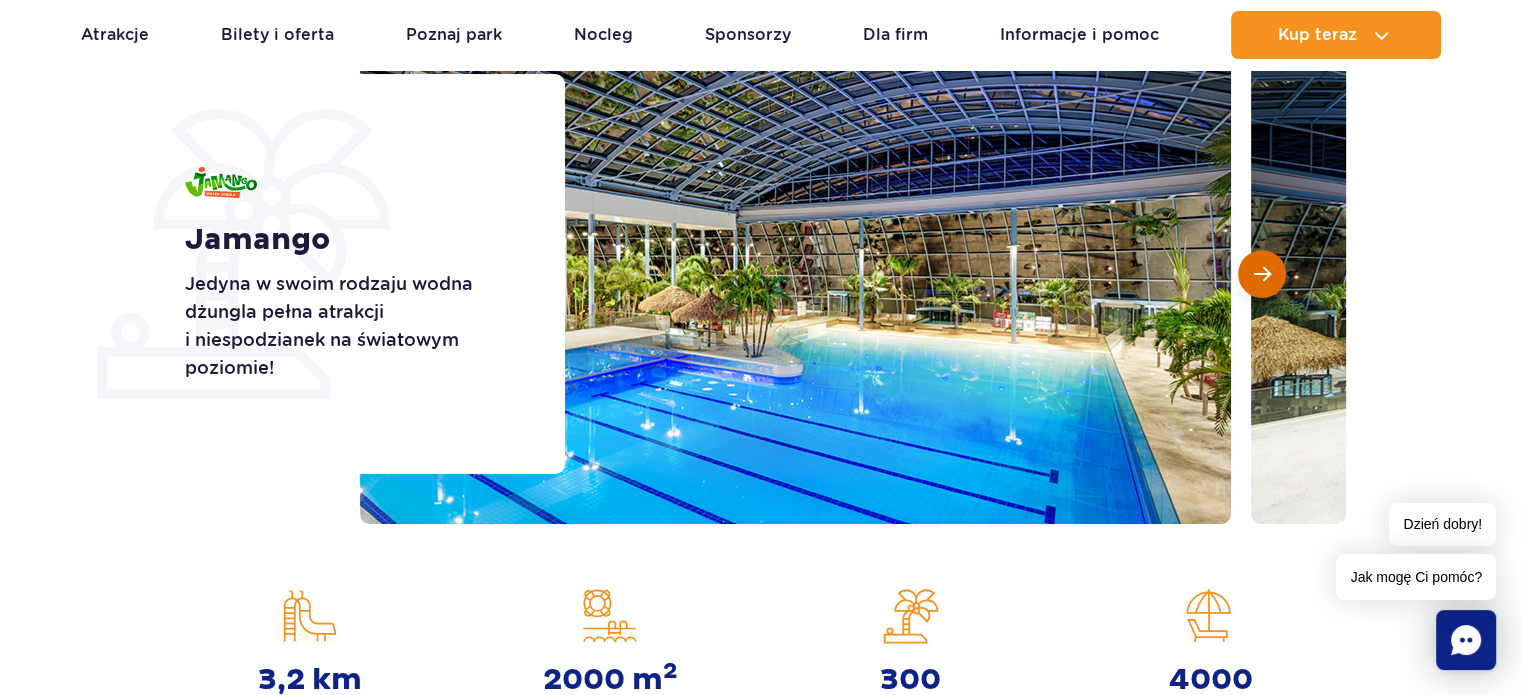 click at bounding box center [1262, 274] 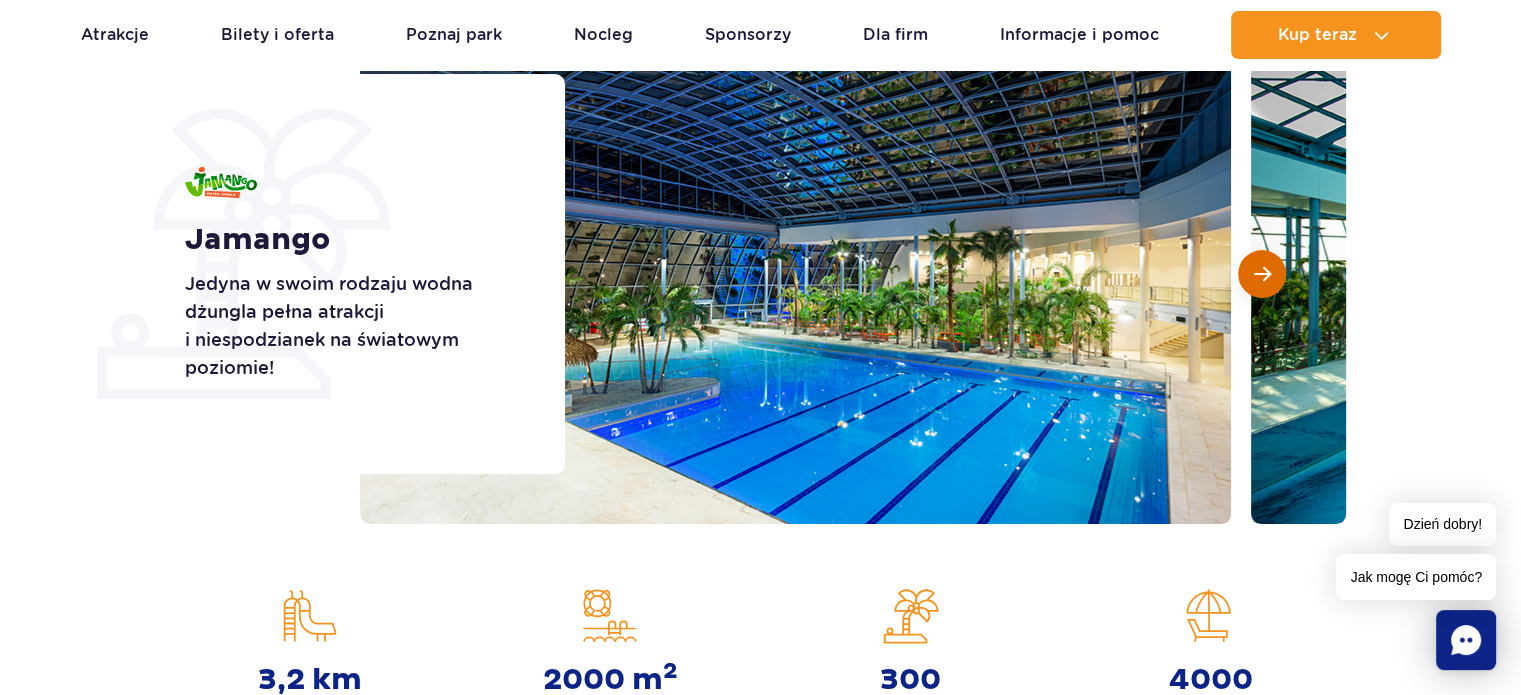 click at bounding box center (1262, 274) 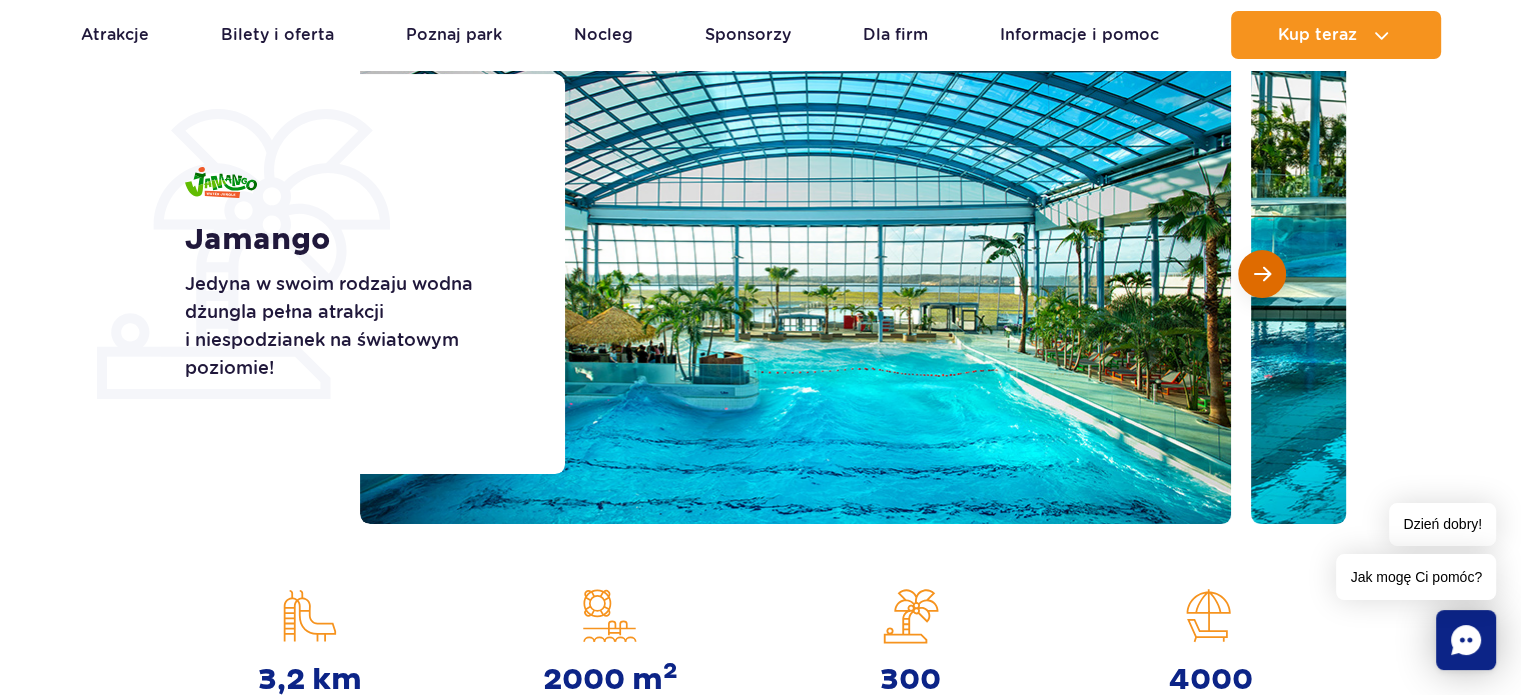 click at bounding box center (1262, 274) 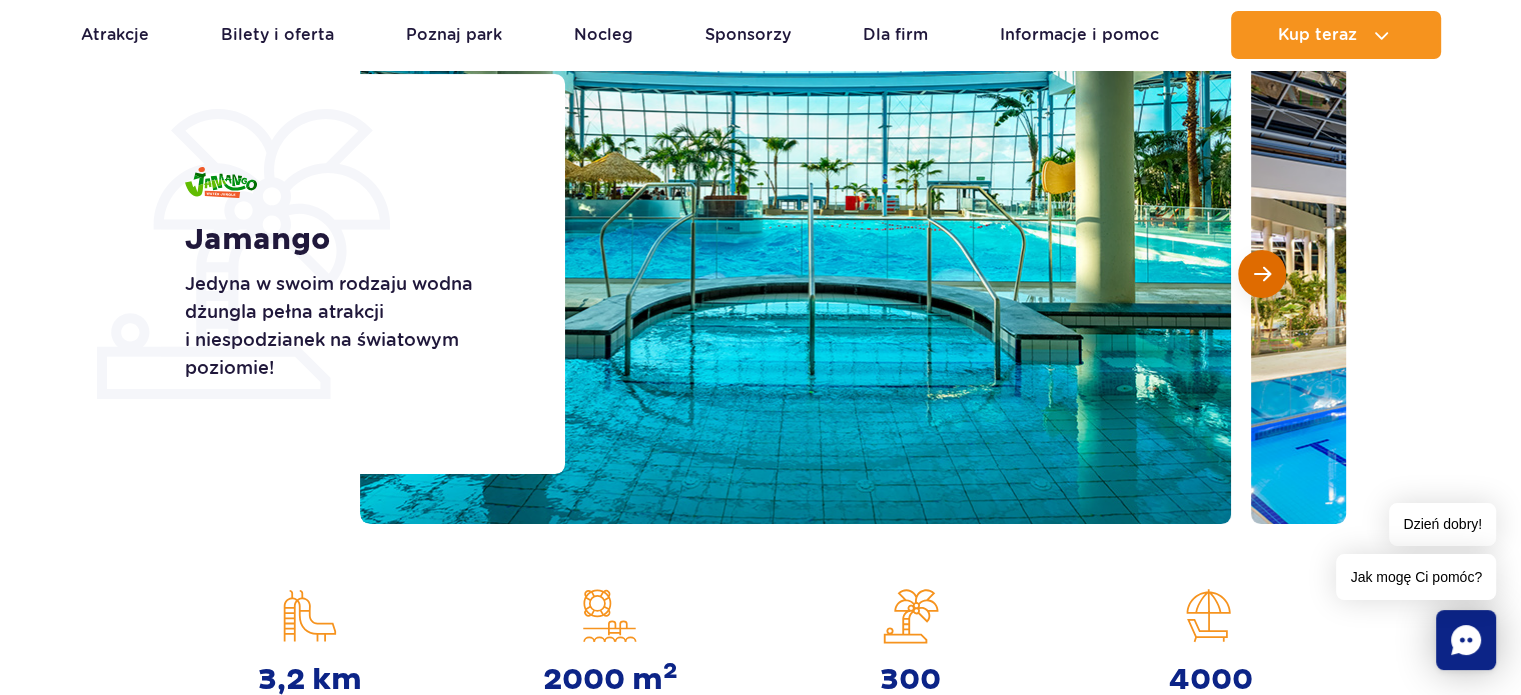 click at bounding box center [1262, 274] 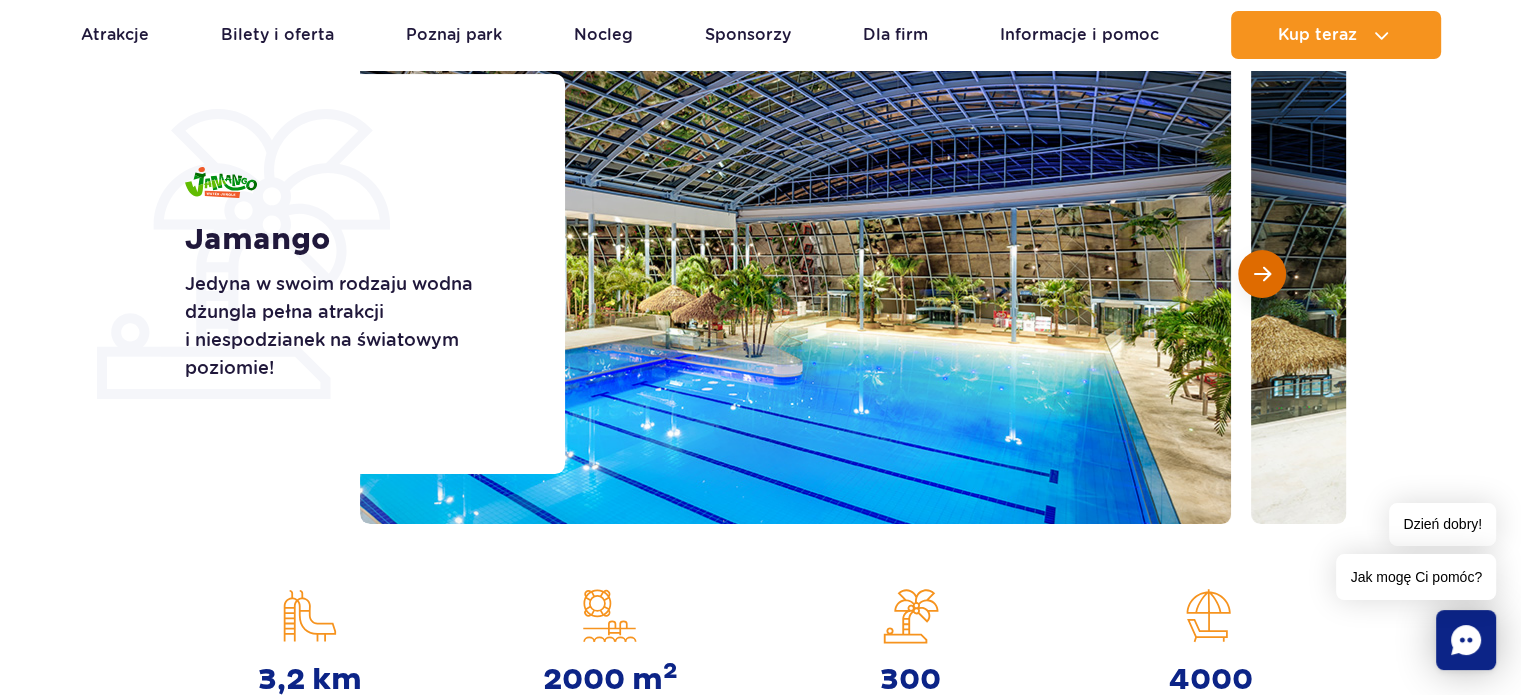 click at bounding box center [1262, 274] 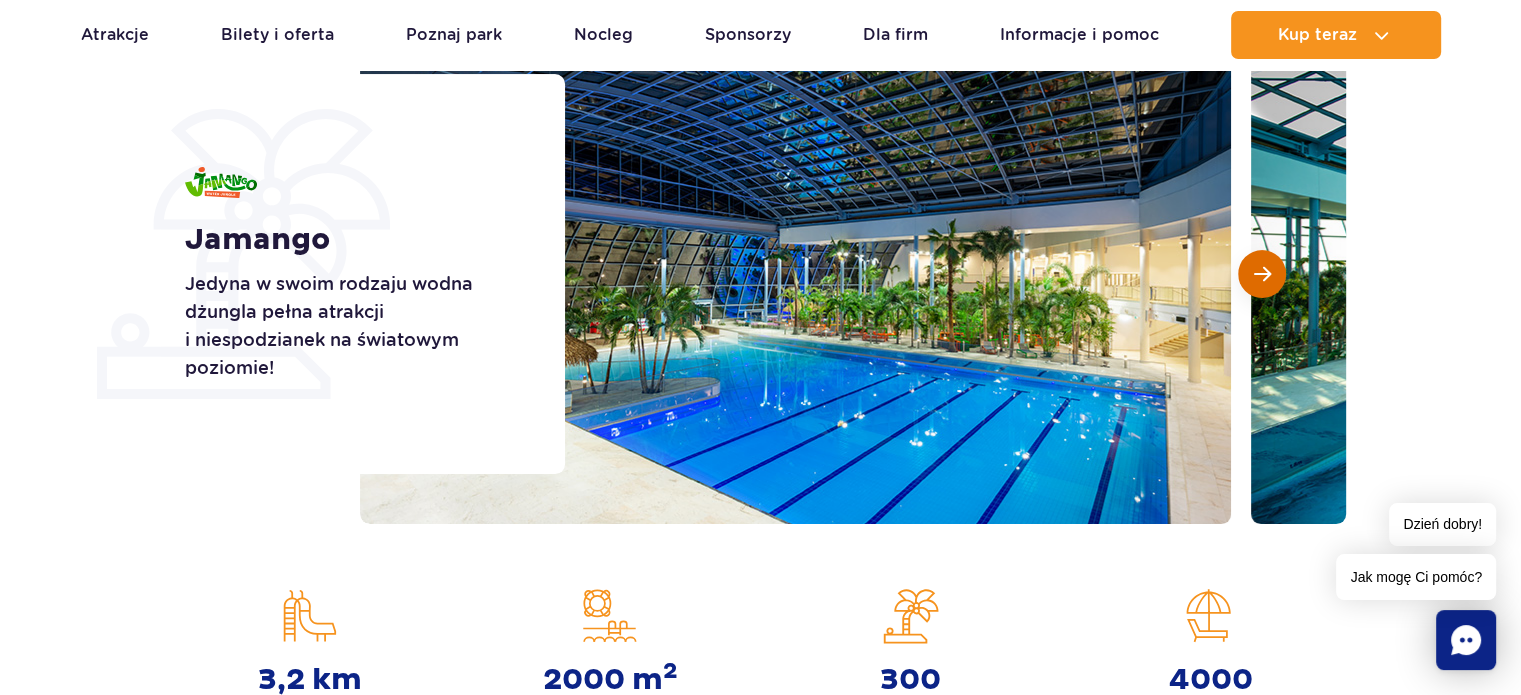 click at bounding box center (1262, 274) 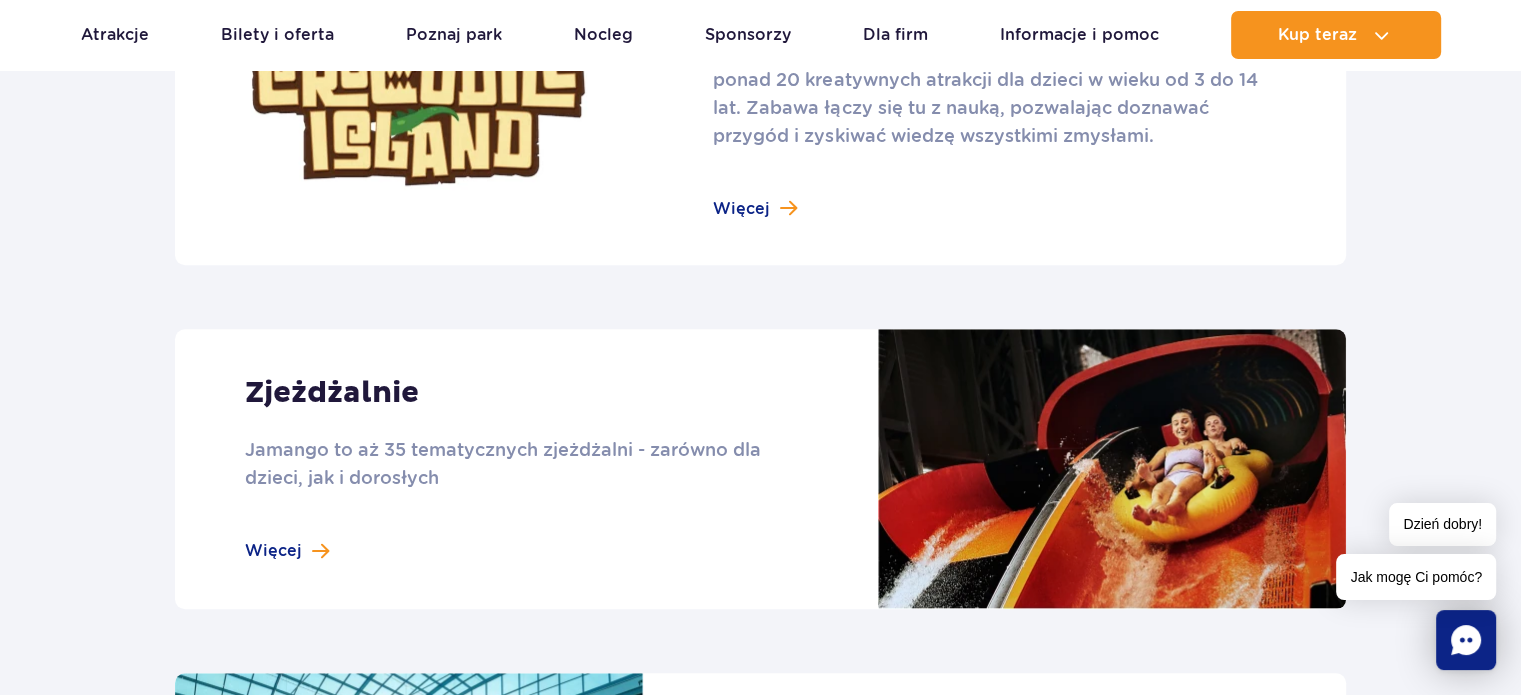 scroll, scrollTop: 1600, scrollLeft: 0, axis: vertical 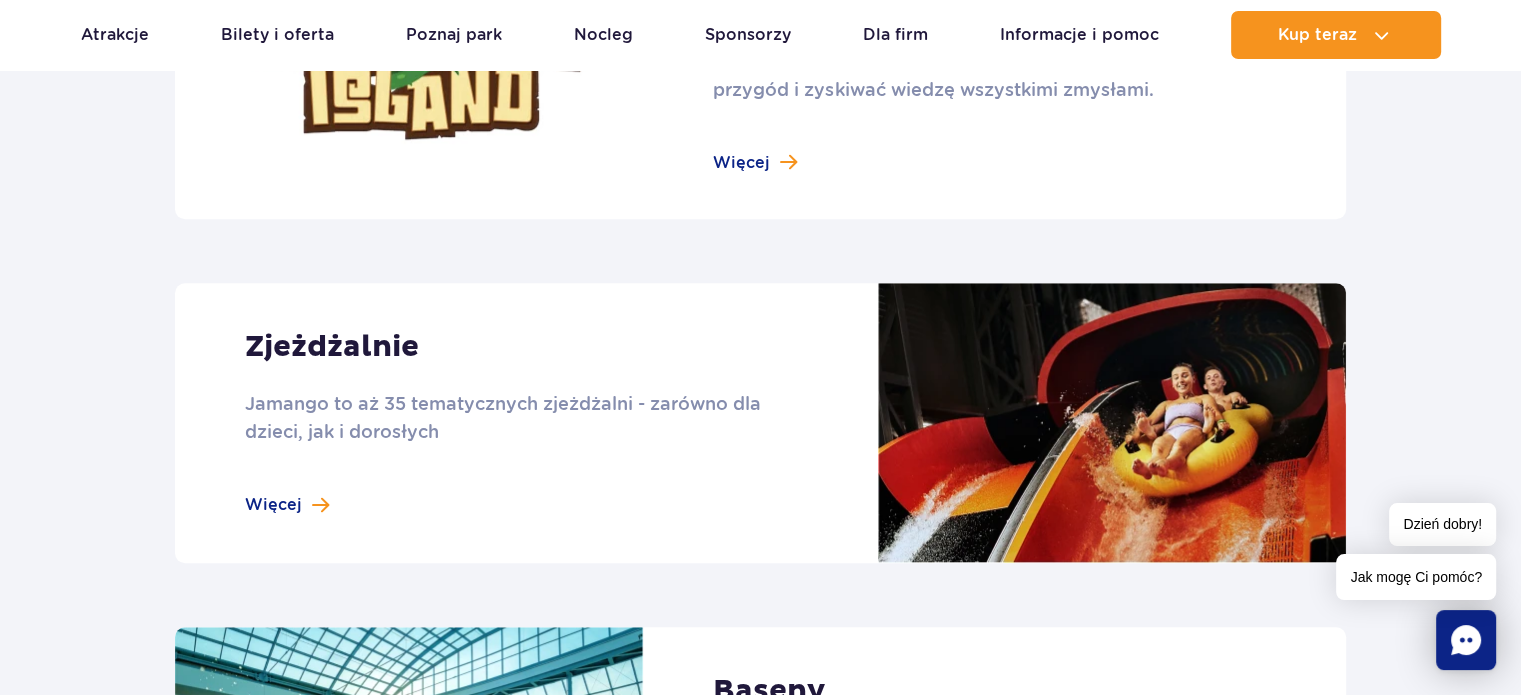 click at bounding box center [760, 423] 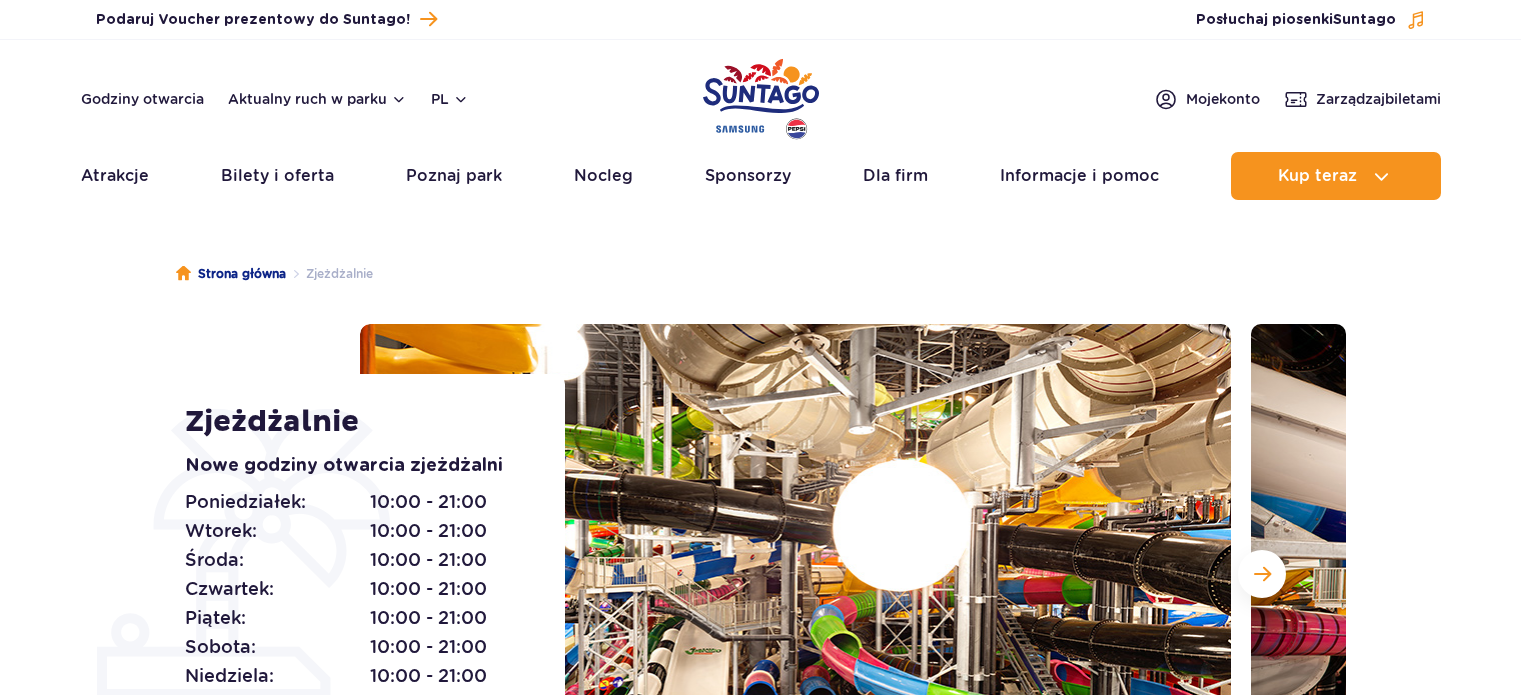scroll, scrollTop: 0, scrollLeft: 0, axis: both 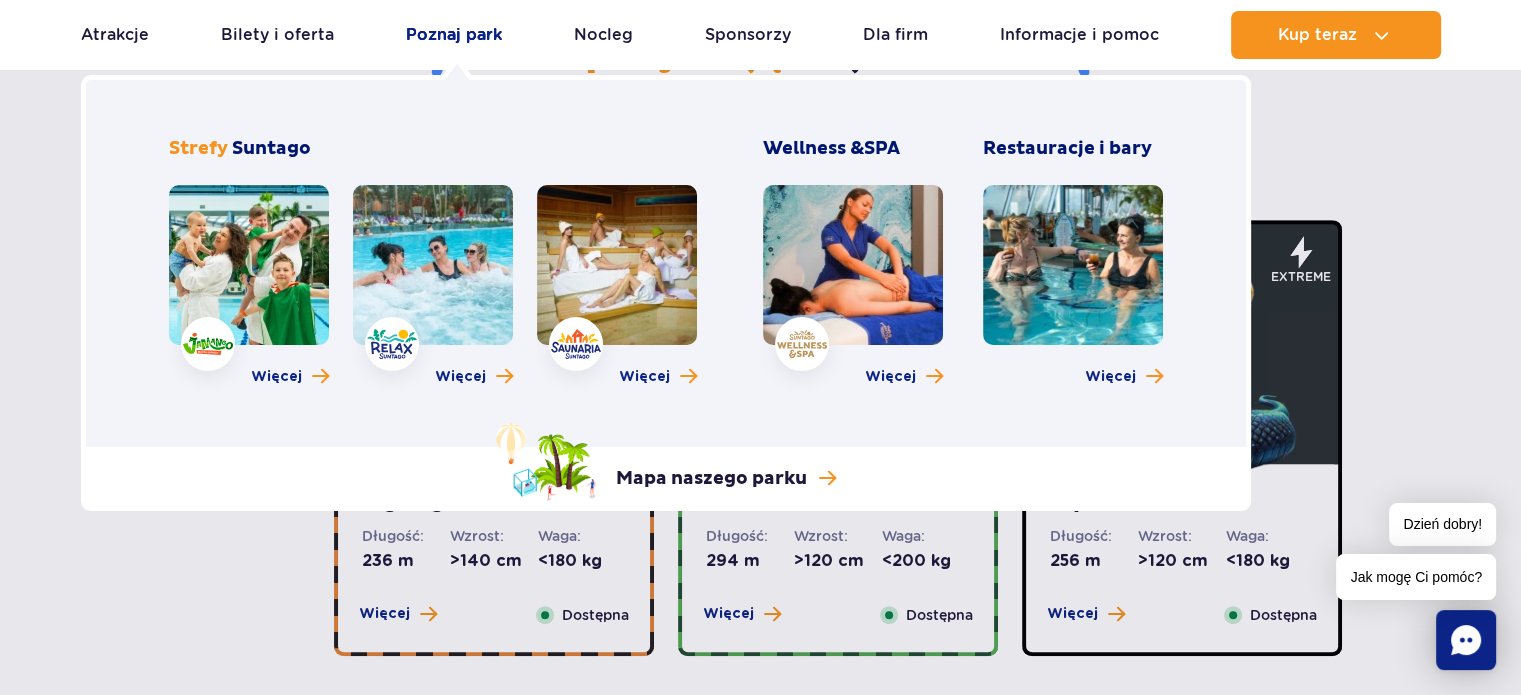 click on "Poznaj park" at bounding box center (454, 35) 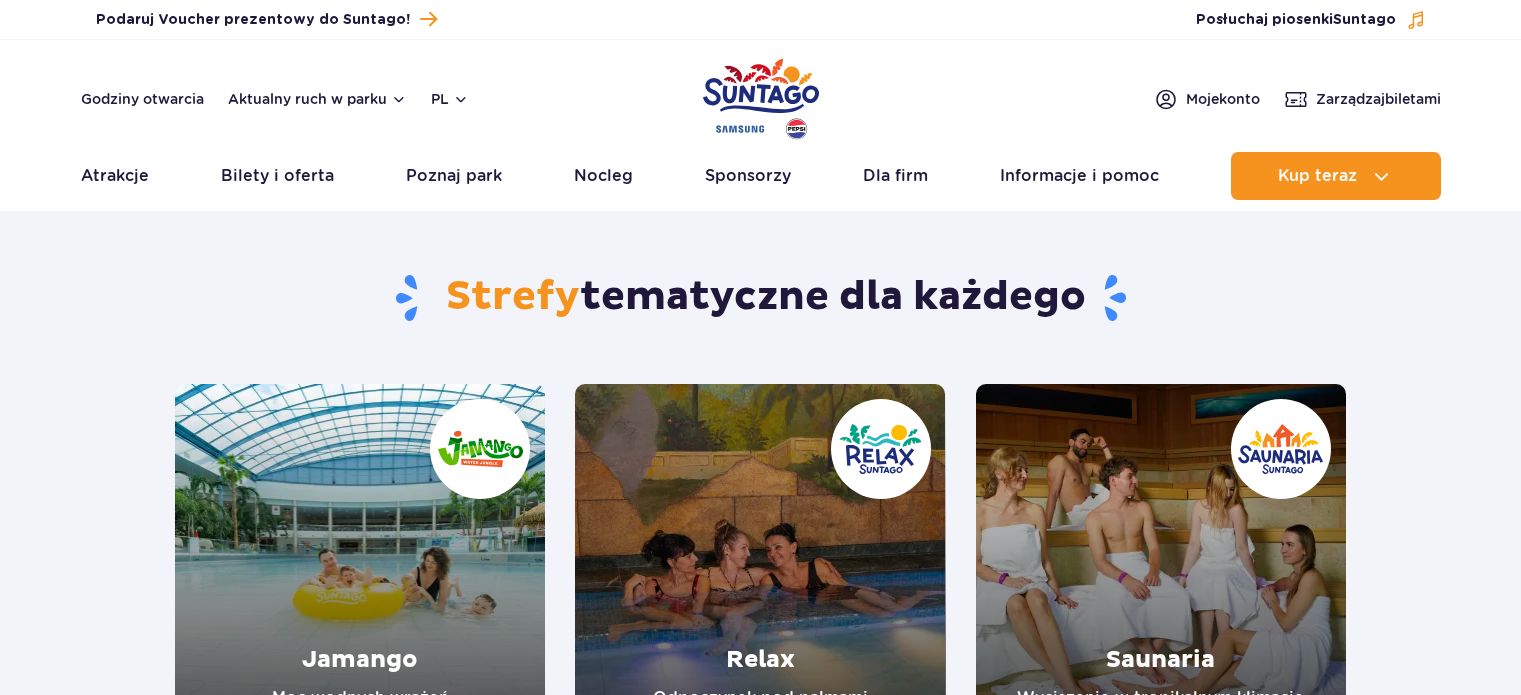 scroll, scrollTop: 0, scrollLeft: 0, axis: both 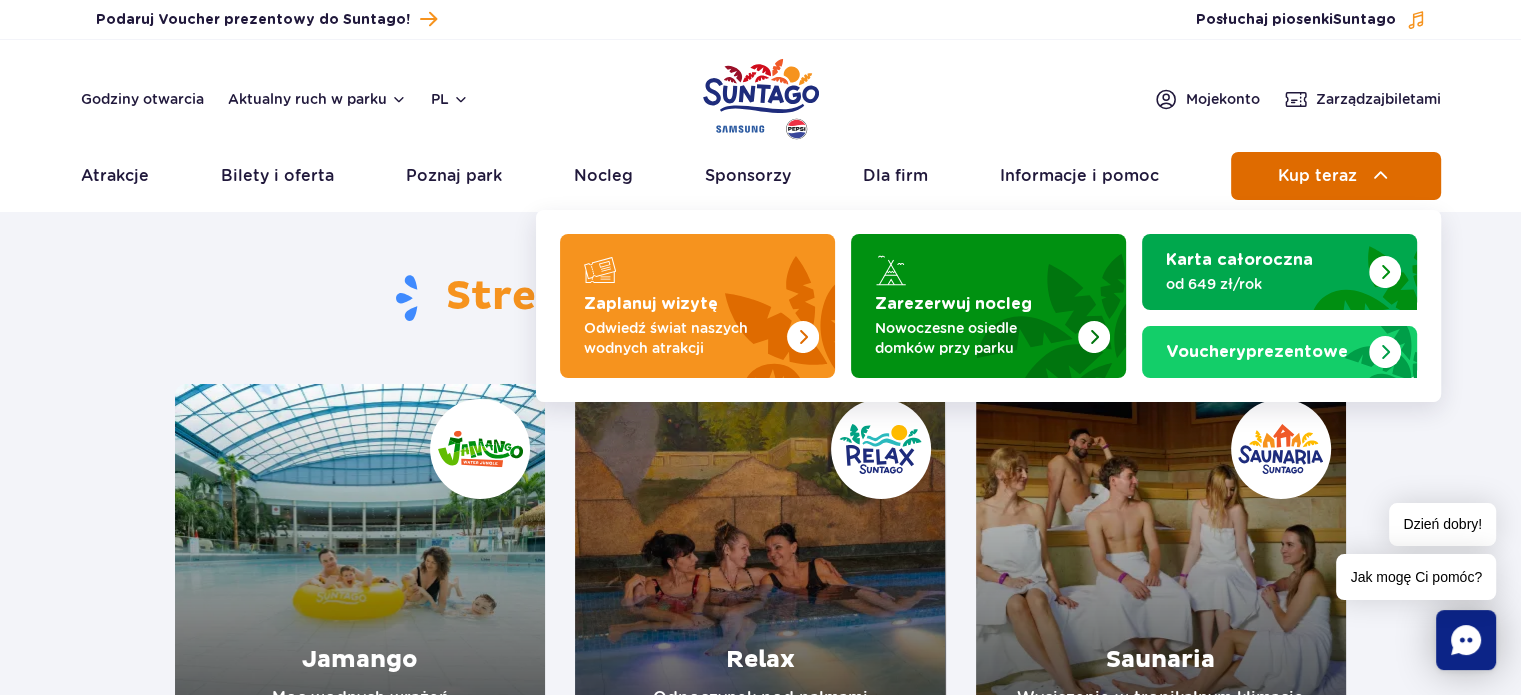 click on "Kup teraz" at bounding box center (1317, 176) 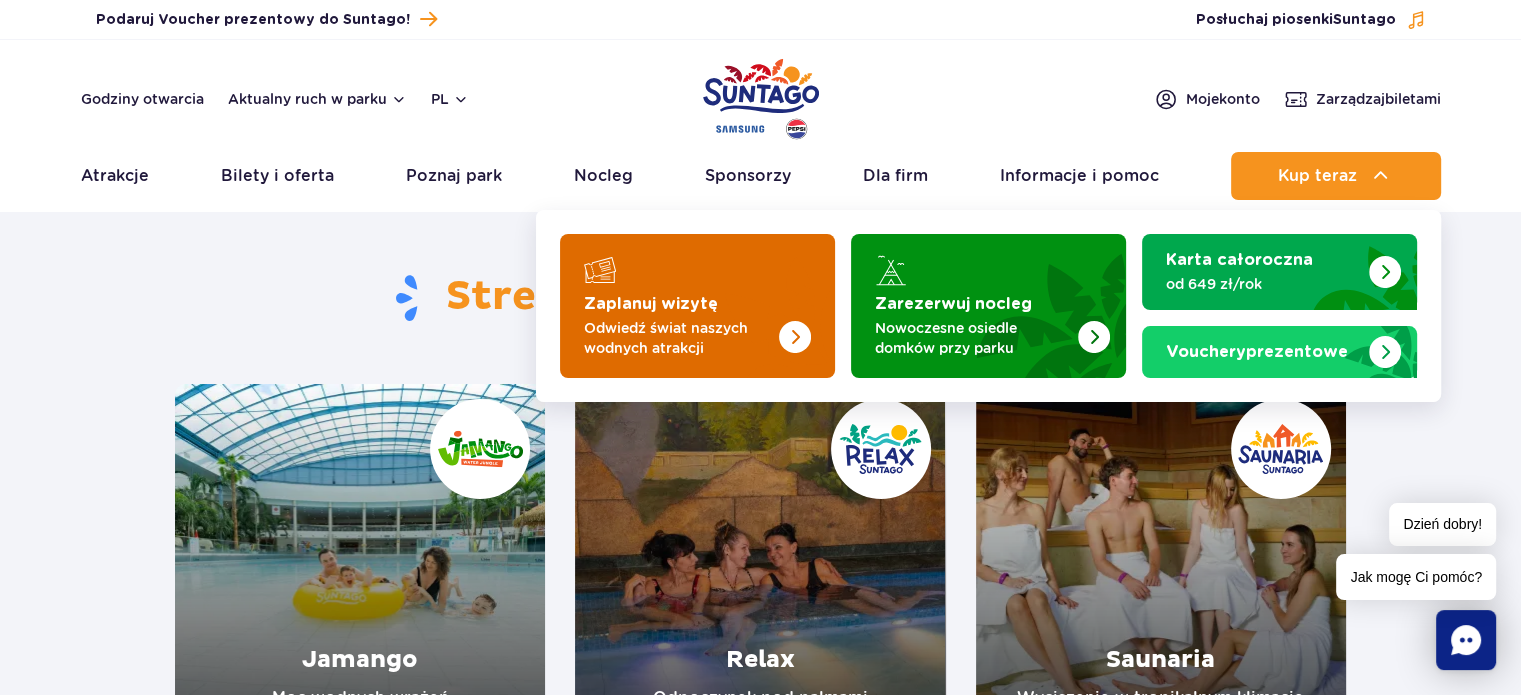 click on "Odwiedź świat naszych wodnych atrakcji" at bounding box center (681, 338) 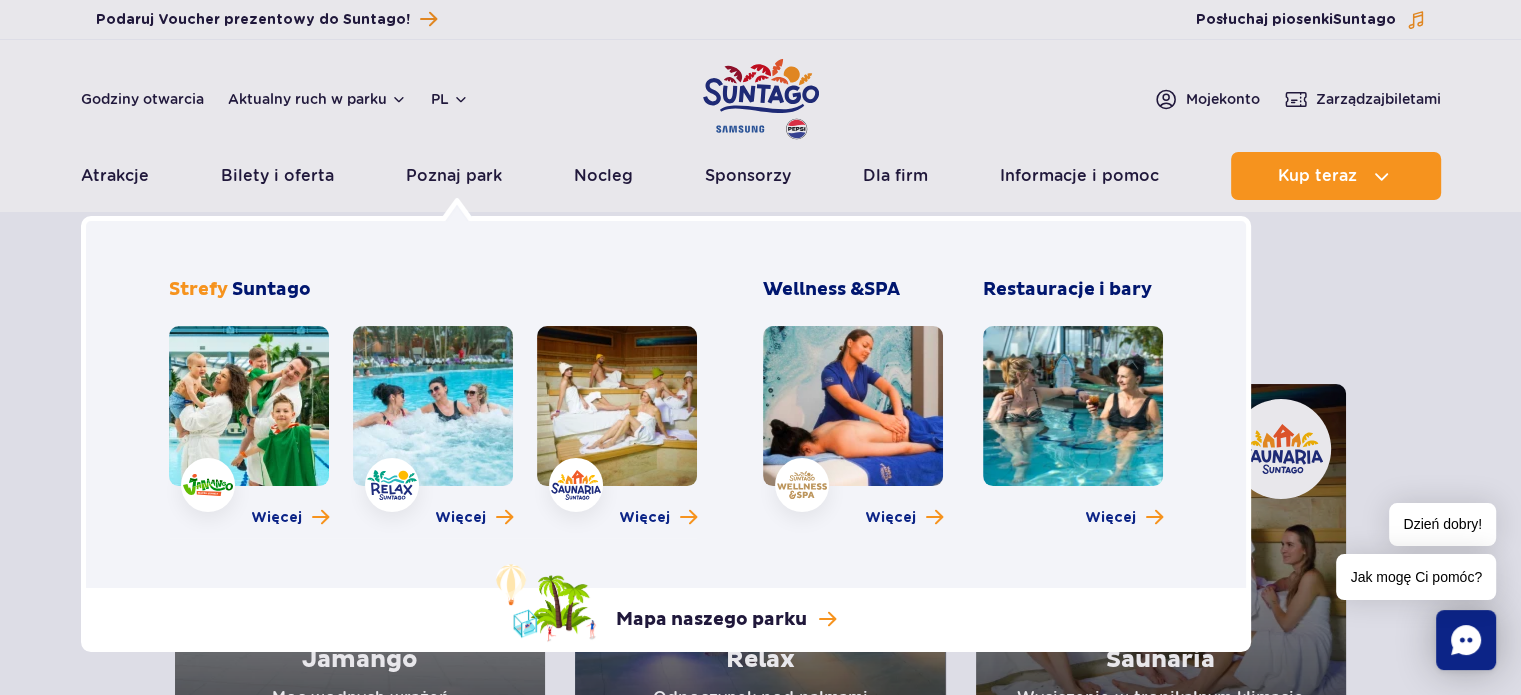 click at bounding box center (249, 406) 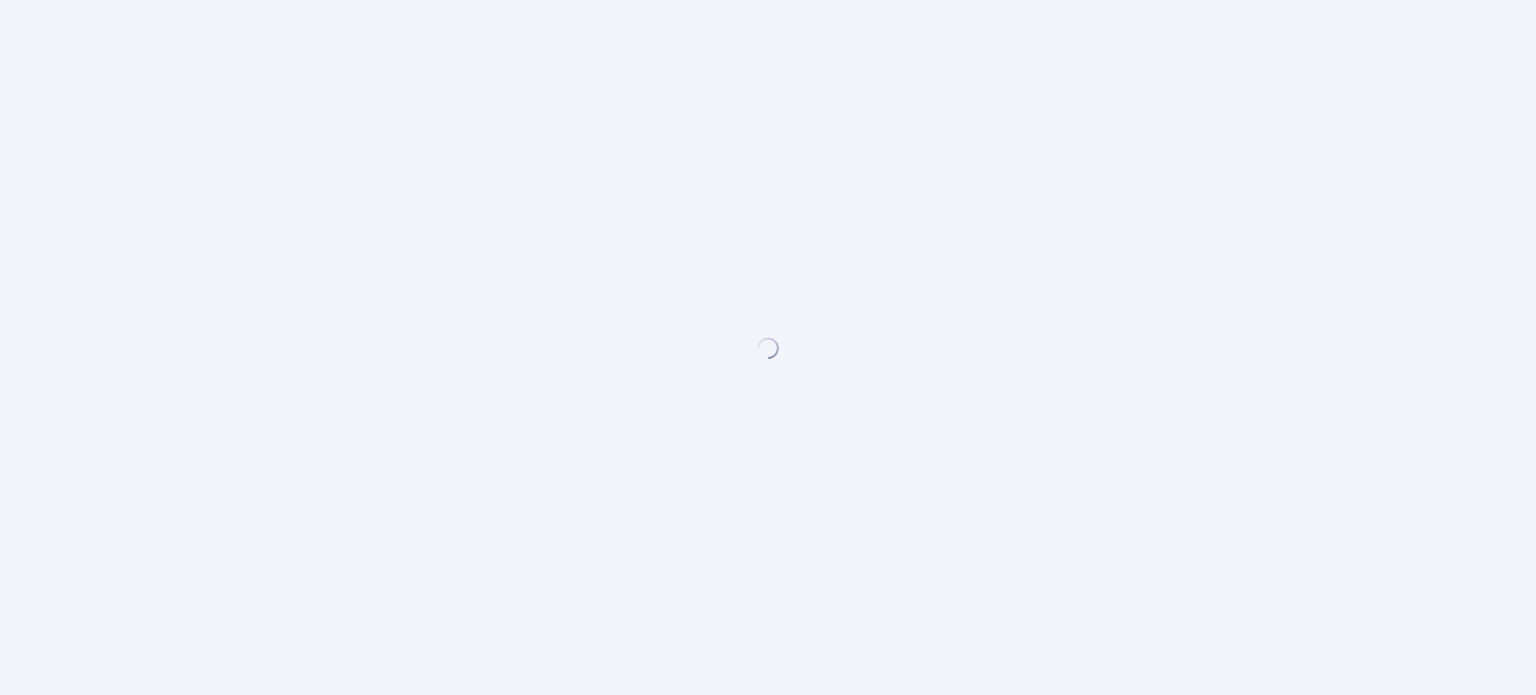 scroll, scrollTop: 0, scrollLeft: 0, axis: both 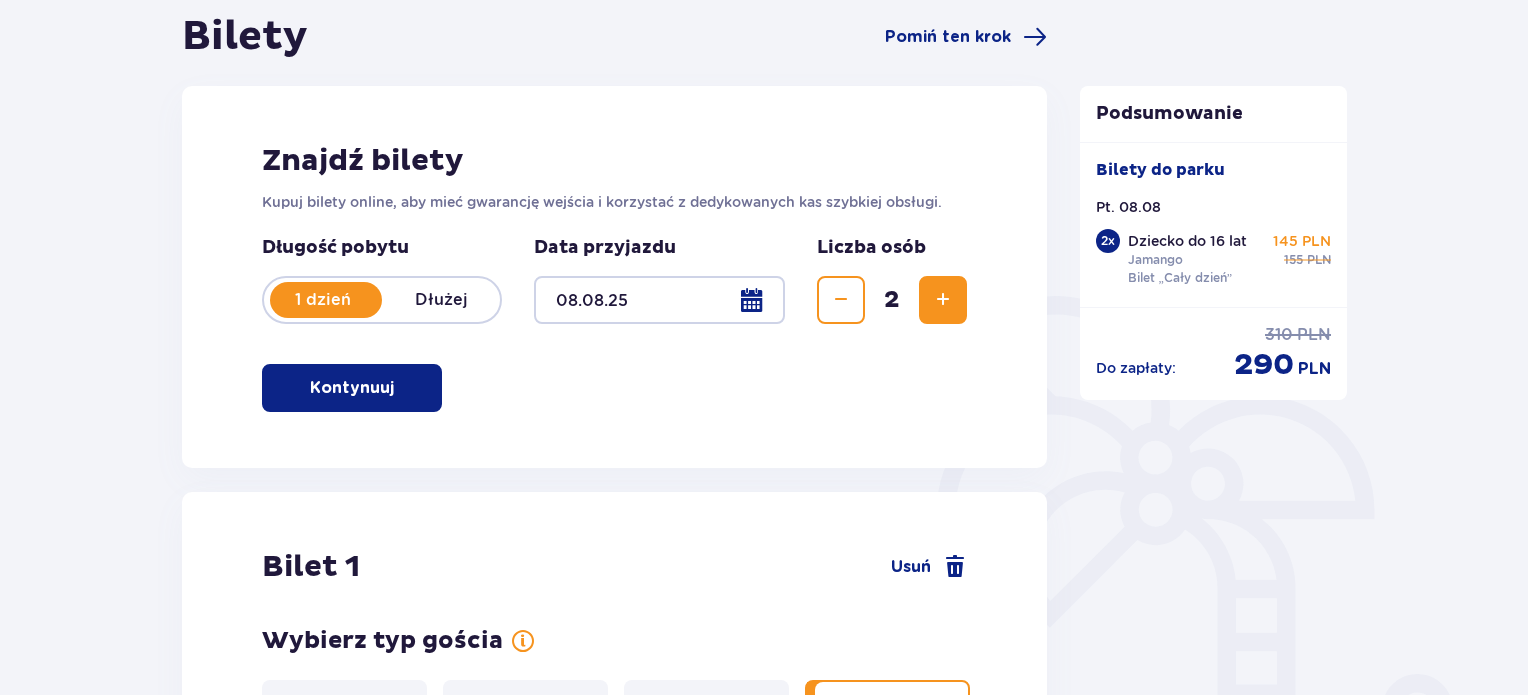 click at bounding box center [659, 300] 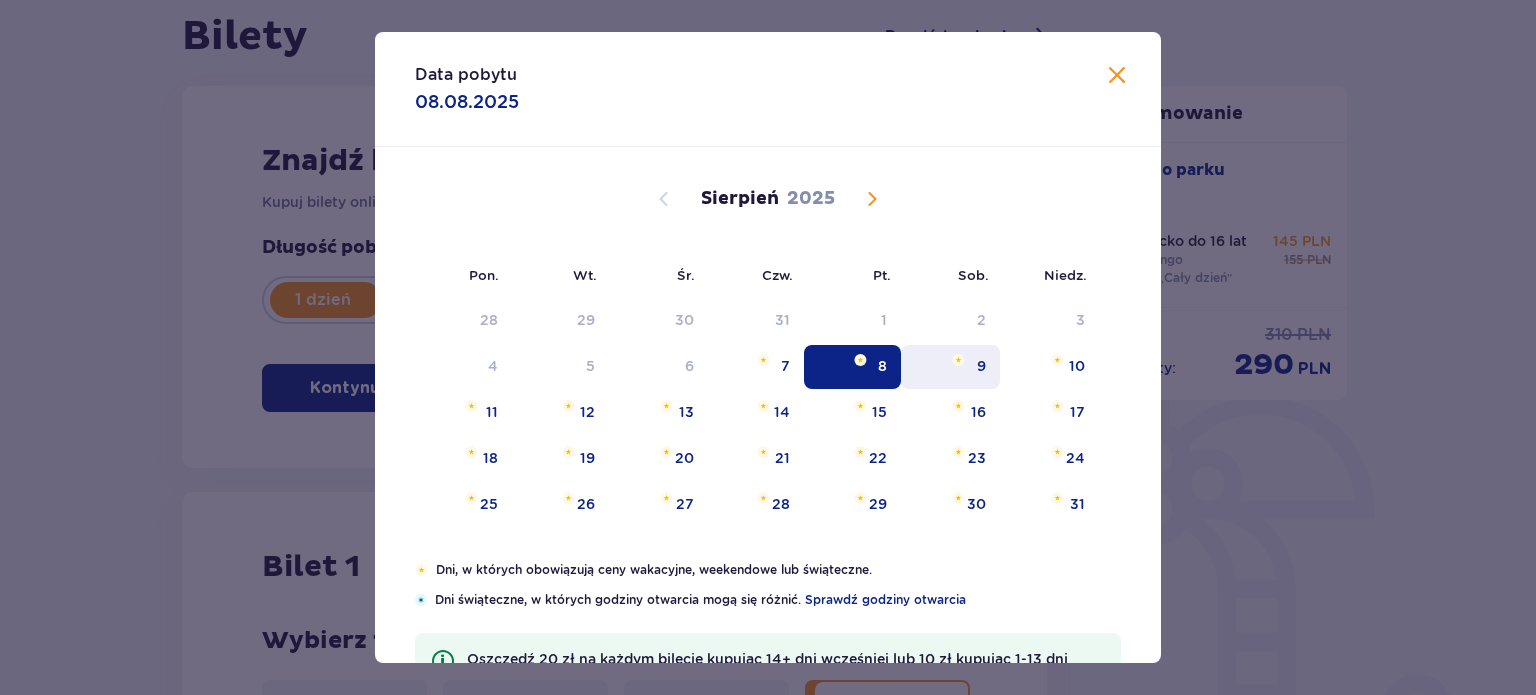 click on "9" at bounding box center [950, 367] 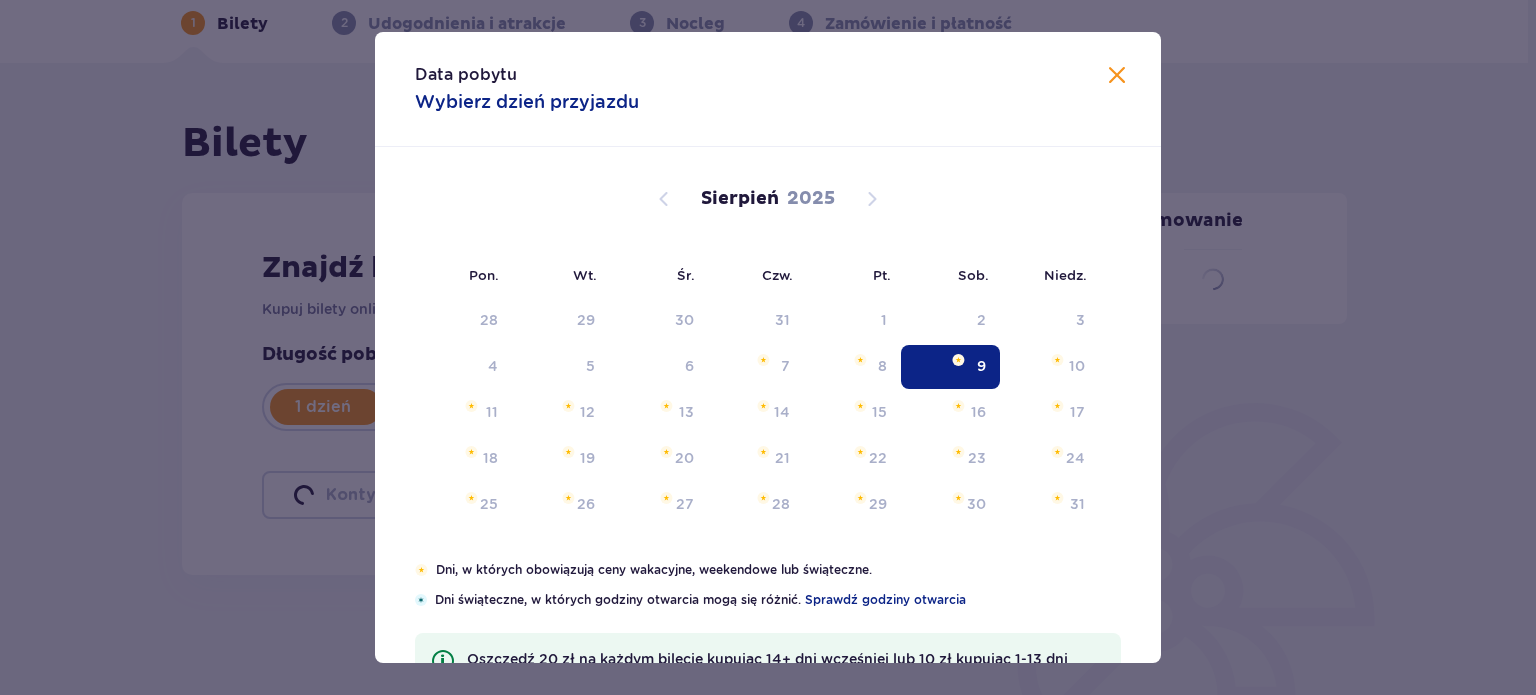 scroll, scrollTop: 92, scrollLeft: 0, axis: vertical 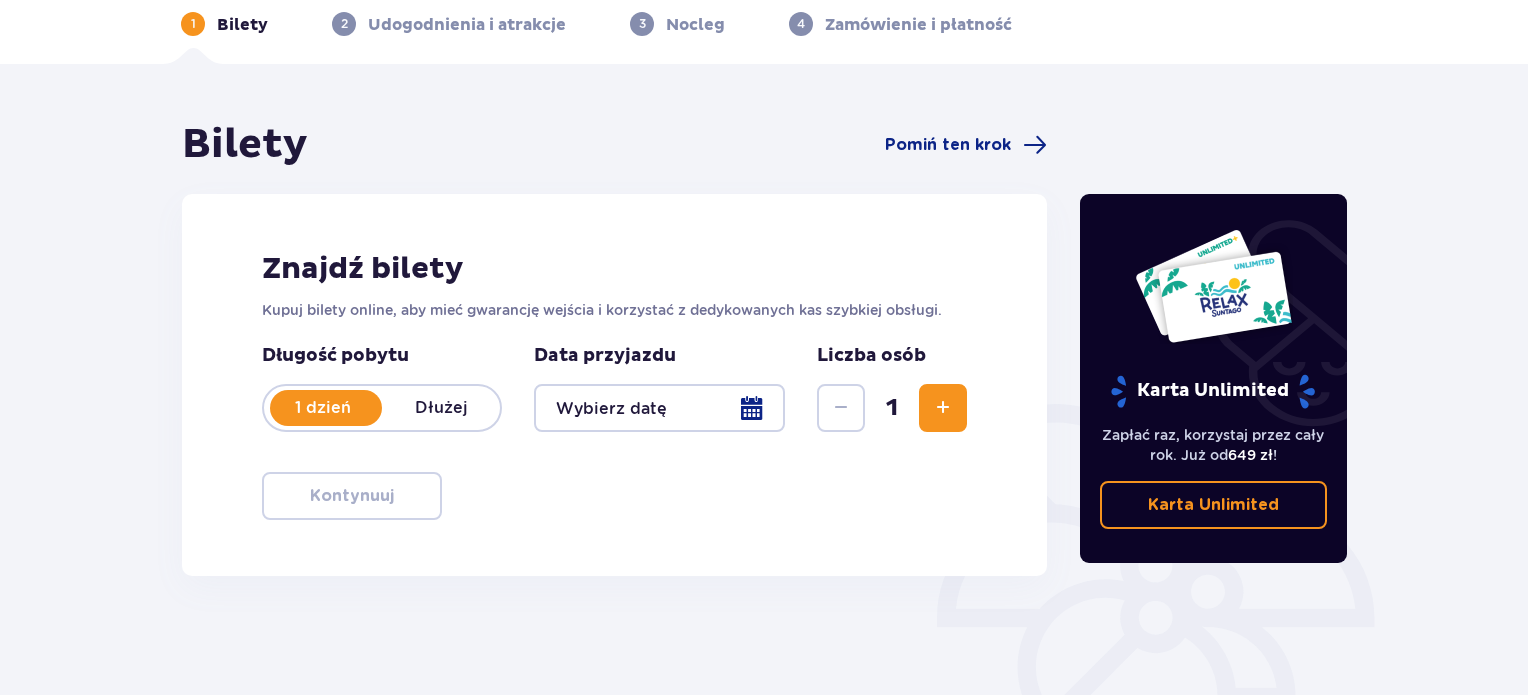 click at bounding box center [659, 408] 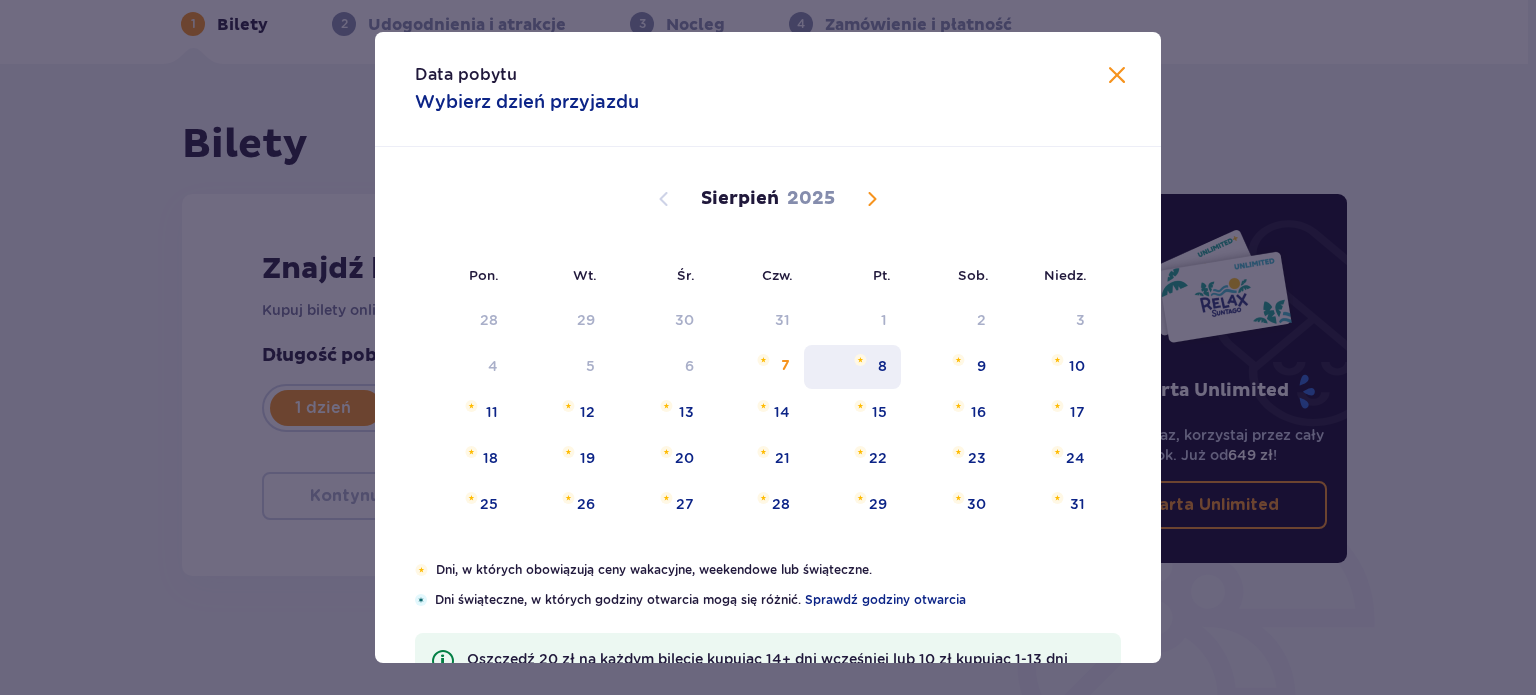 click on "8" at bounding box center [852, 367] 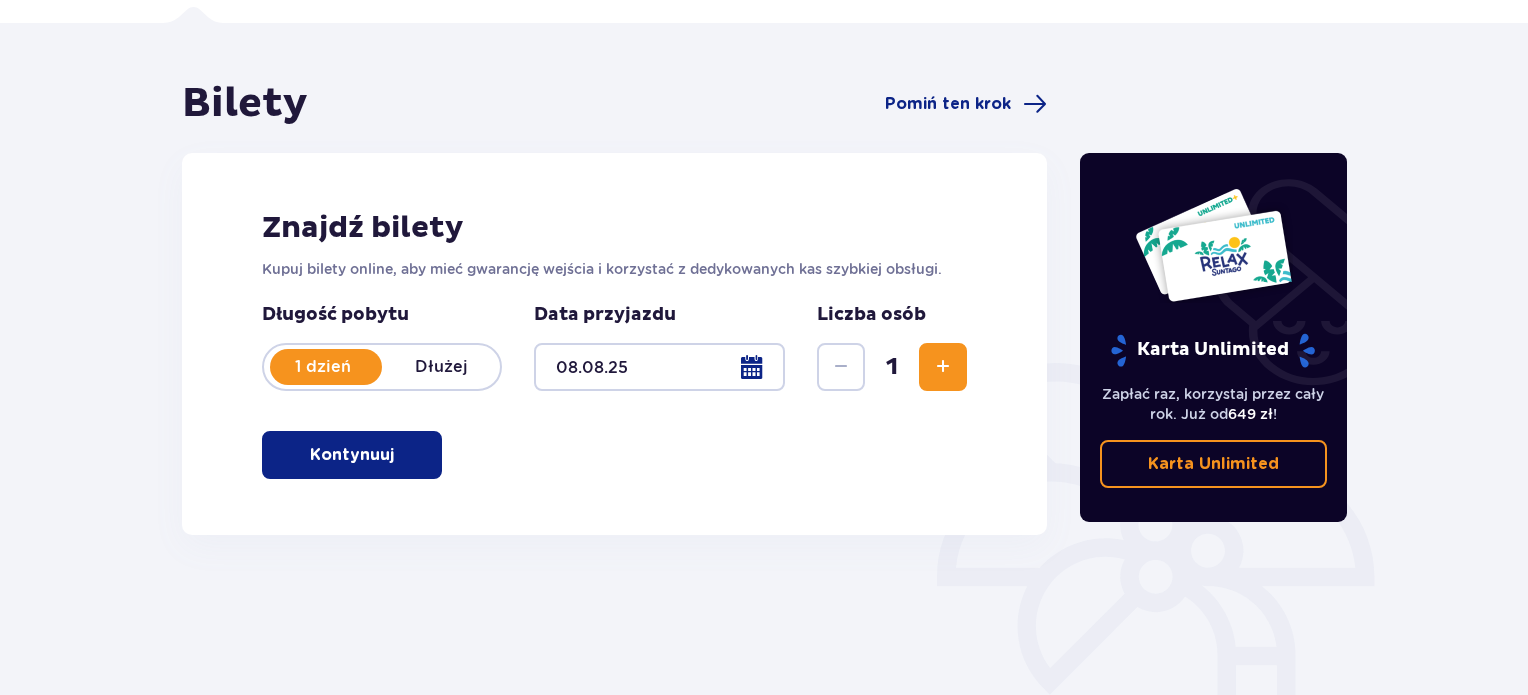 scroll, scrollTop: 200, scrollLeft: 0, axis: vertical 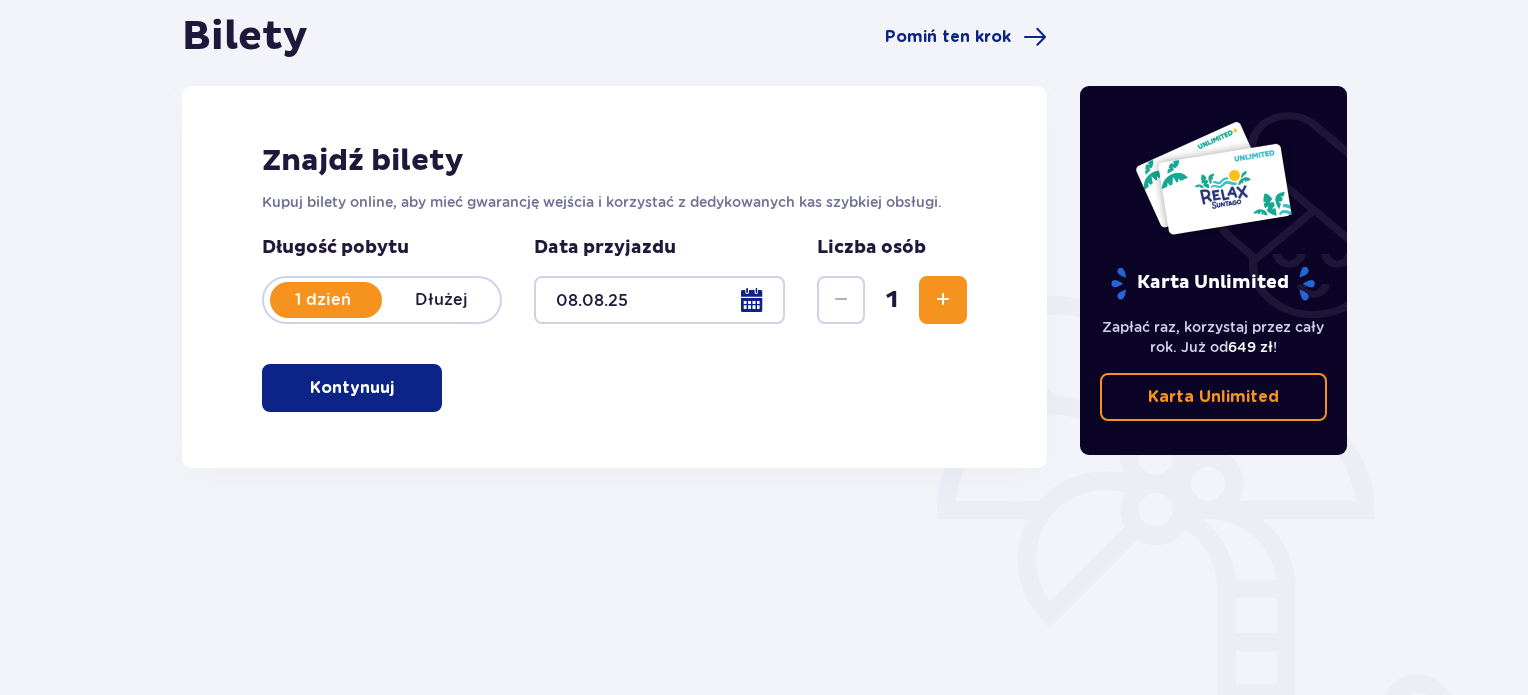 click at bounding box center [943, 300] 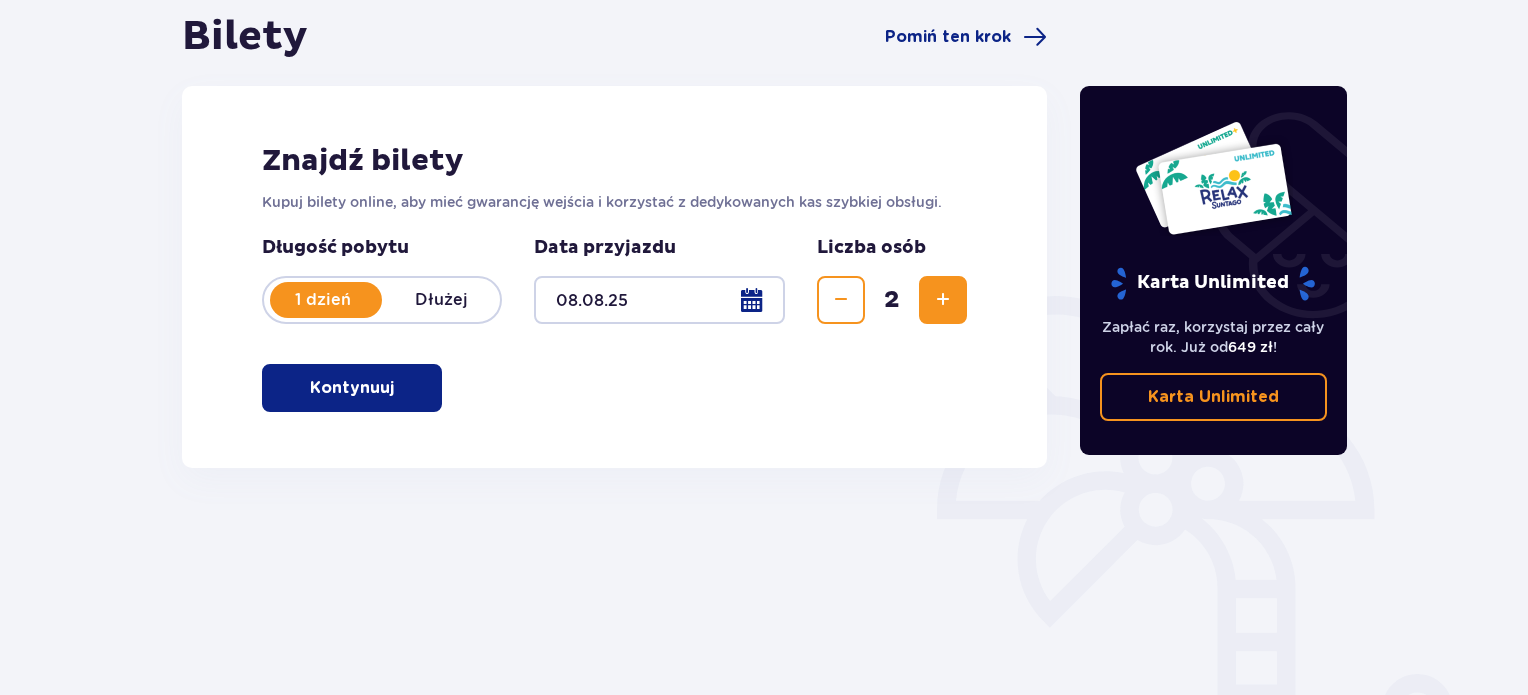 click at bounding box center [943, 300] 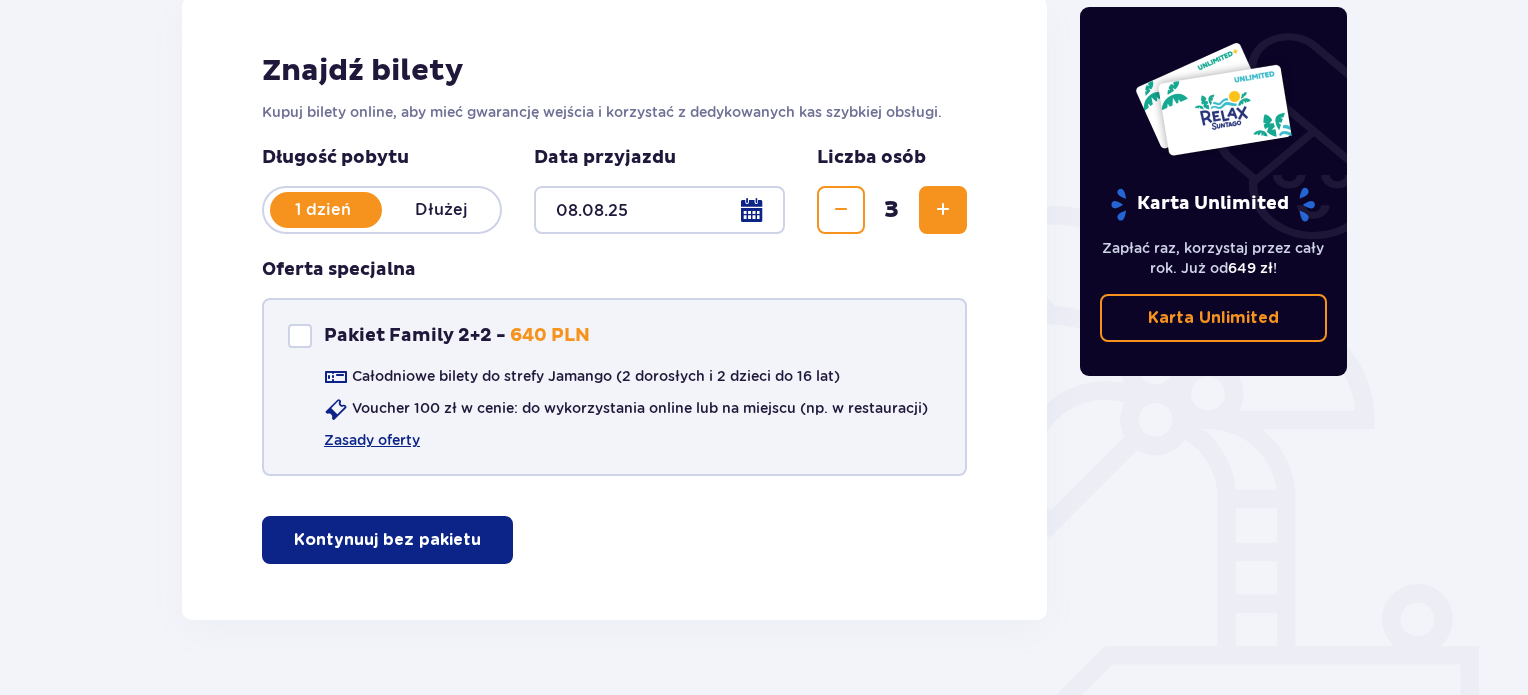scroll, scrollTop: 300, scrollLeft: 0, axis: vertical 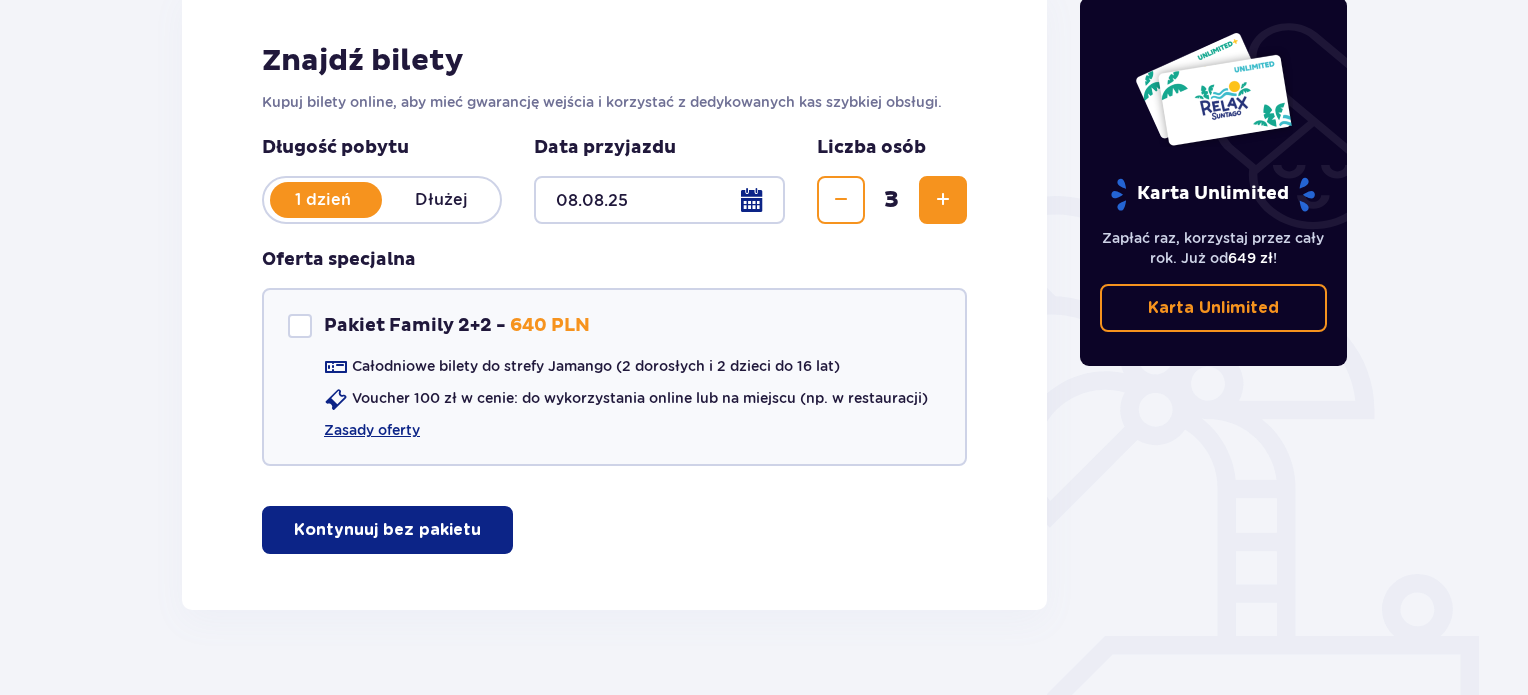 click on "Kontynuuj bez pakietu" at bounding box center (387, 530) 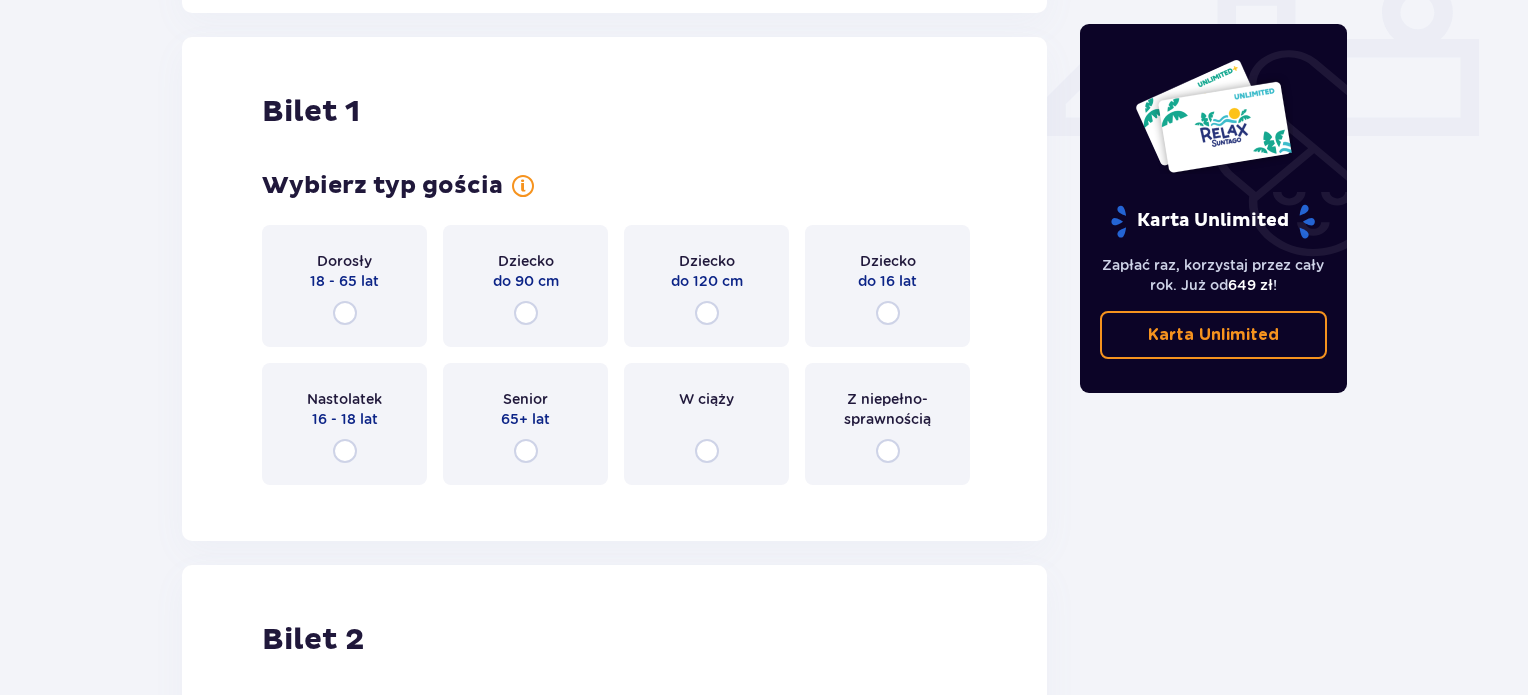 scroll, scrollTop: 909, scrollLeft: 0, axis: vertical 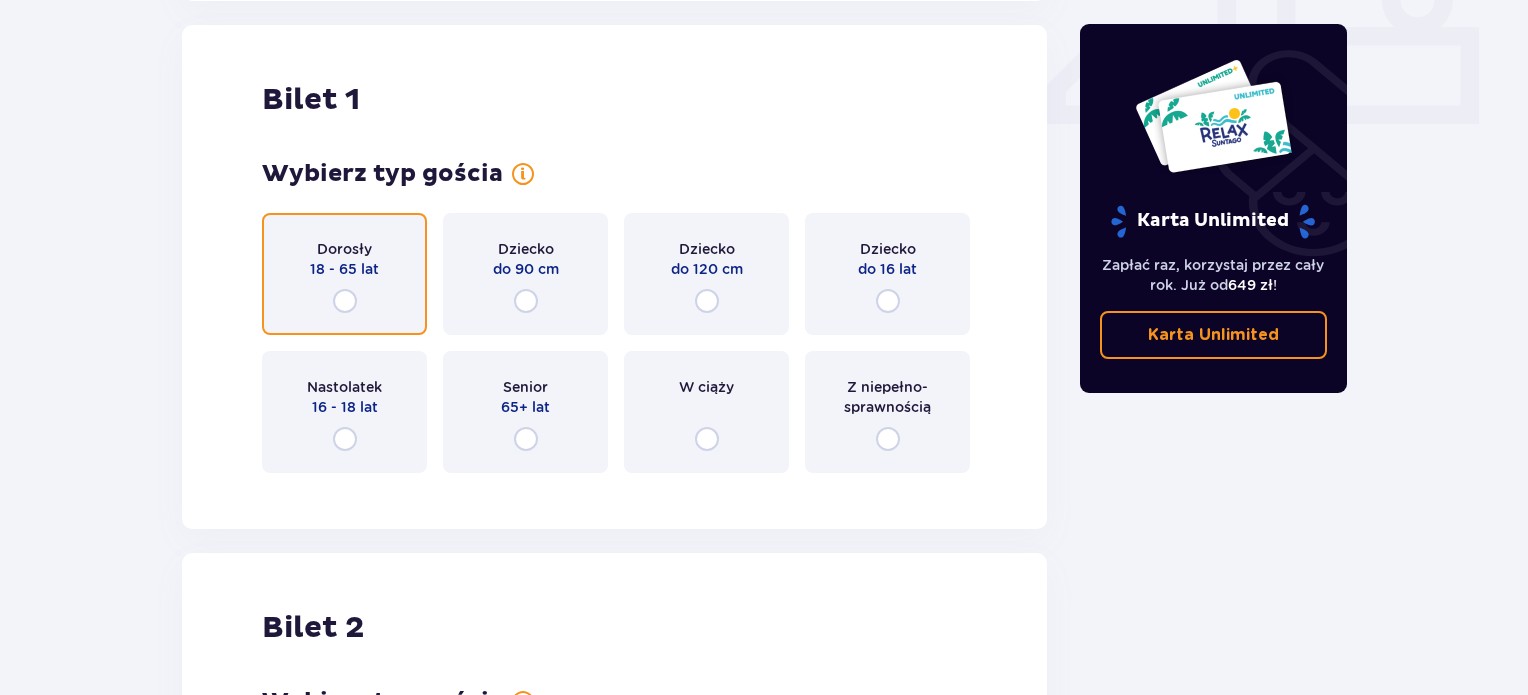click at bounding box center [345, 301] 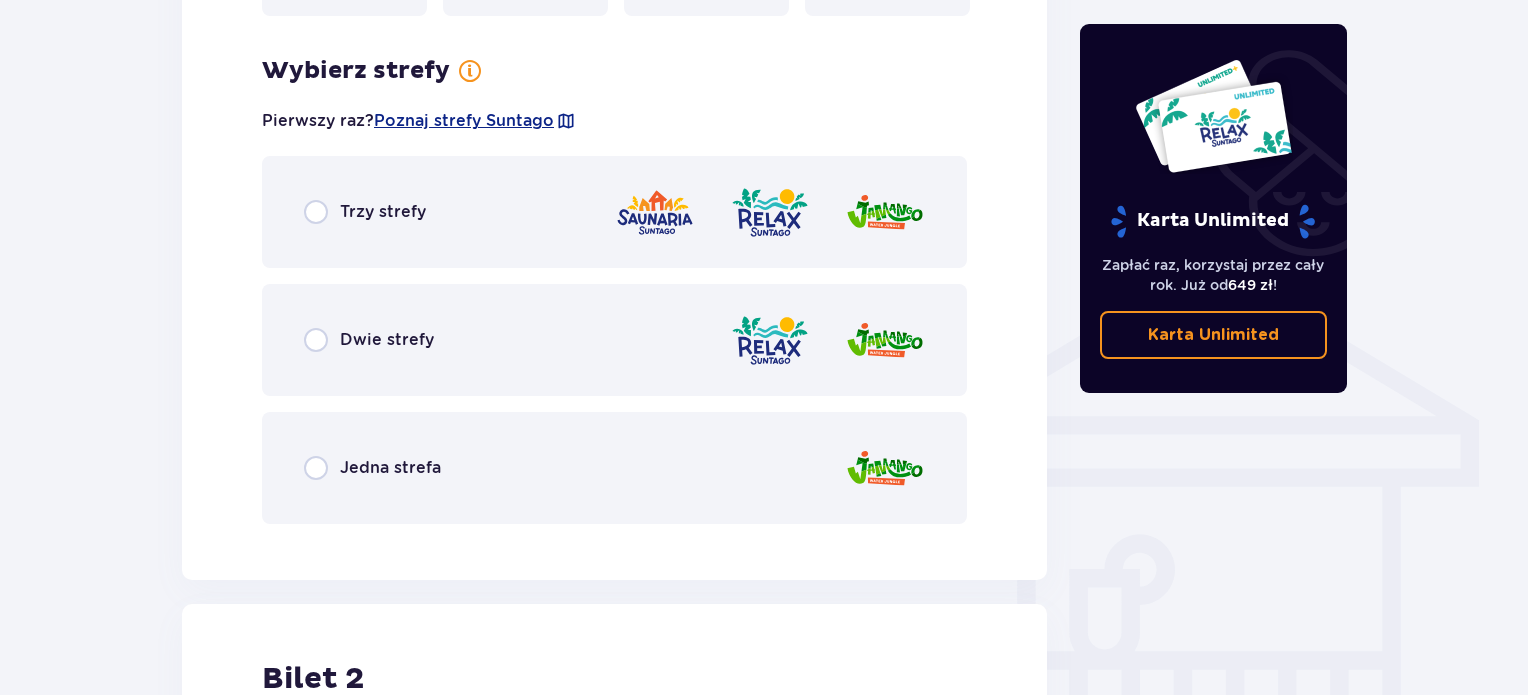 scroll, scrollTop: 1397, scrollLeft: 0, axis: vertical 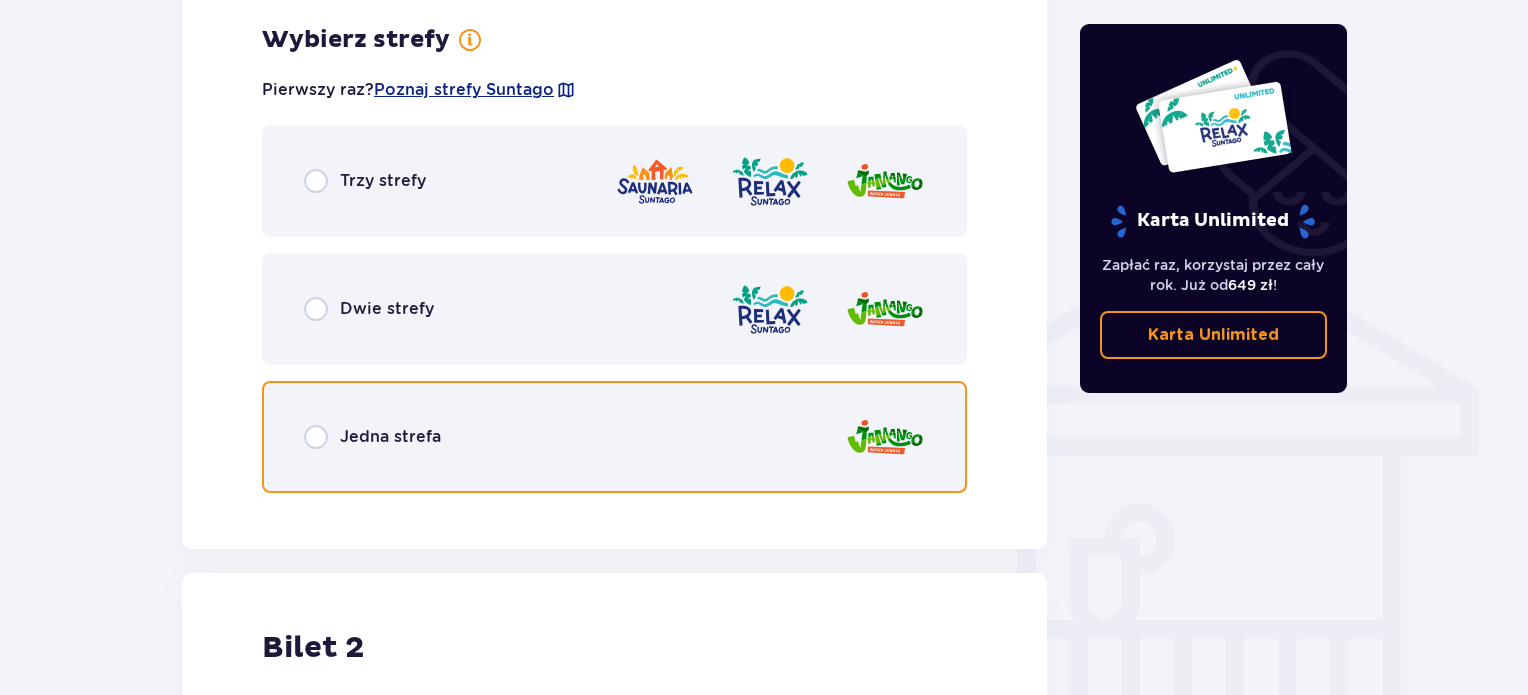 click at bounding box center (316, 437) 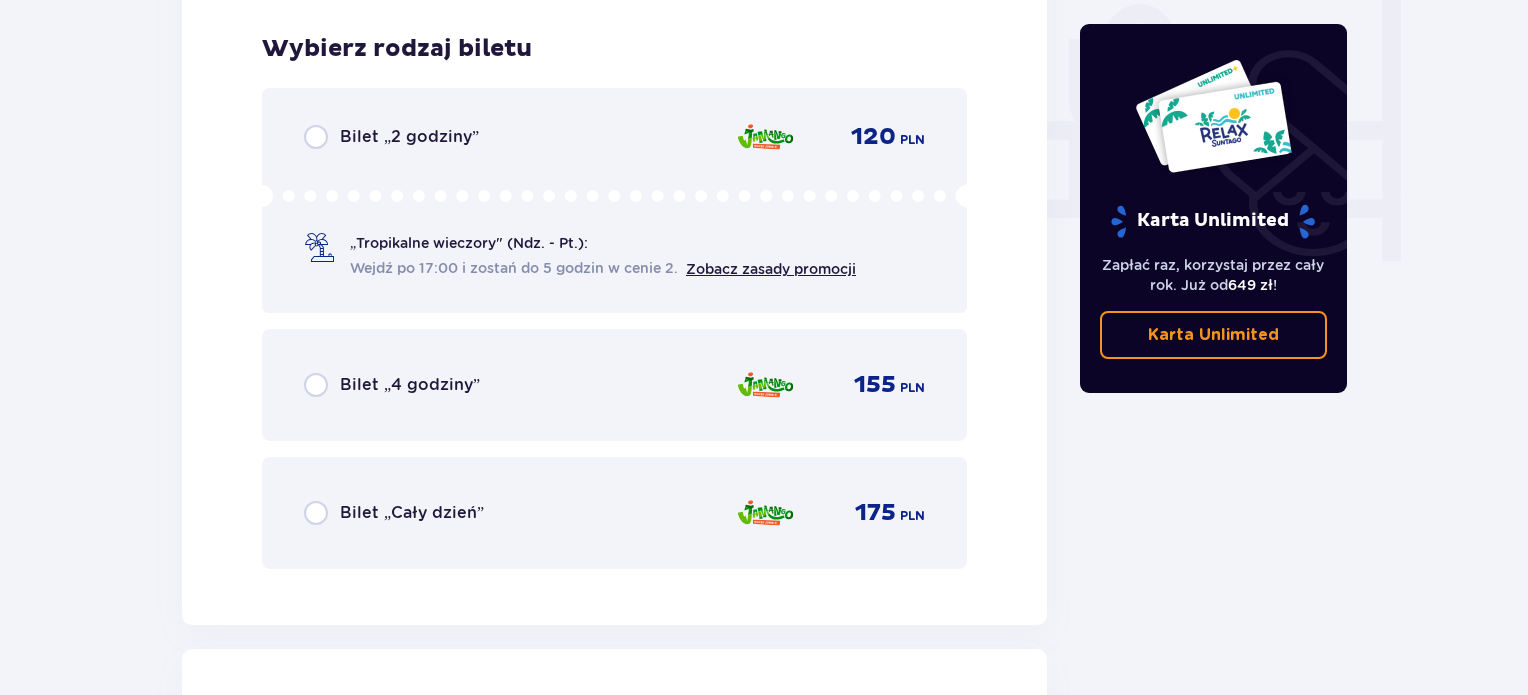 scroll, scrollTop: 1905, scrollLeft: 0, axis: vertical 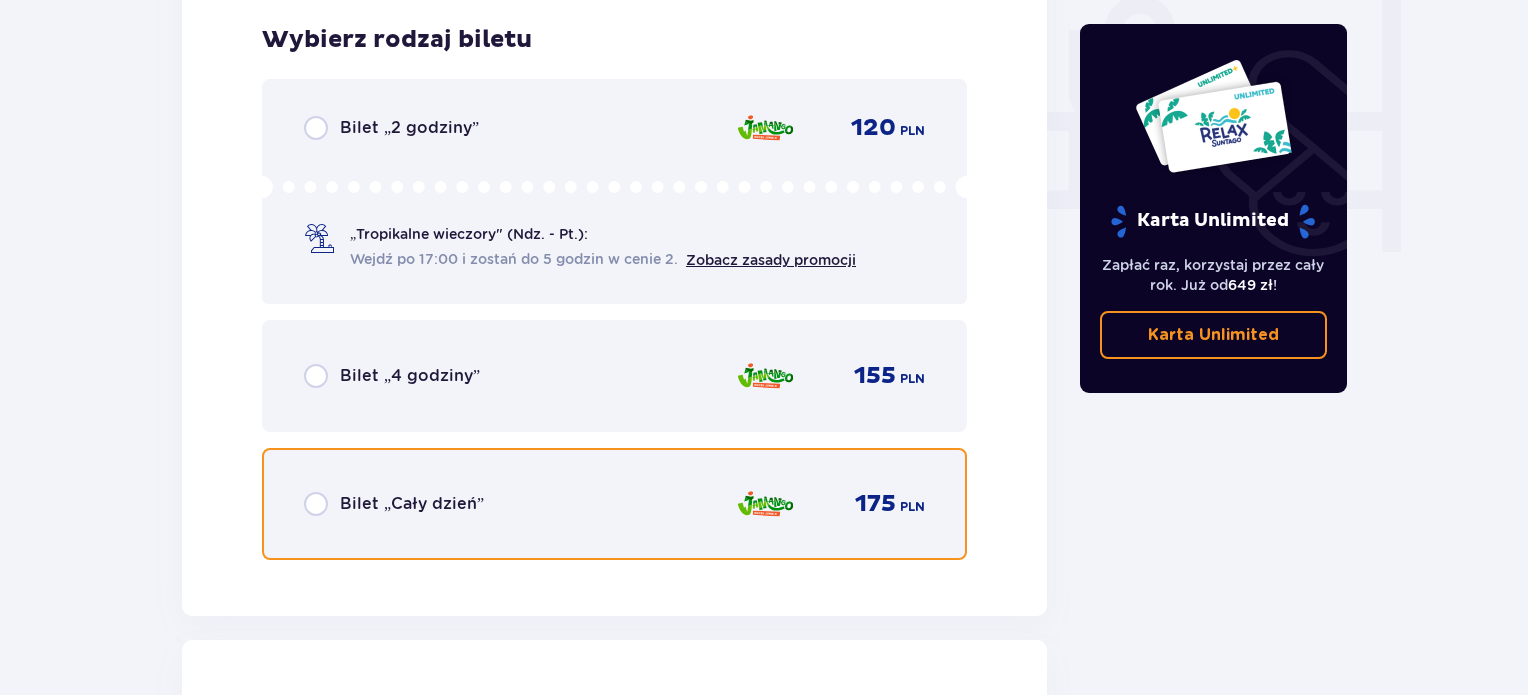 click at bounding box center (316, 504) 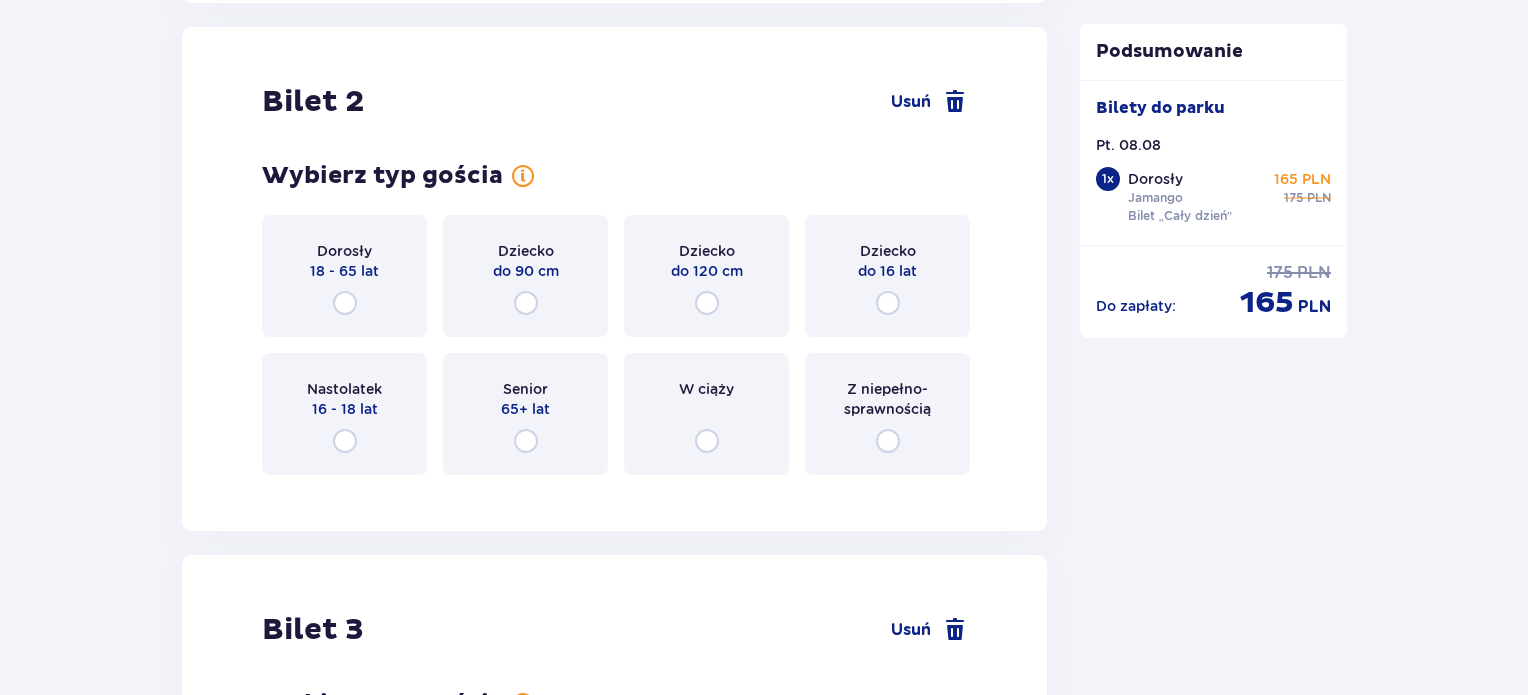 scroll, scrollTop: 2519, scrollLeft: 0, axis: vertical 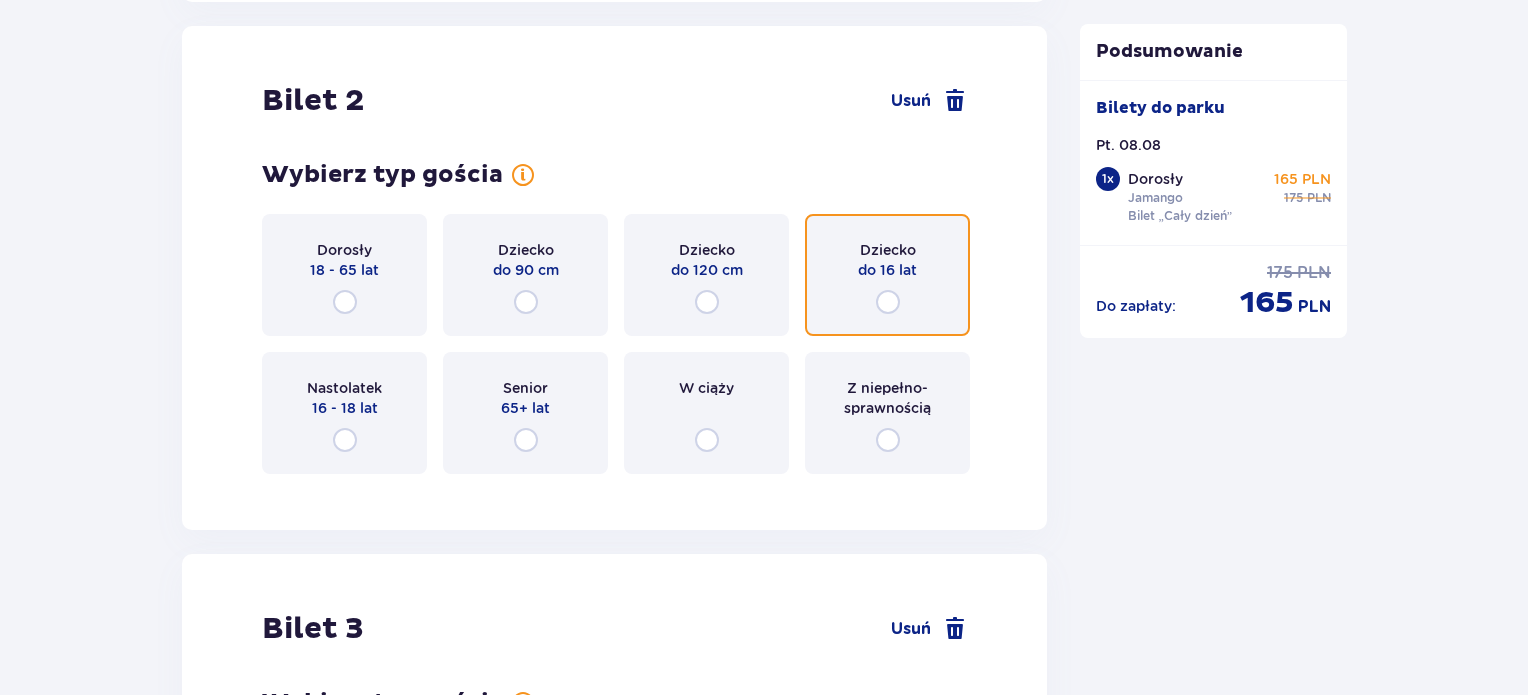 click at bounding box center [888, 302] 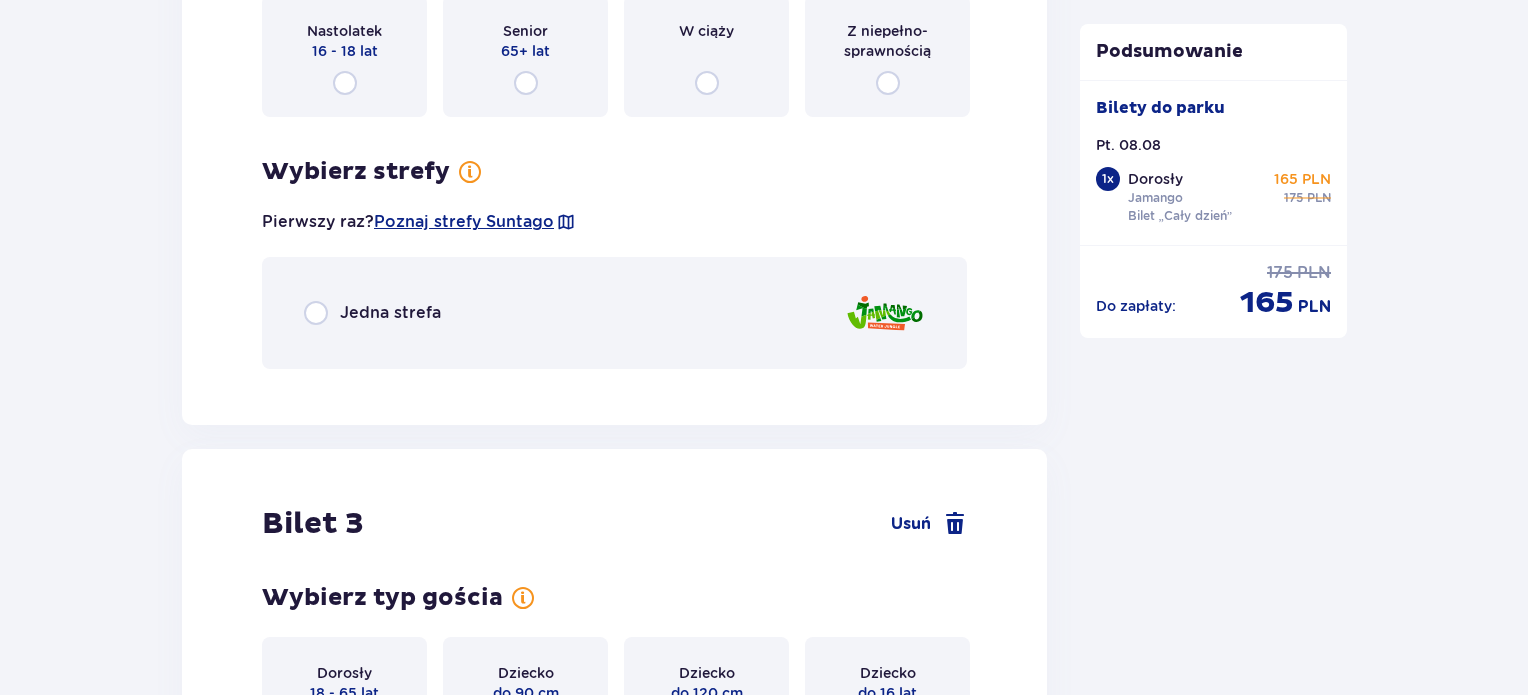 scroll, scrollTop: 2707, scrollLeft: 0, axis: vertical 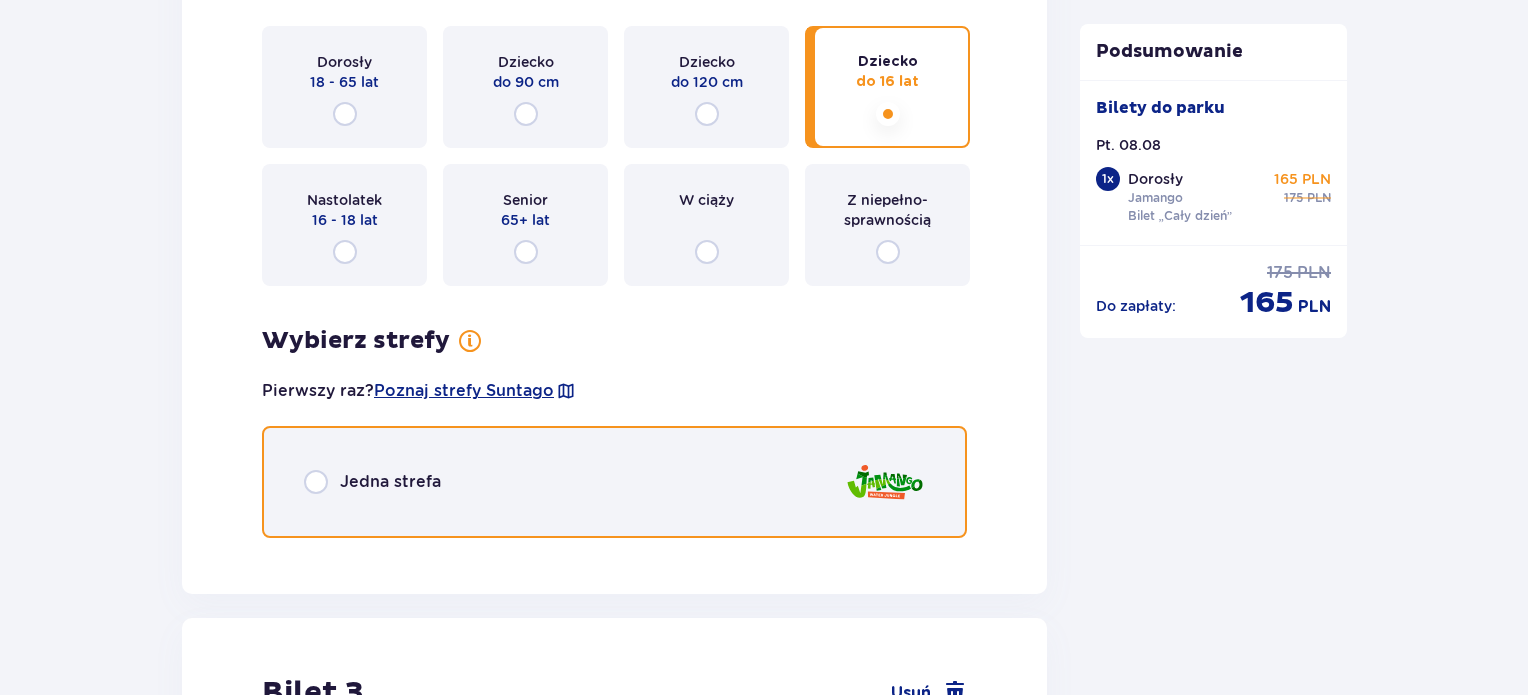 click at bounding box center (316, 482) 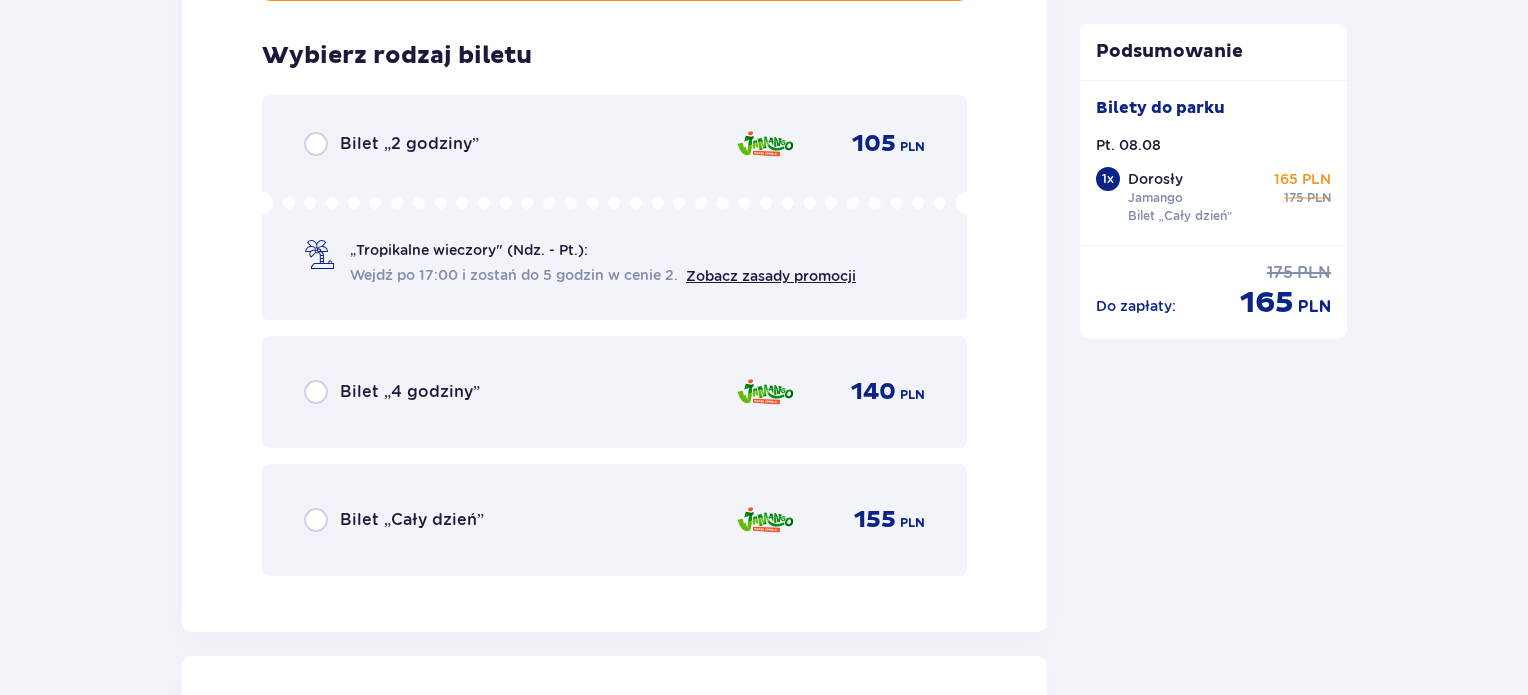 scroll, scrollTop: 3259, scrollLeft: 0, axis: vertical 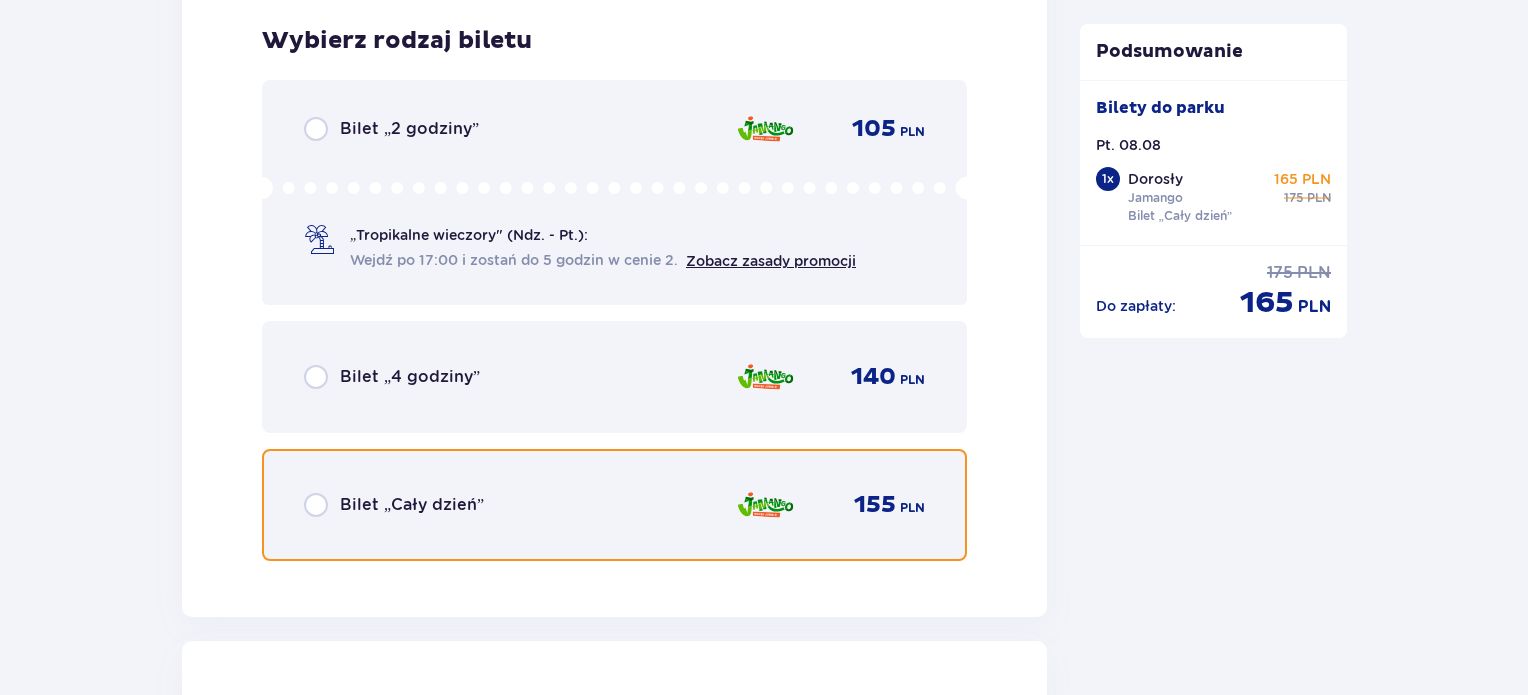 click at bounding box center [316, 505] 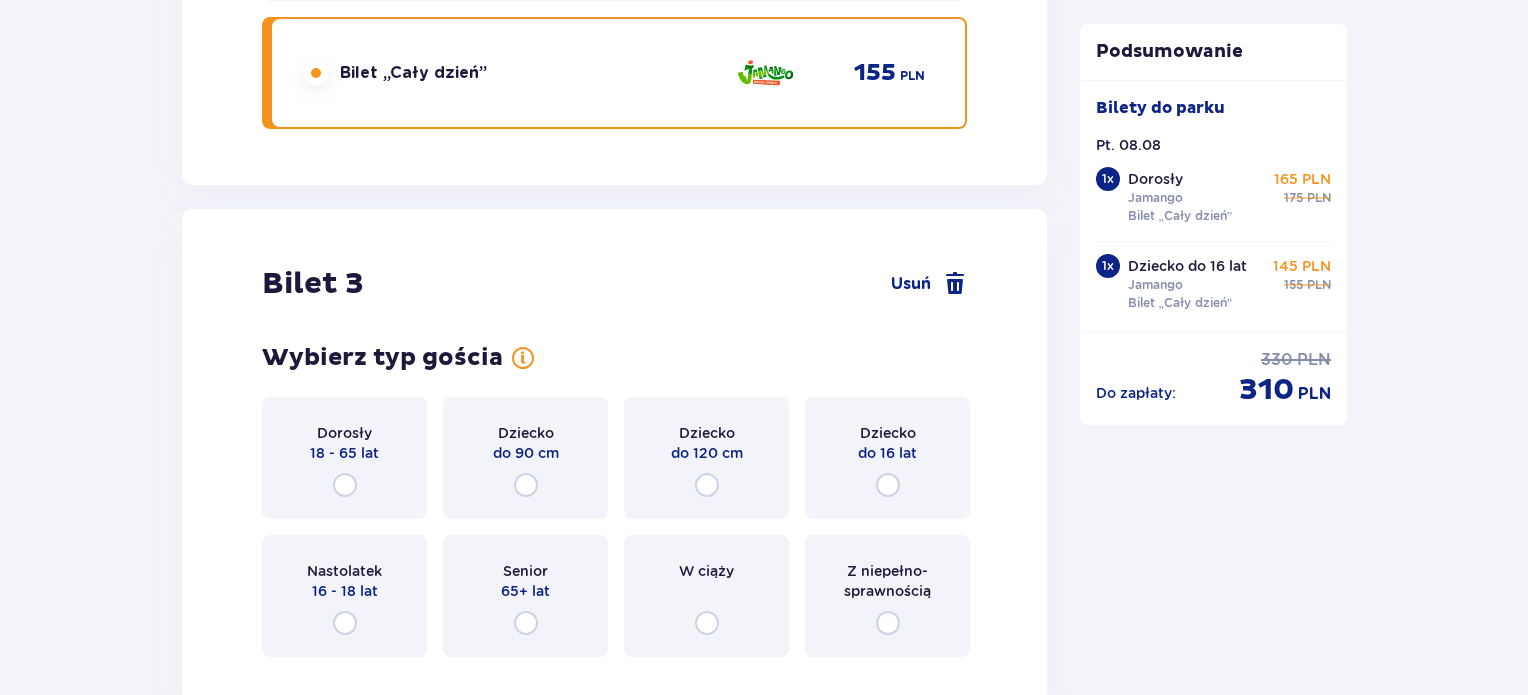 scroll, scrollTop: 3873, scrollLeft: 0, axis: vertical 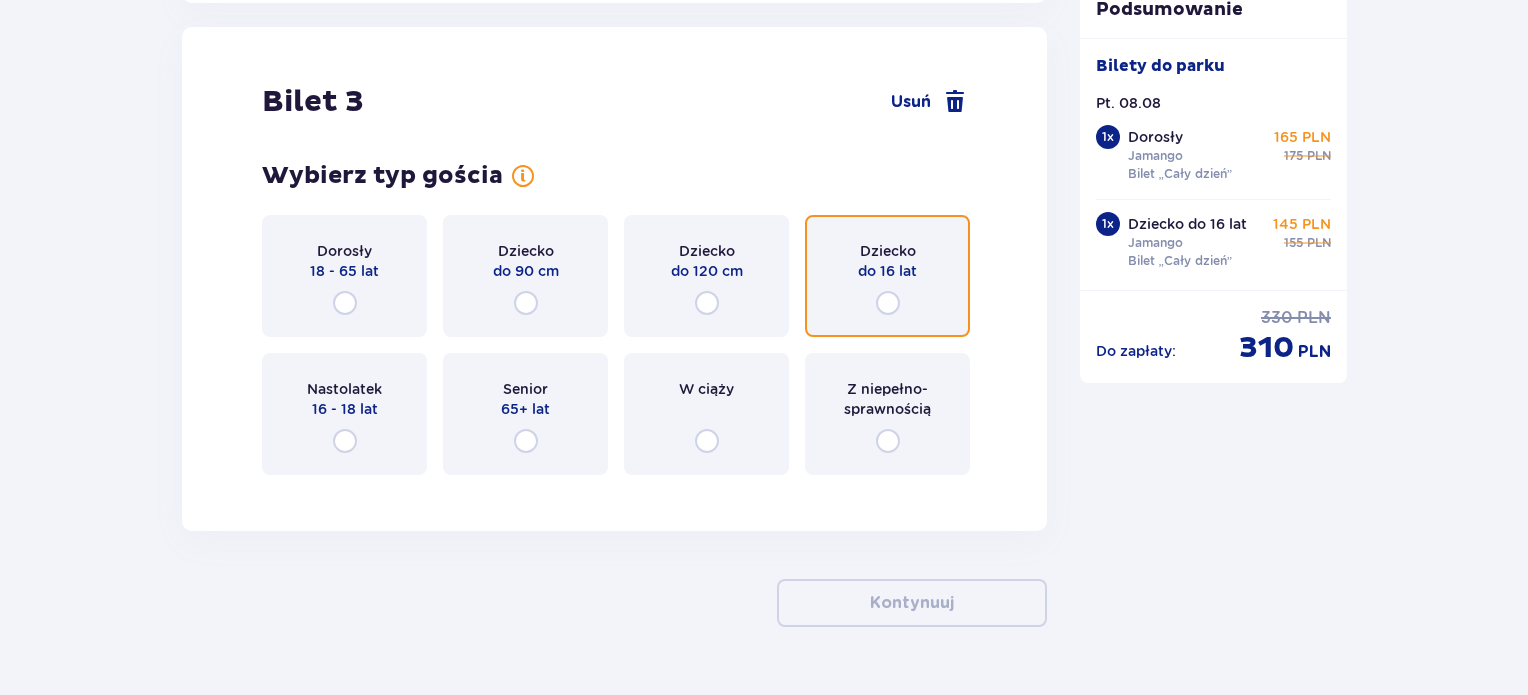 click at bounding box center [888, 303] 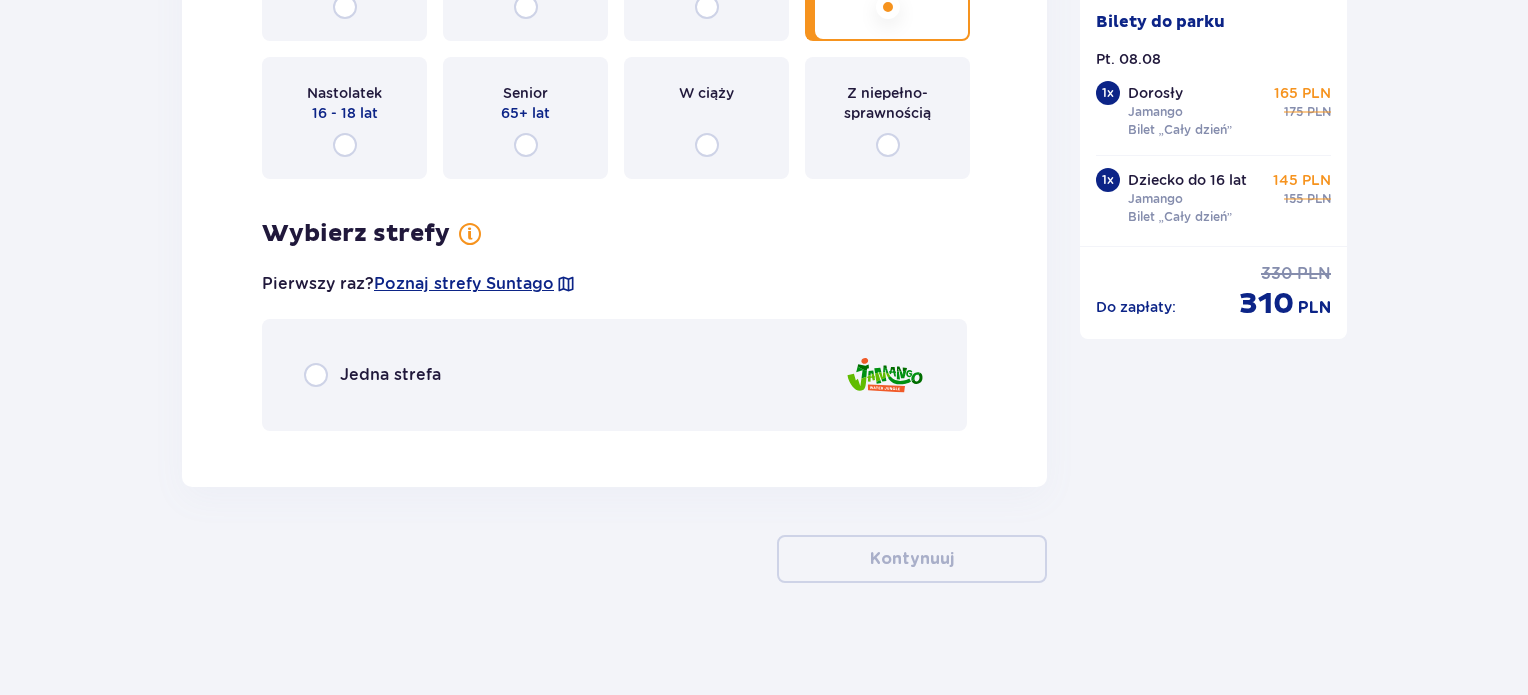 scroll, scrollTop: 4174, scrollLeft: 0, axis: vertical 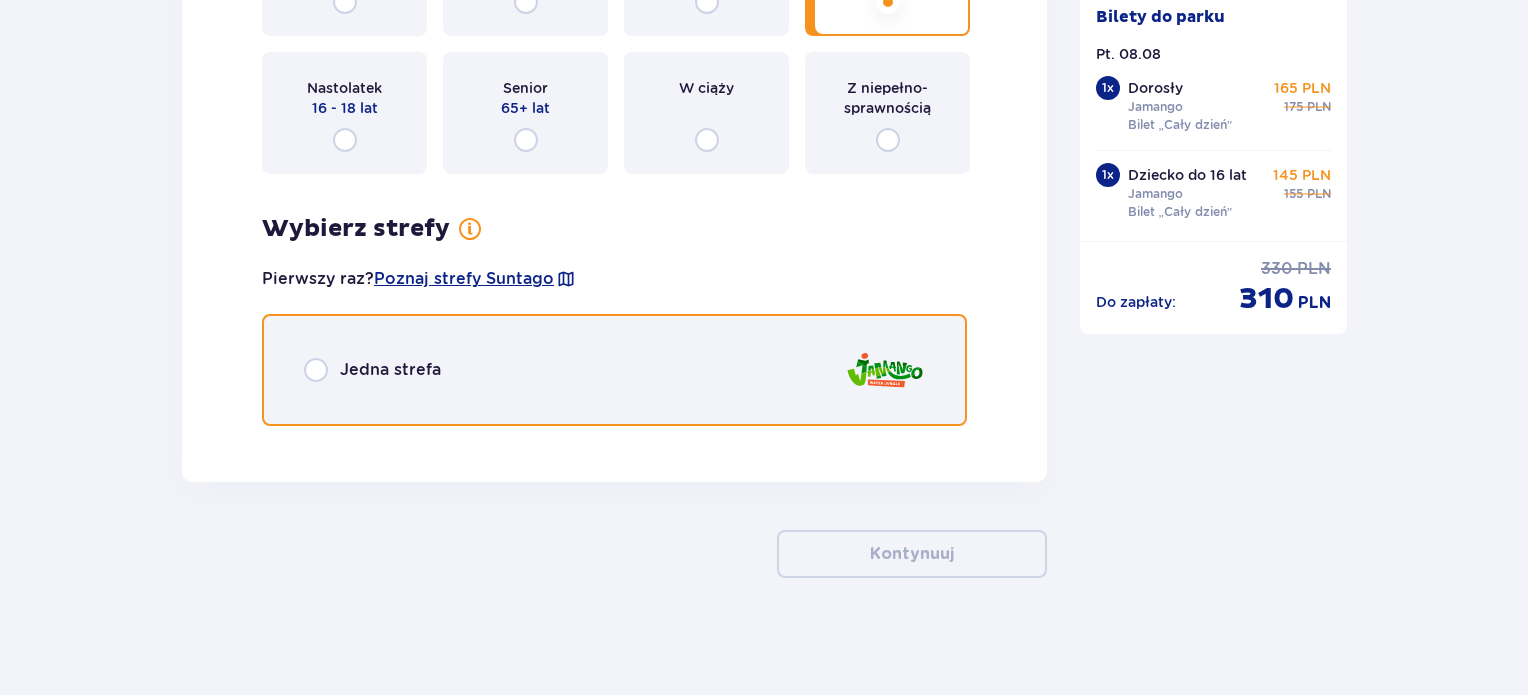drag, startPoint x: 324, startPoint y: 364, endPoint x: 337, endPoint y: 381, distance: 21.400934 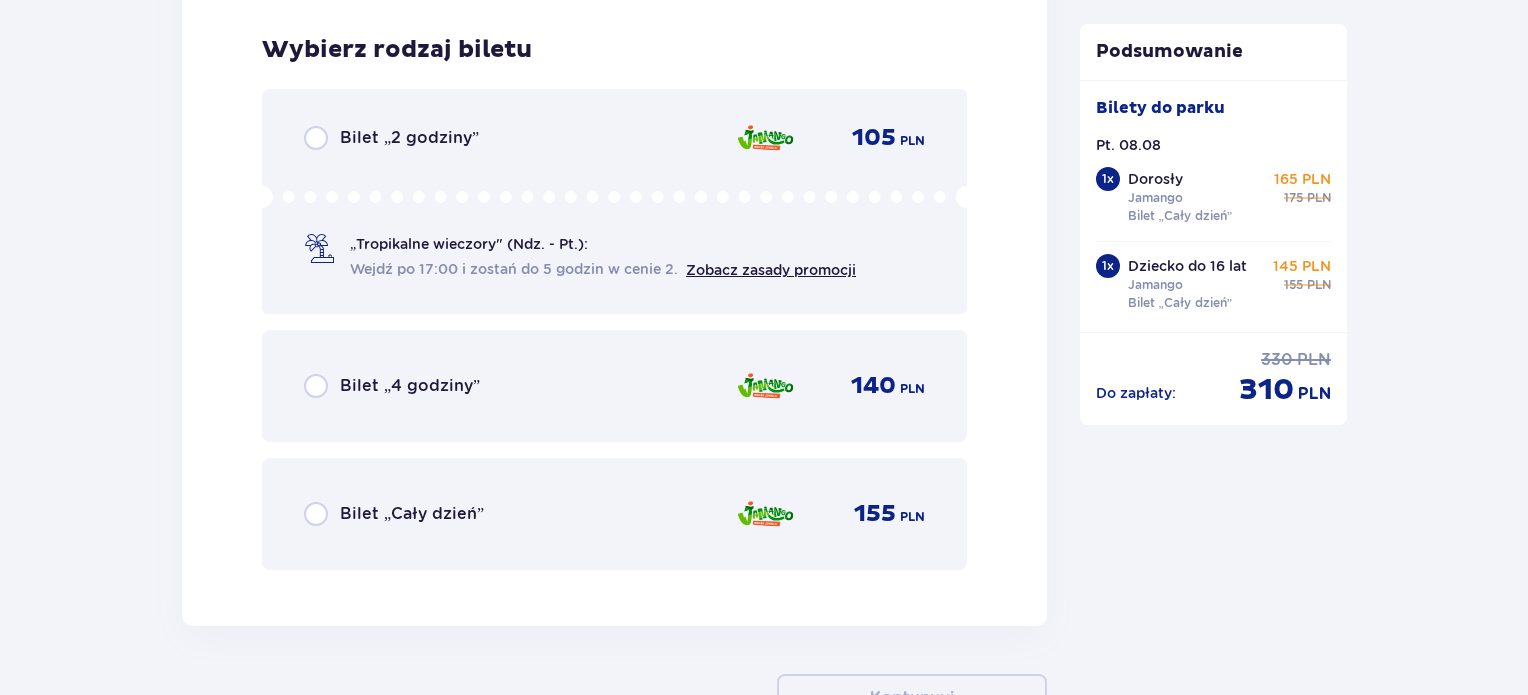 scroll, scrollTop: 4613, scrollLeft: 0, axis: vertical 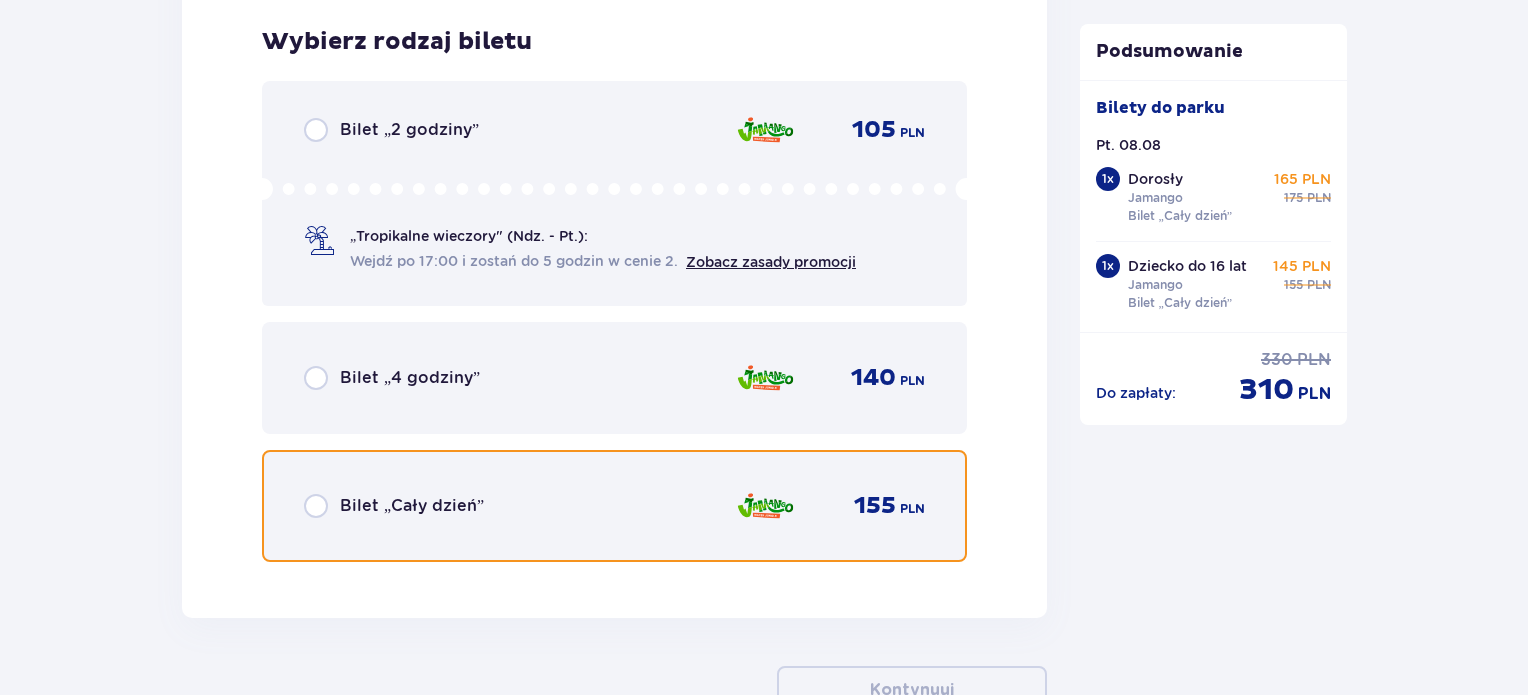 click at bounding box center [316, 506] 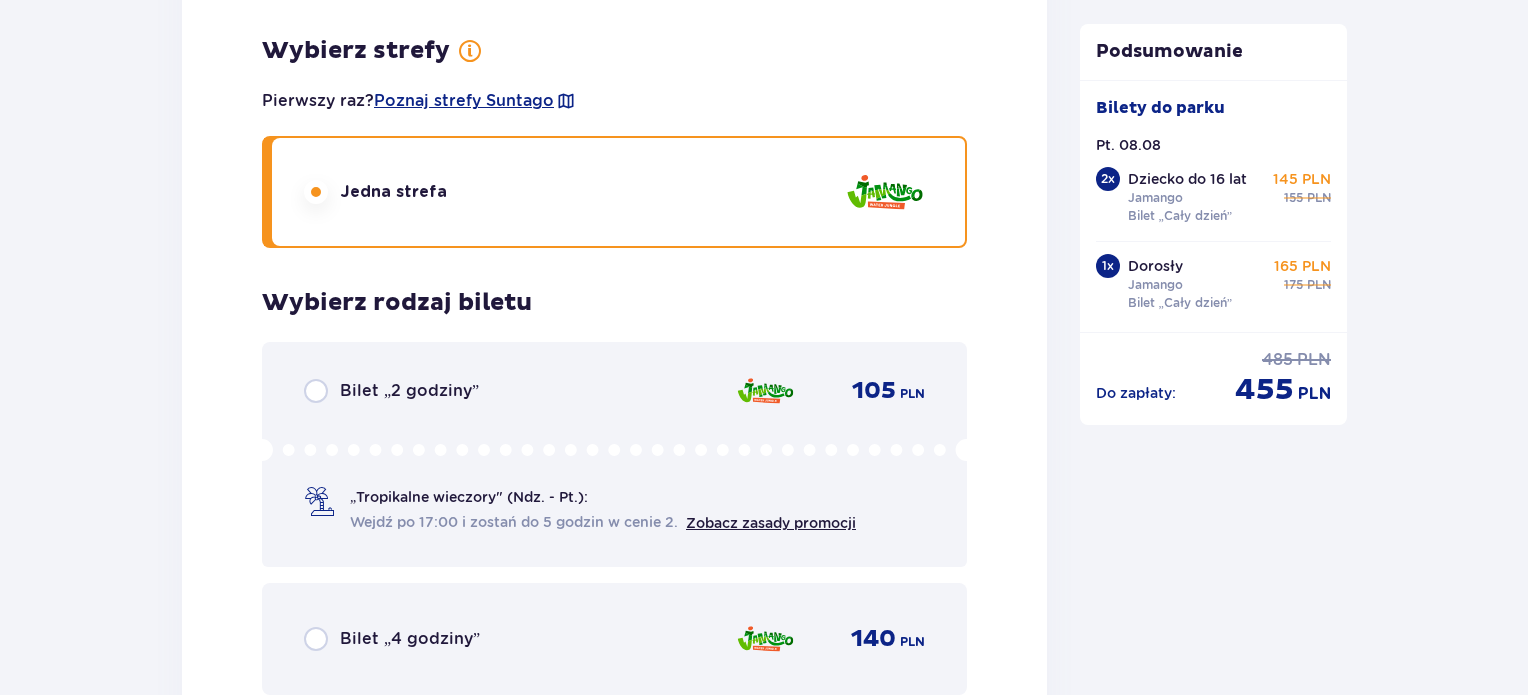 scroll, scrollTop: 4852, scrollLeft: 0, axis: vertical 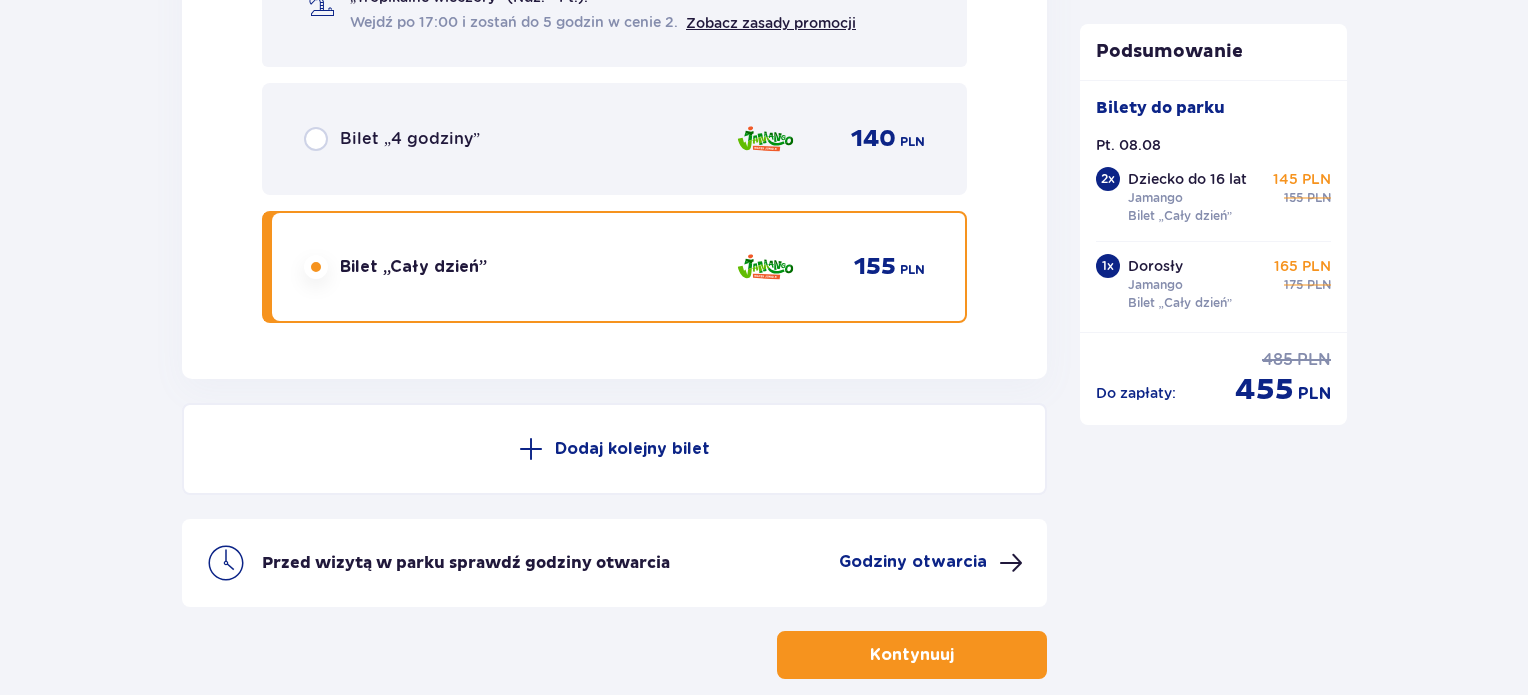 click on "Kontynuuj" at bounding box center (912, 655) 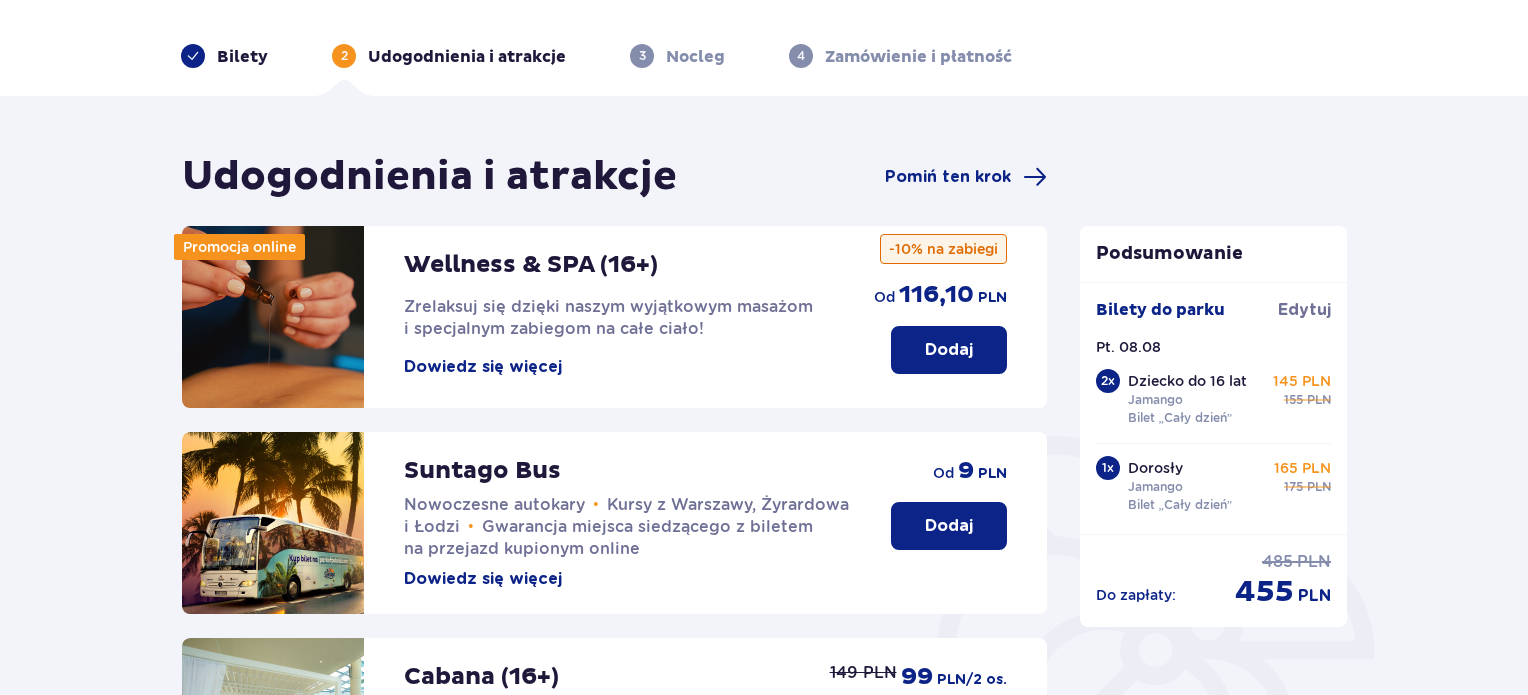 scroll, scrollTop: 0, scrollLeft: 0, axis: both 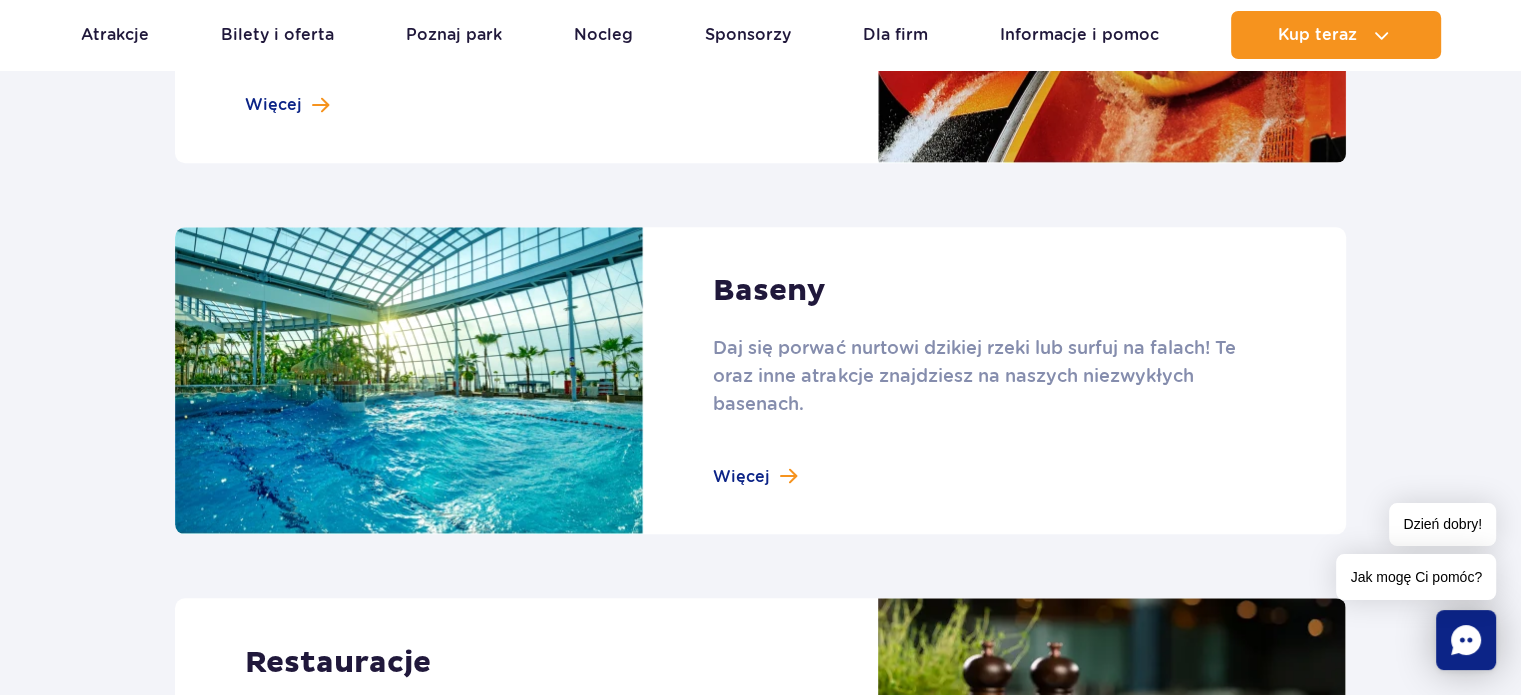 click at bounding box center (760, 381) 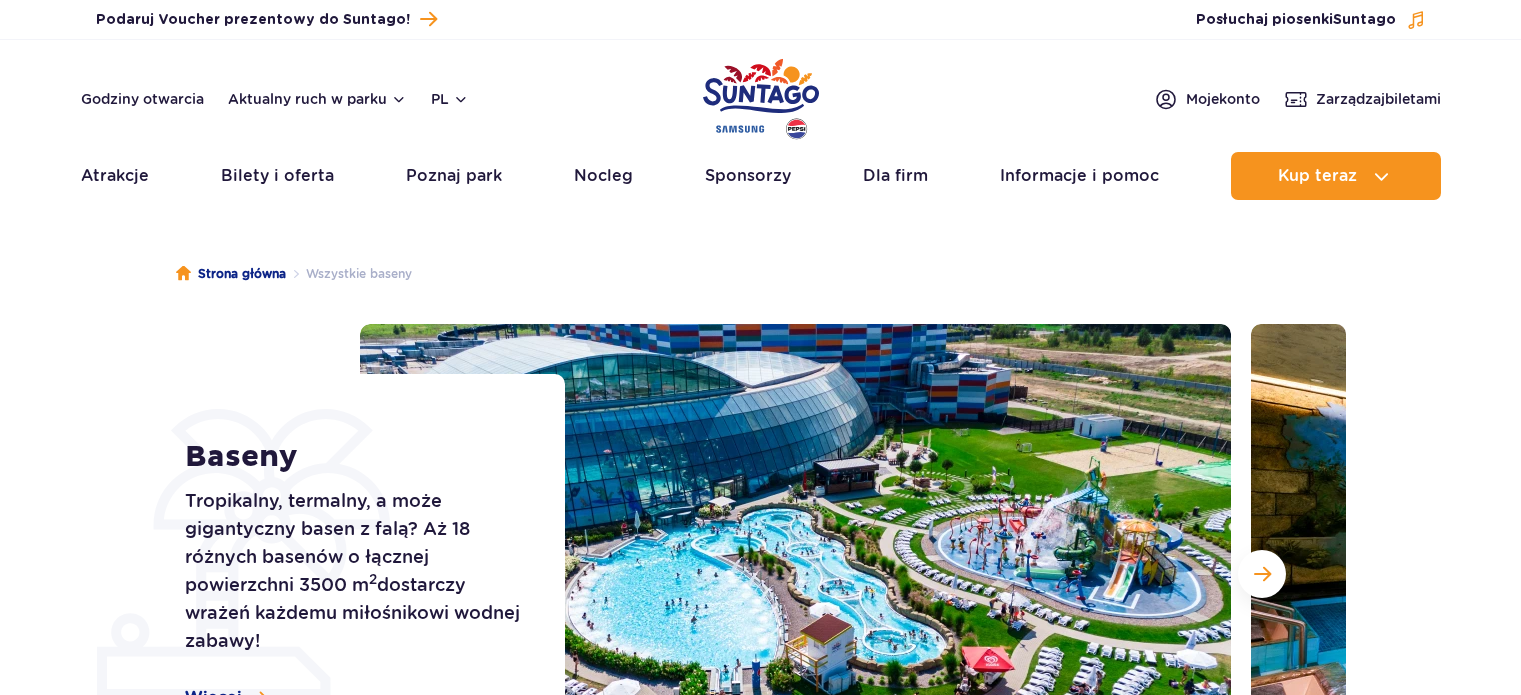scroll, scrollTop: 0, scrollLeft: 0, axis: both 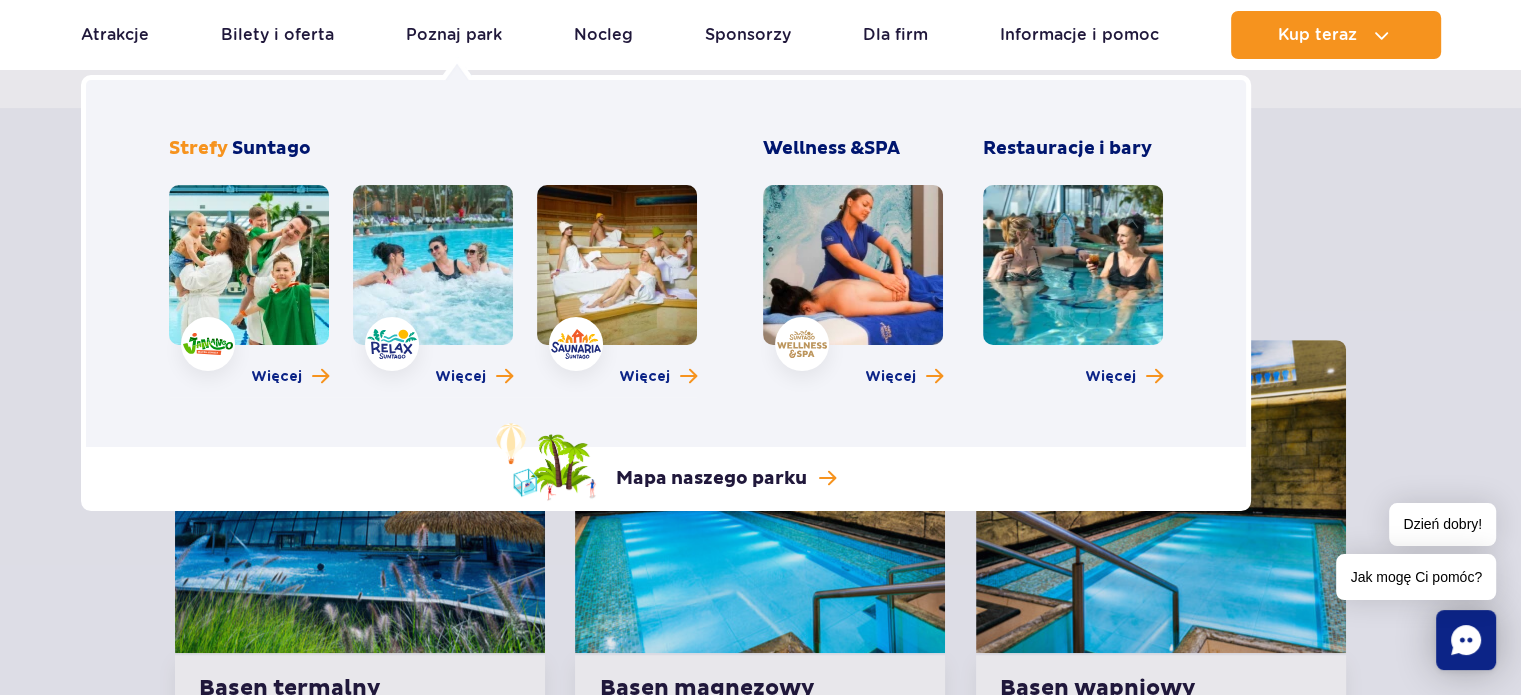 click at bounding box center [433, 265] 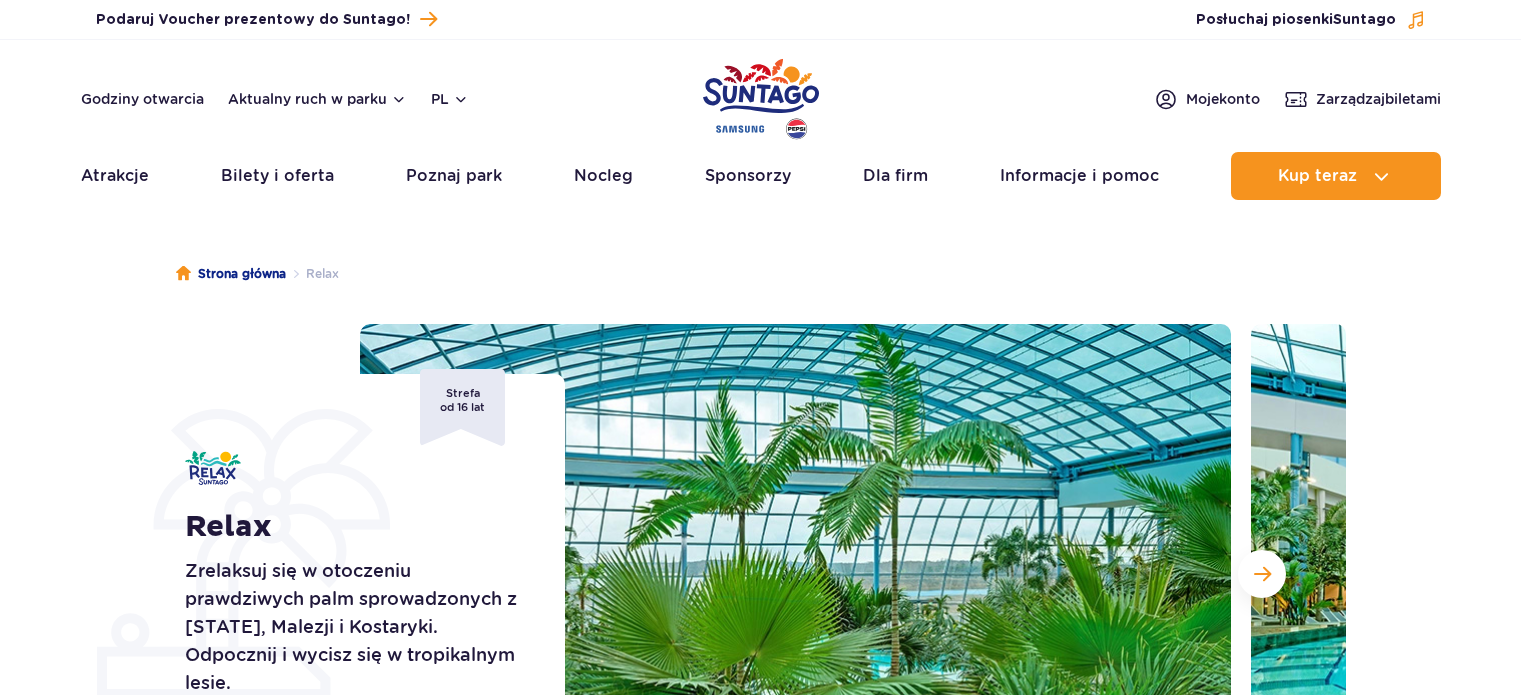scroll, scrollTop: 0, scrollLeft: 0, axis: both 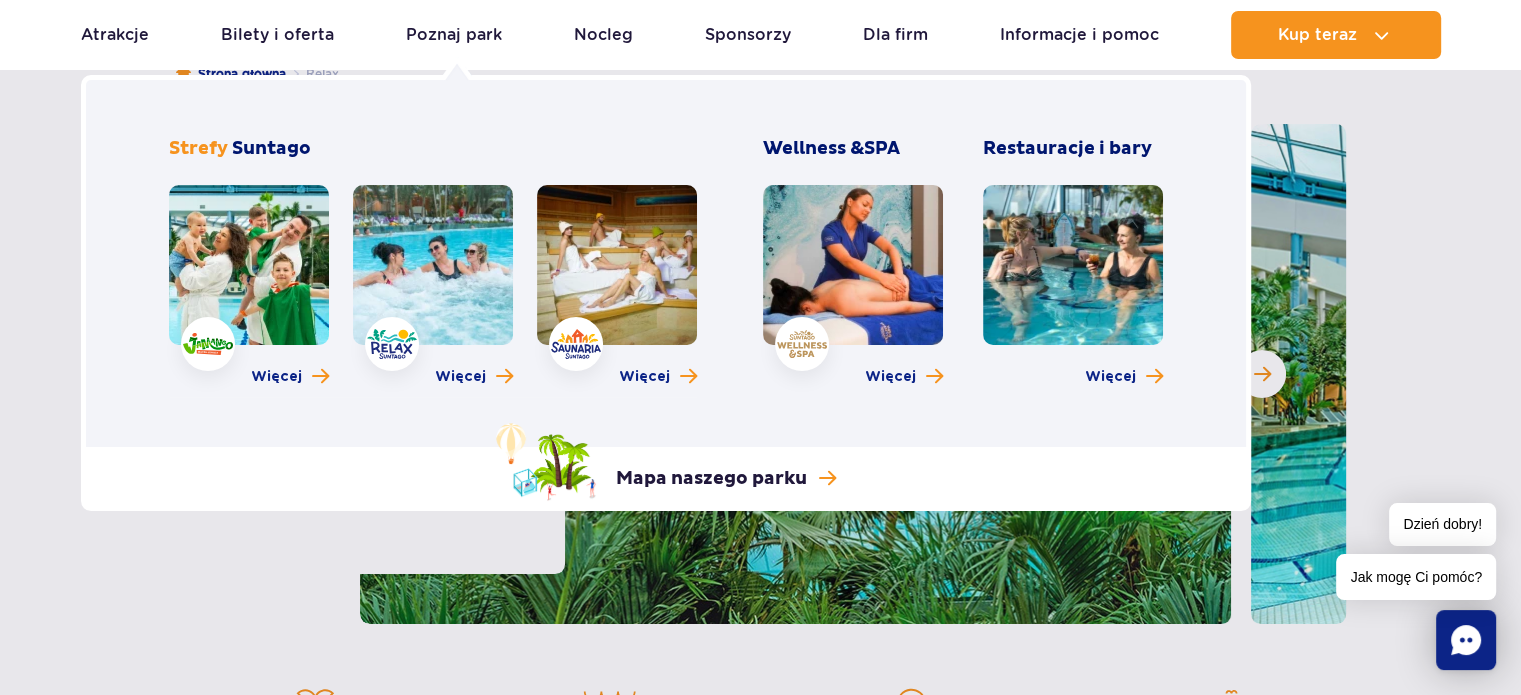click at bounding box center (249, 265) 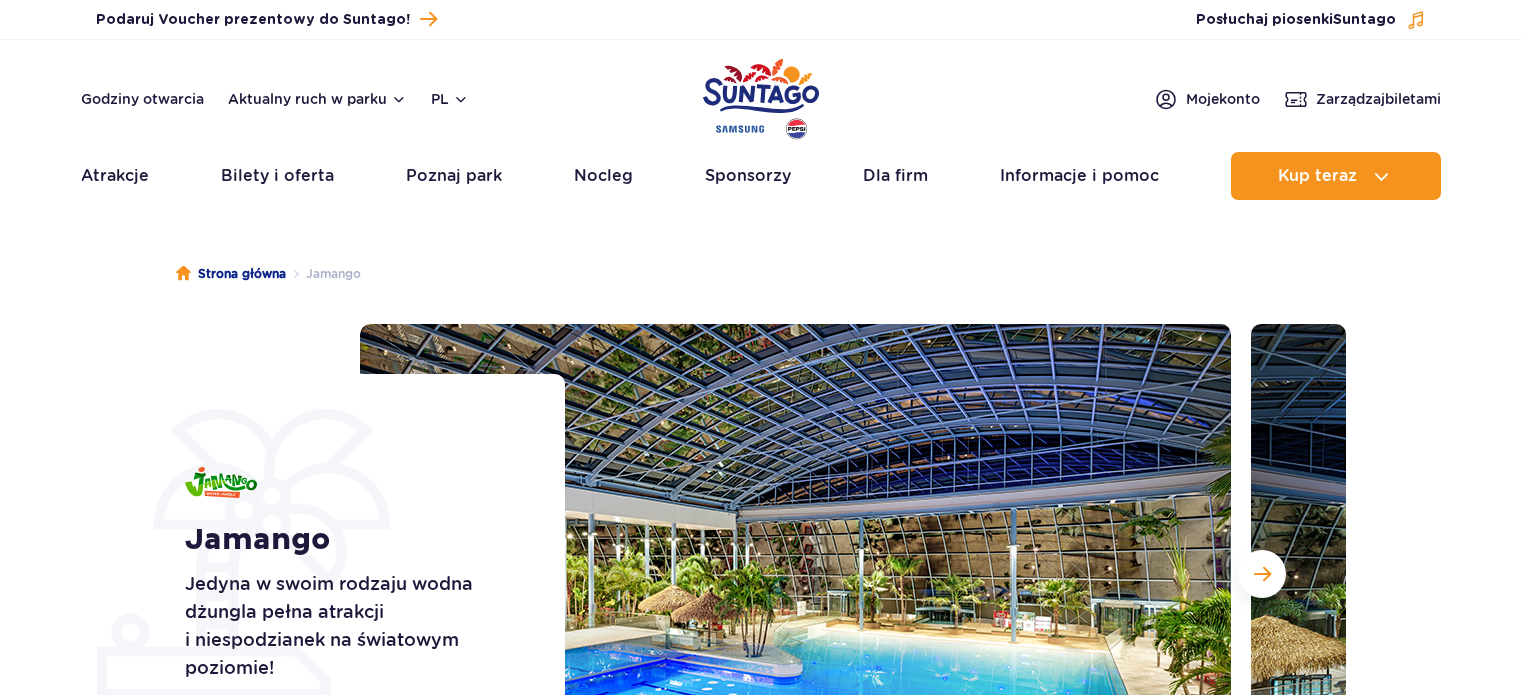 scroll, scrollTop: 0, scrollLeft: 0, axis: both 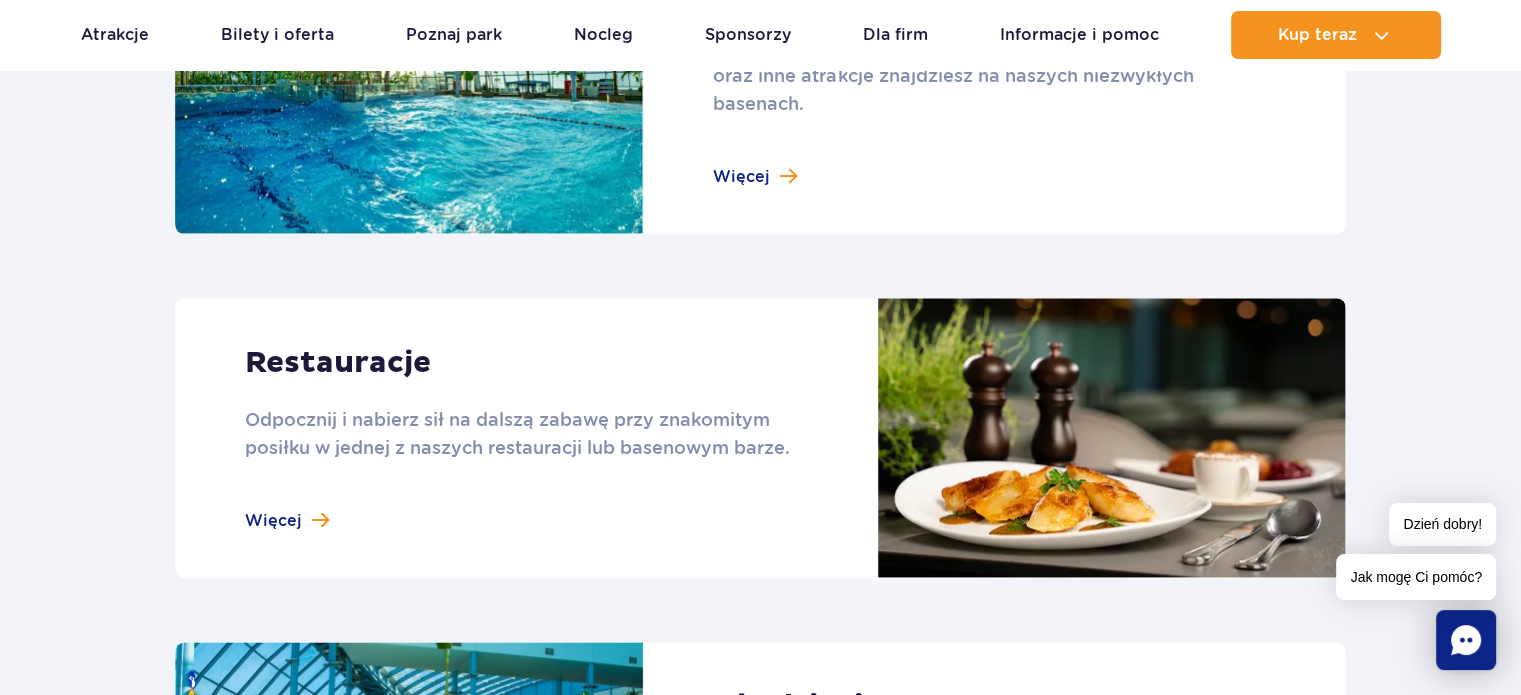 click at bounding box center [760, 81] 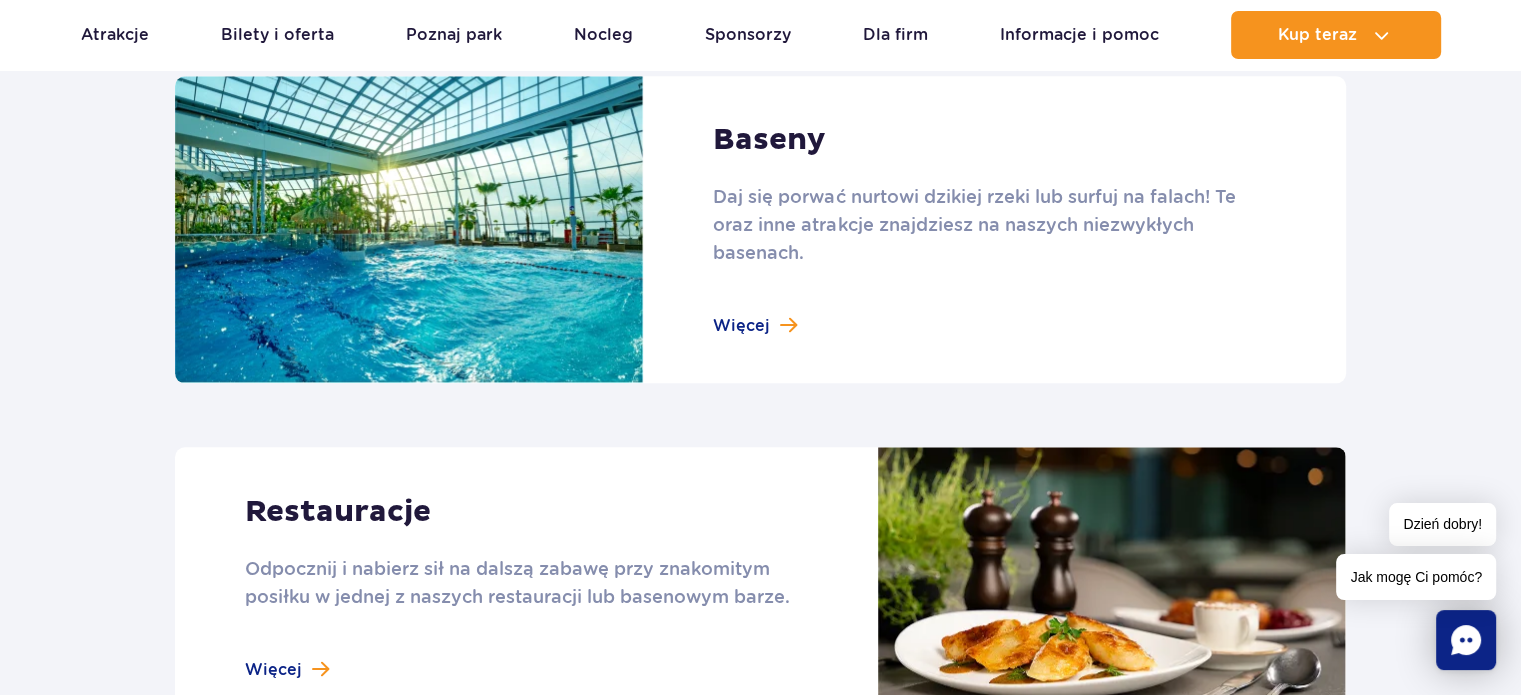 scroll, scrollTop: 2000, scrollLeft: 0, axis: vertical 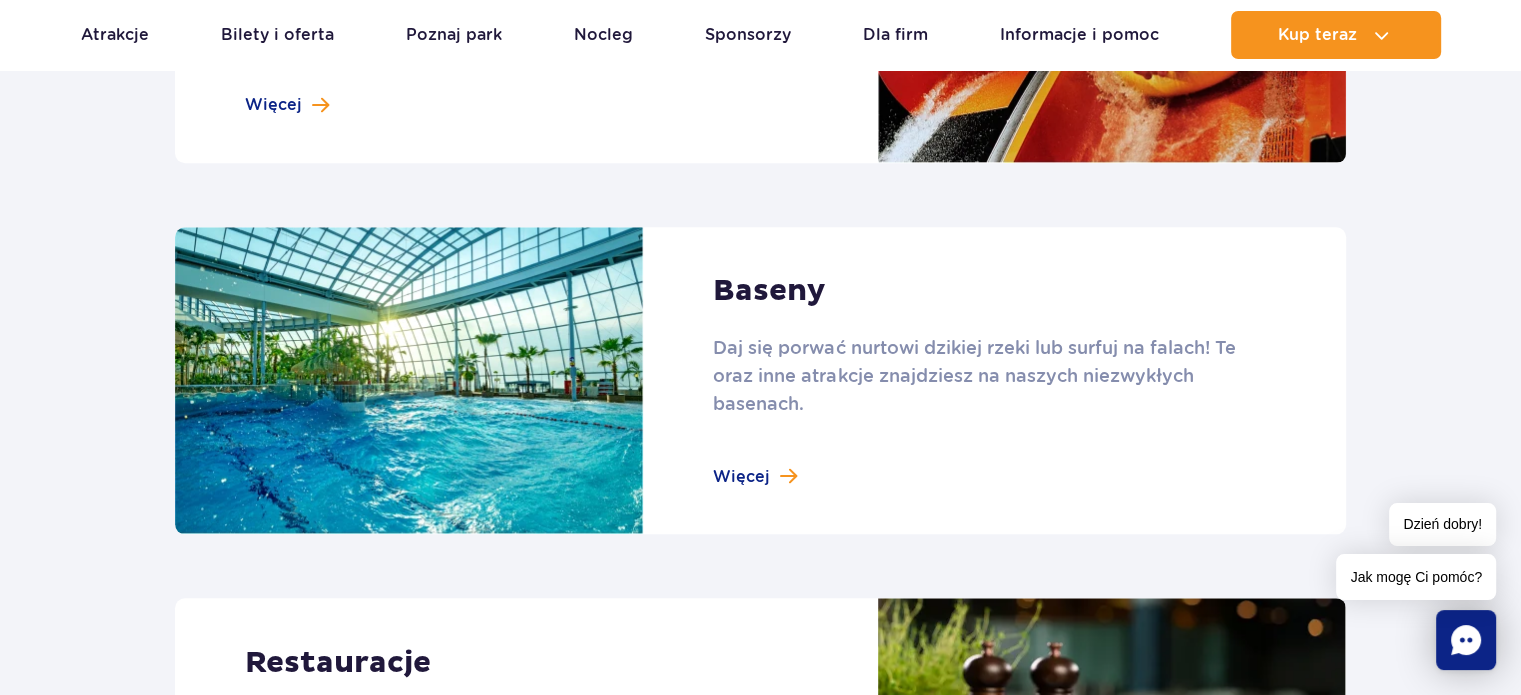 click at bounding box center [760, 381] 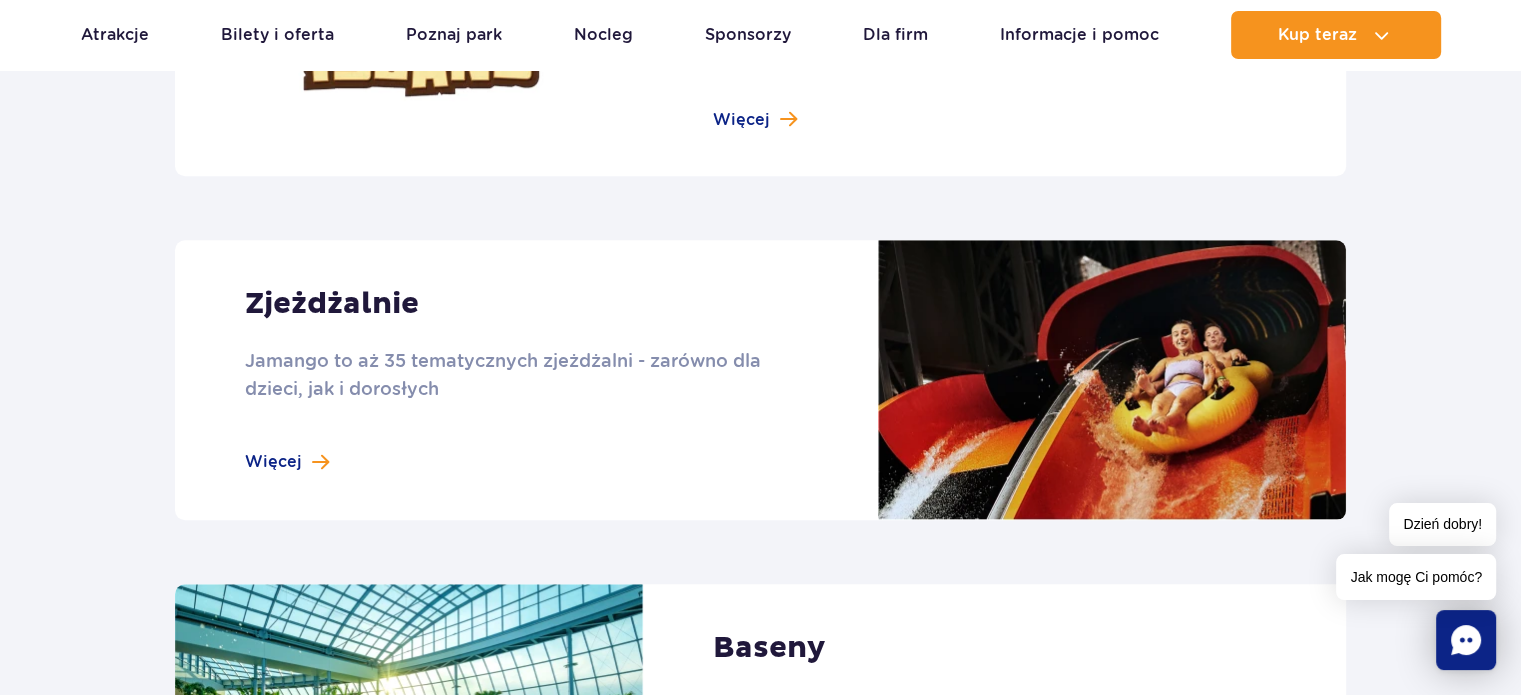 scroll, scrollTop: 1500, scrollLeft: 0, axis: vertical 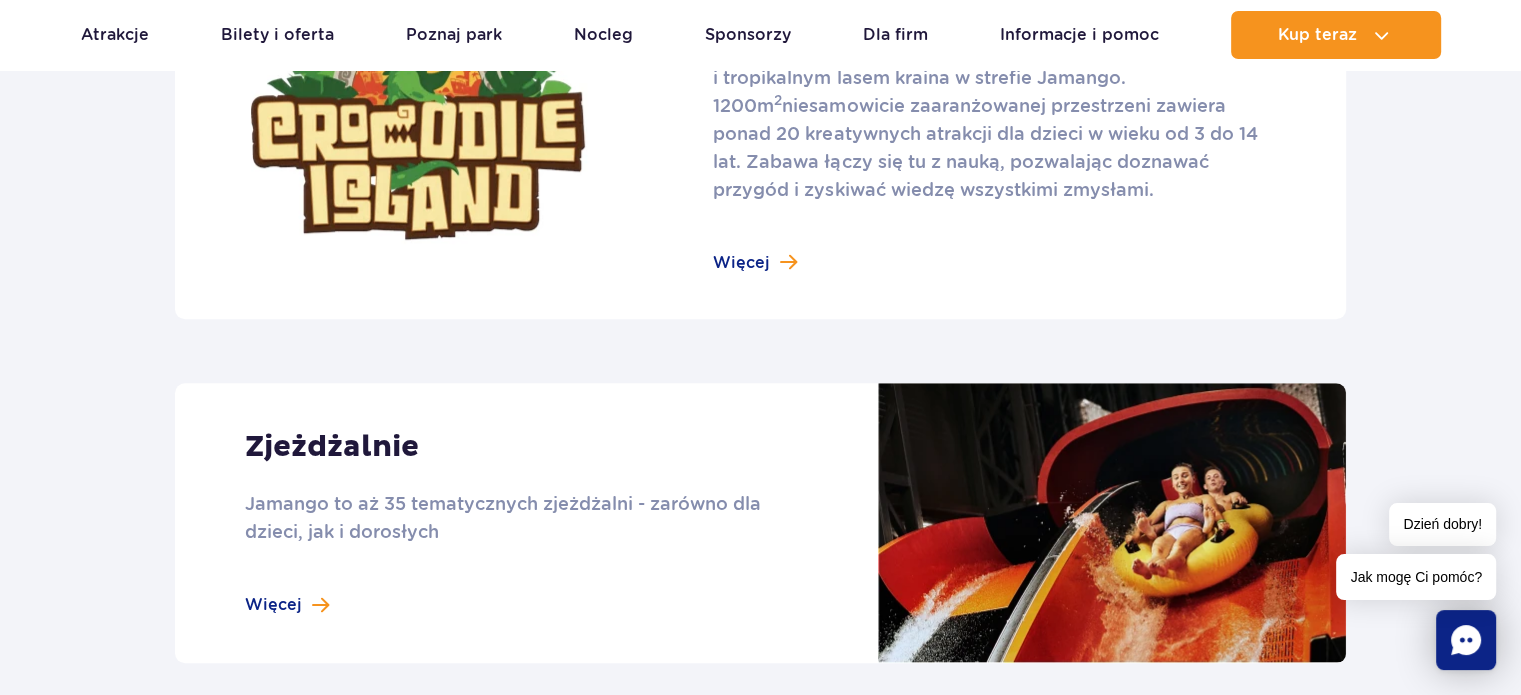 click at bounding box center (760, 523) 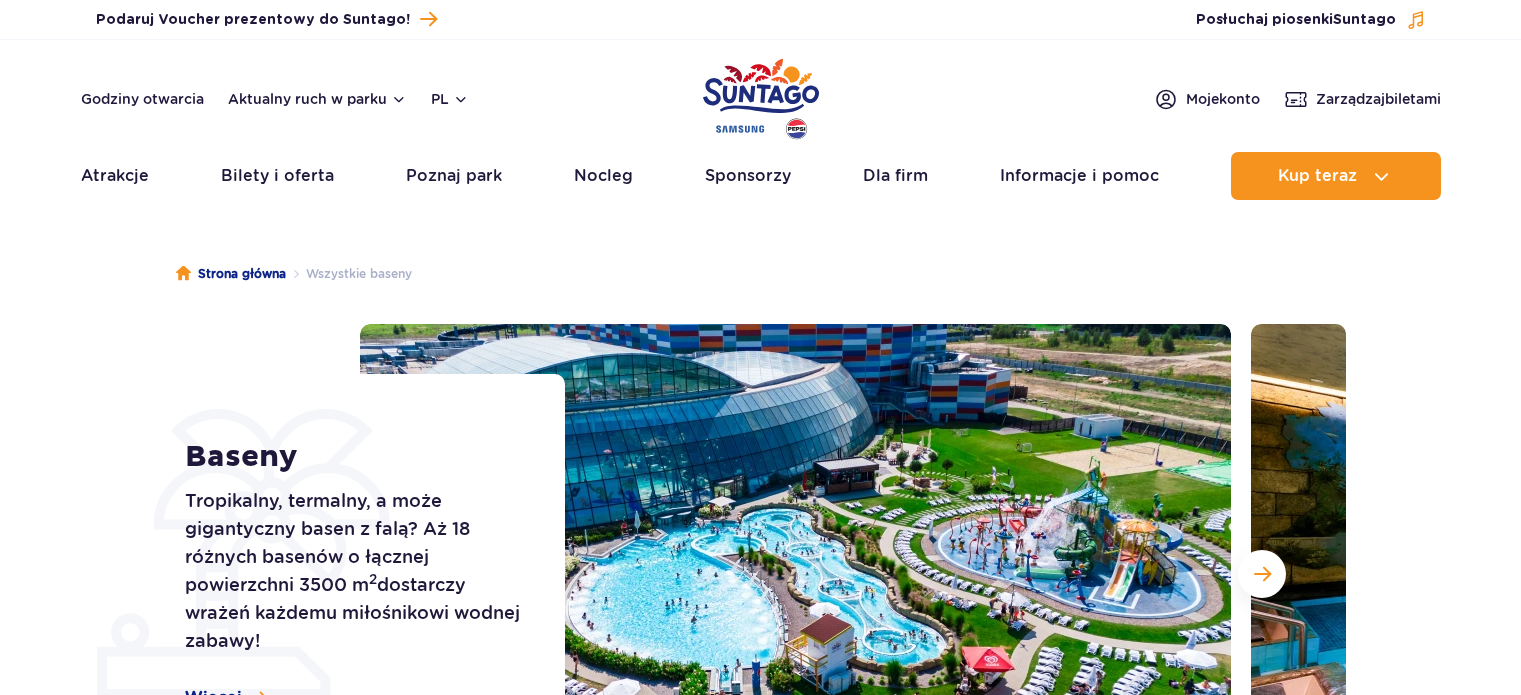 scroll, scrollTop: 0, scrollLeft: 0, axis: both 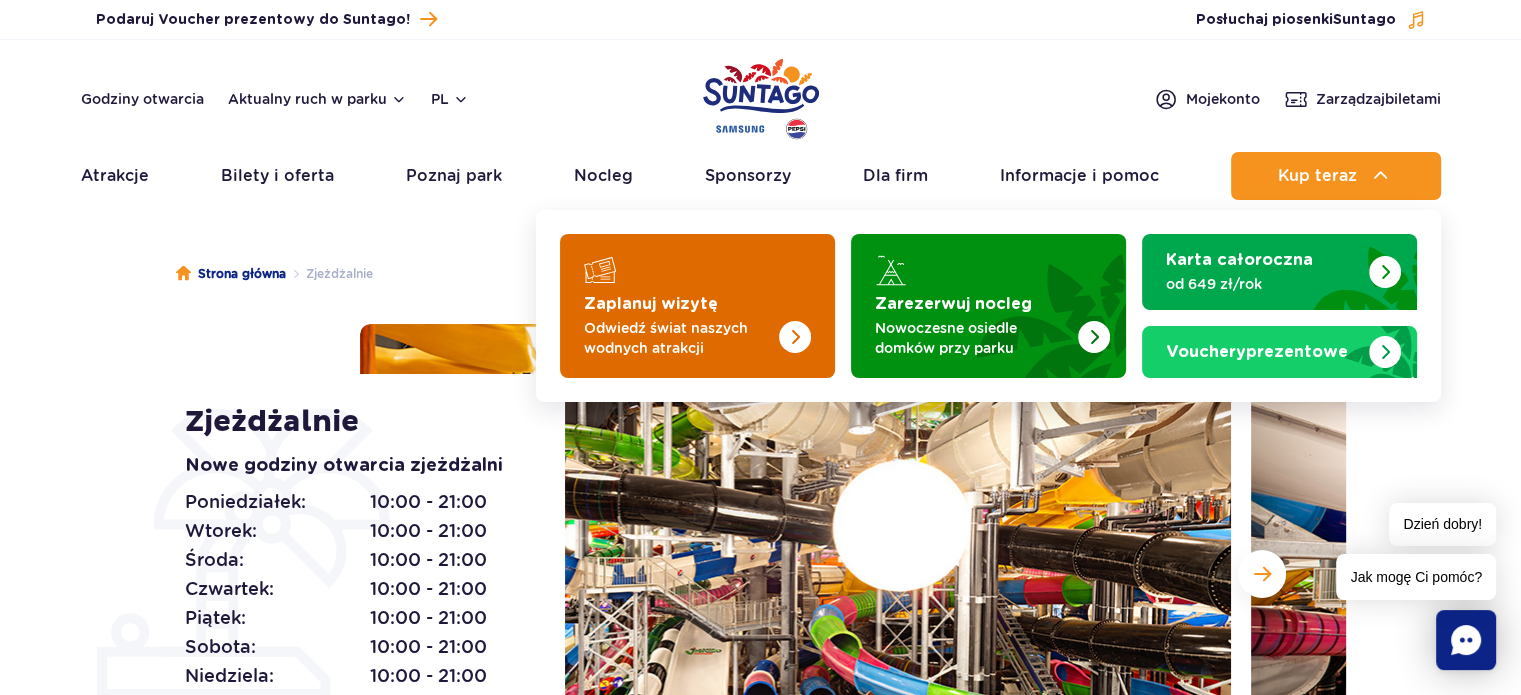 click on "Odwiedź świat naszych wodnych atrakcji" at bounding box center (681, 338) 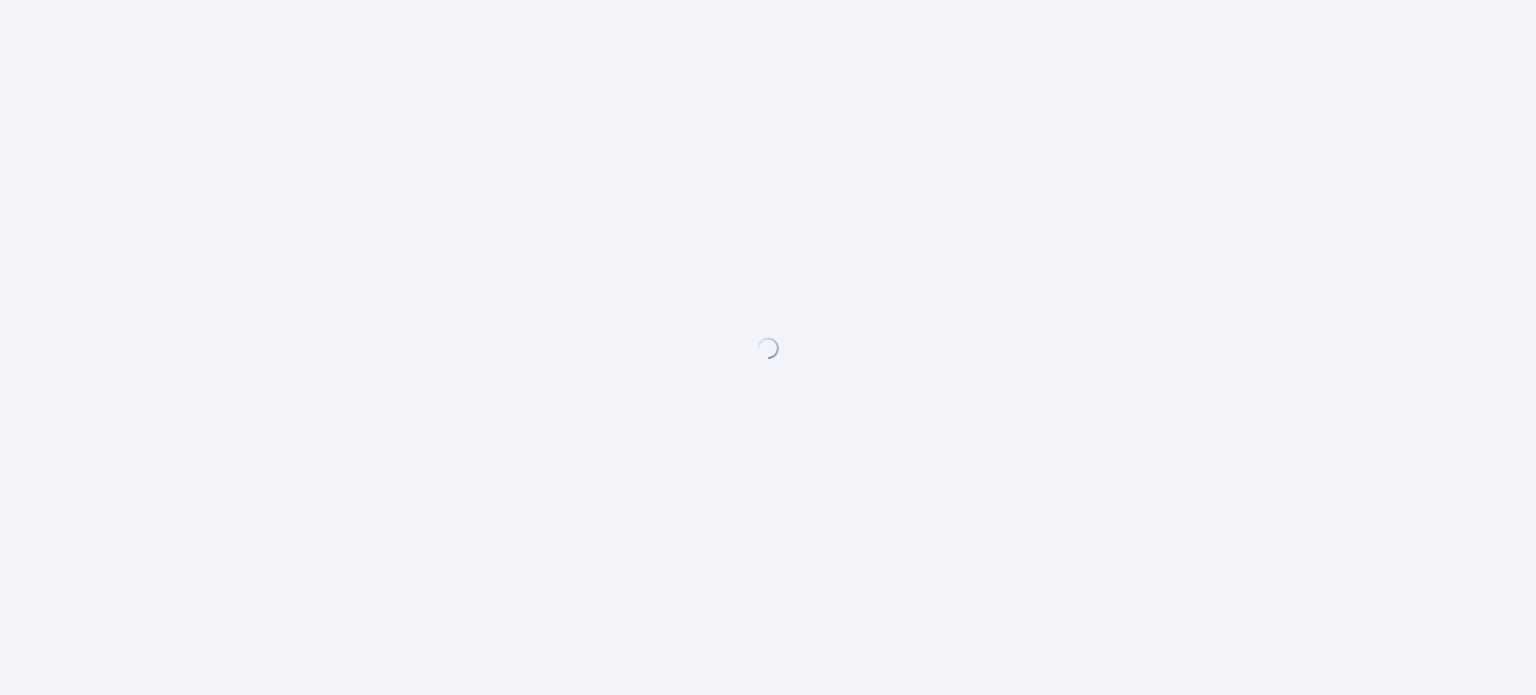 scroll, scrollTop: 0, scrollLeft: 0, axis: both 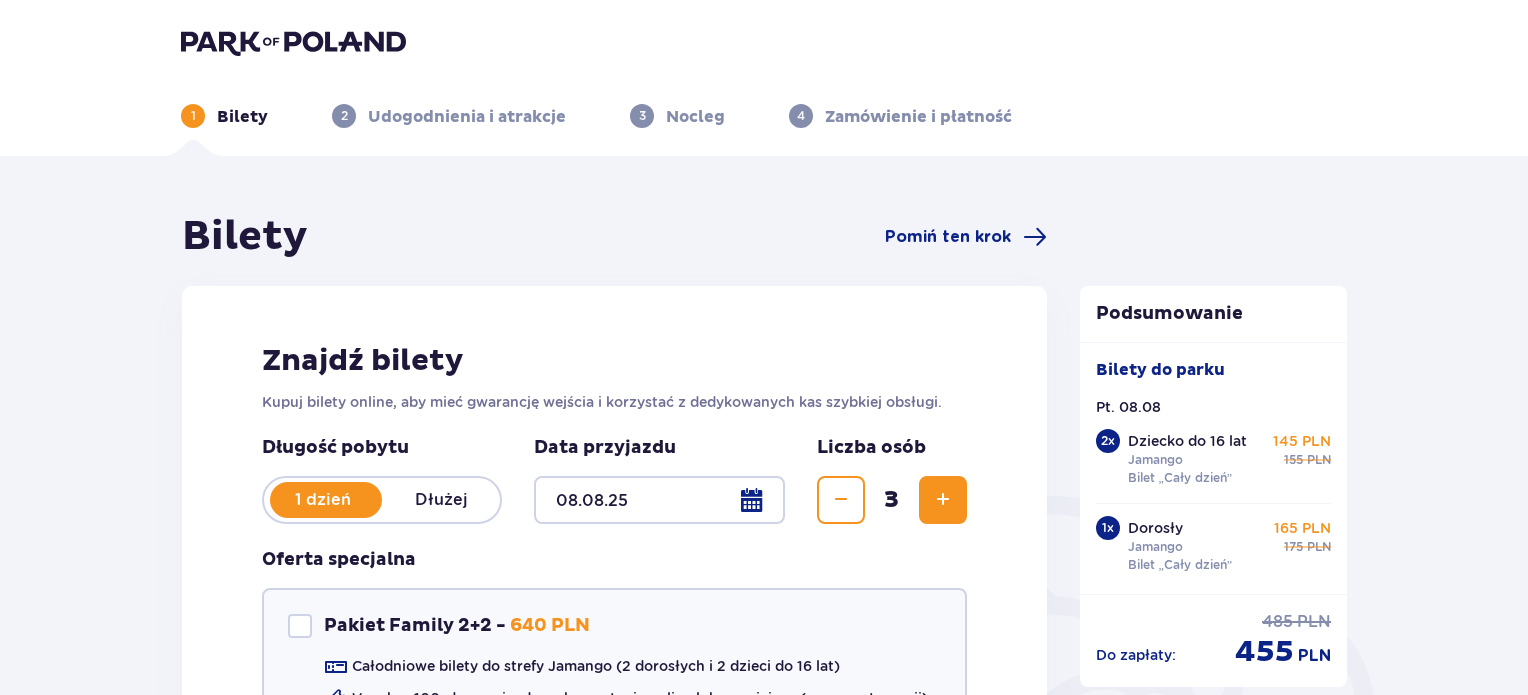 click at bounding box center [659, 500] 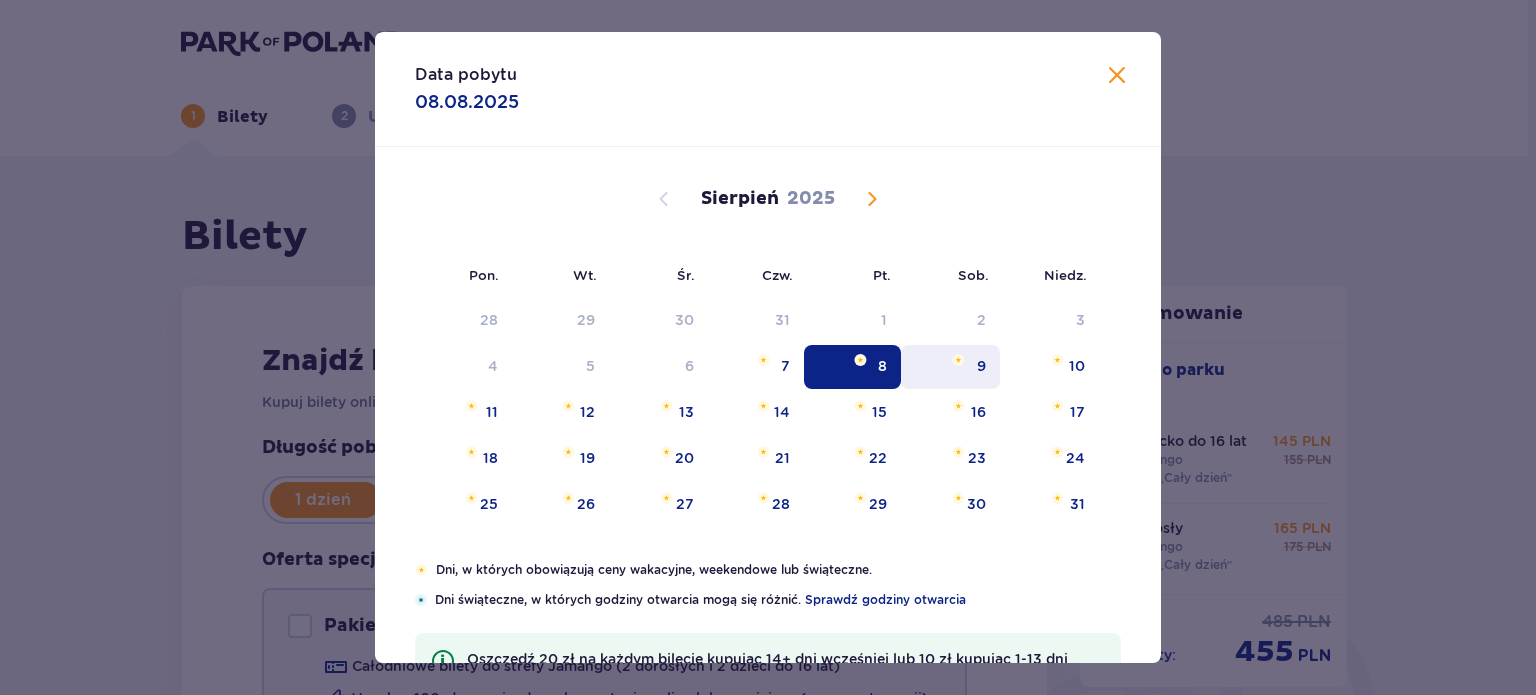 drag, startPoint x: 936, startPoint y: 378, endPoint x: 924, endPoint y: 378, distance: 12 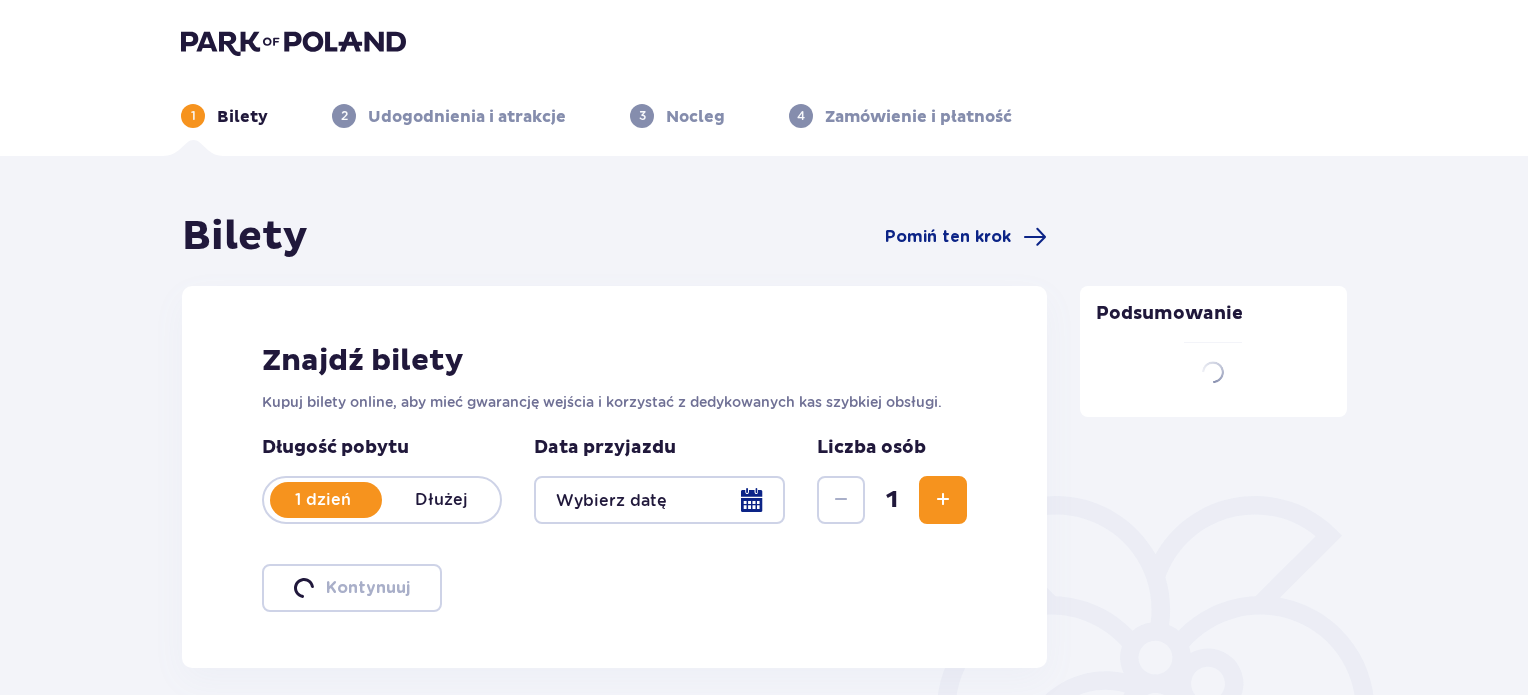 click on "Znajdź bilety" at bounding box center [614, 361] 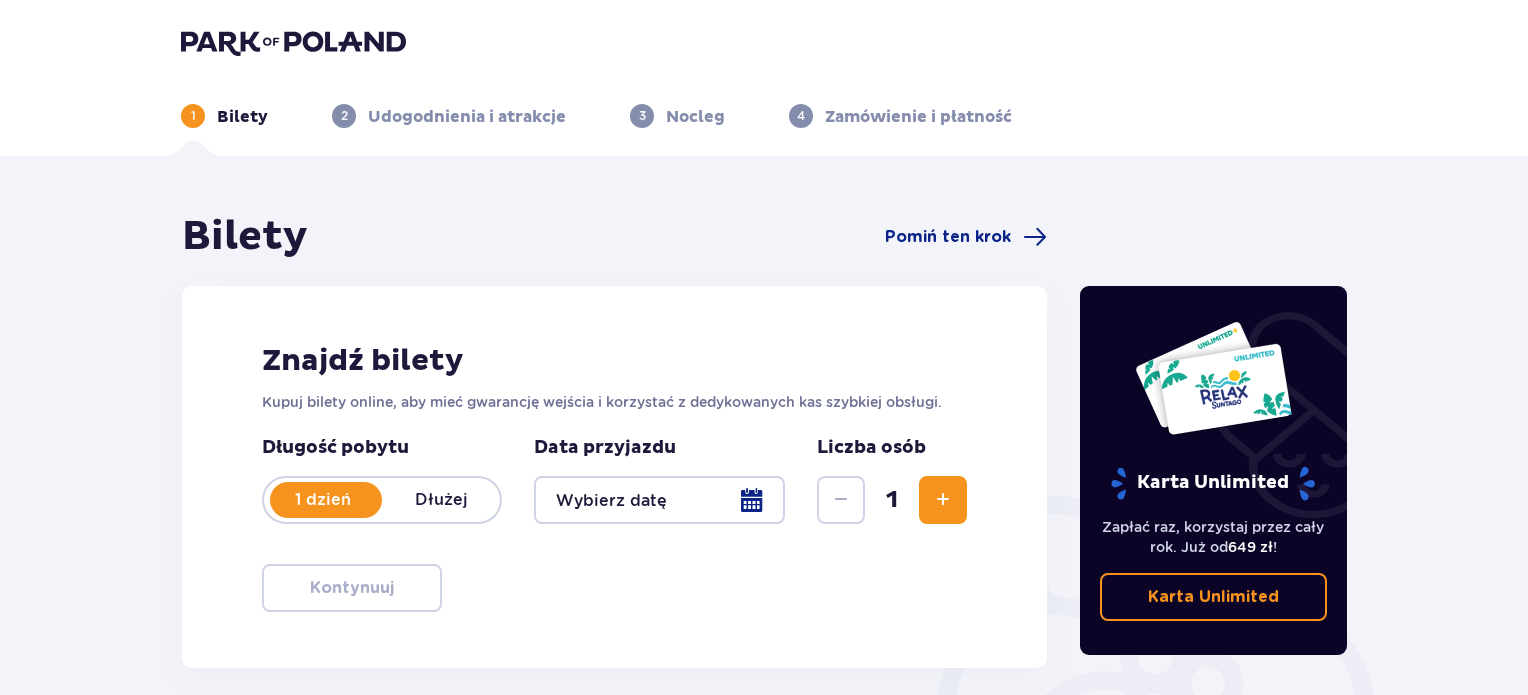 click at bounding box center (659, 500) 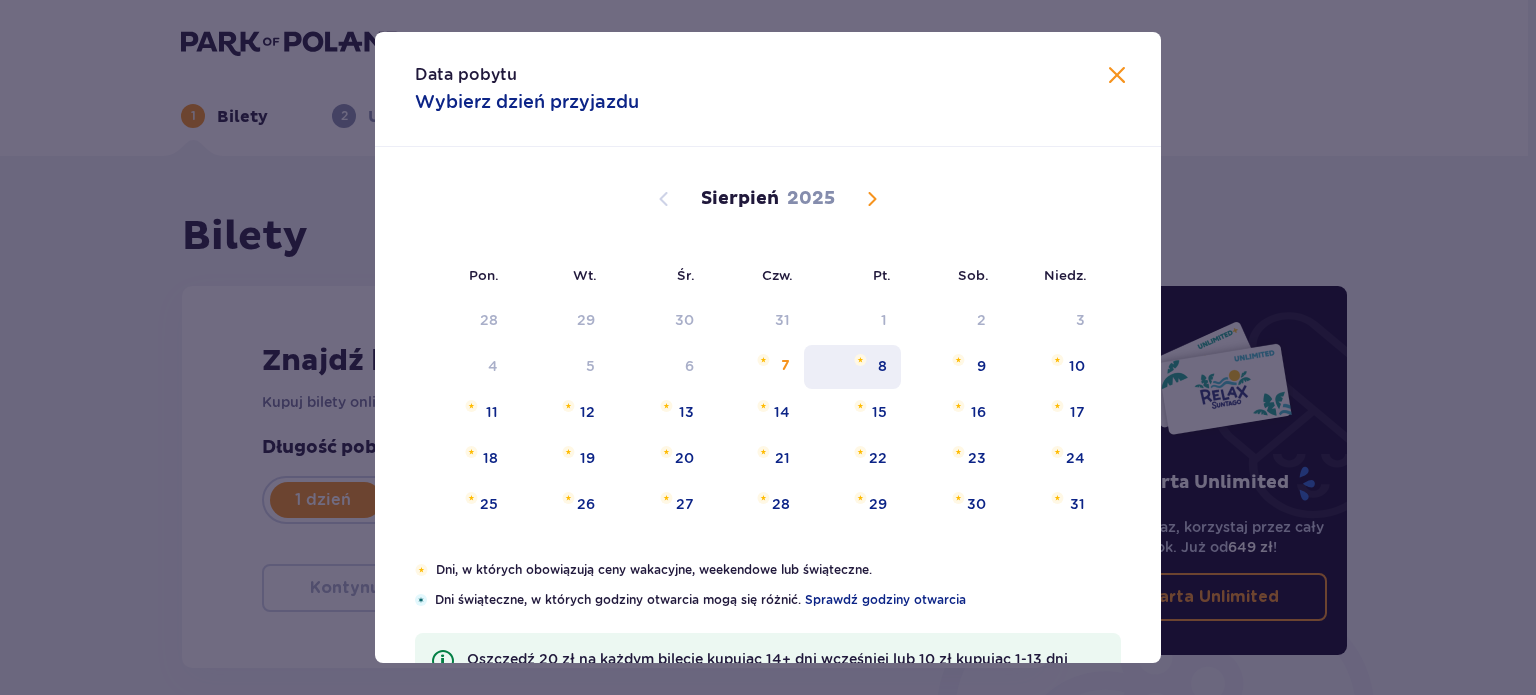 click on "8" at bounding box center [852, 367] 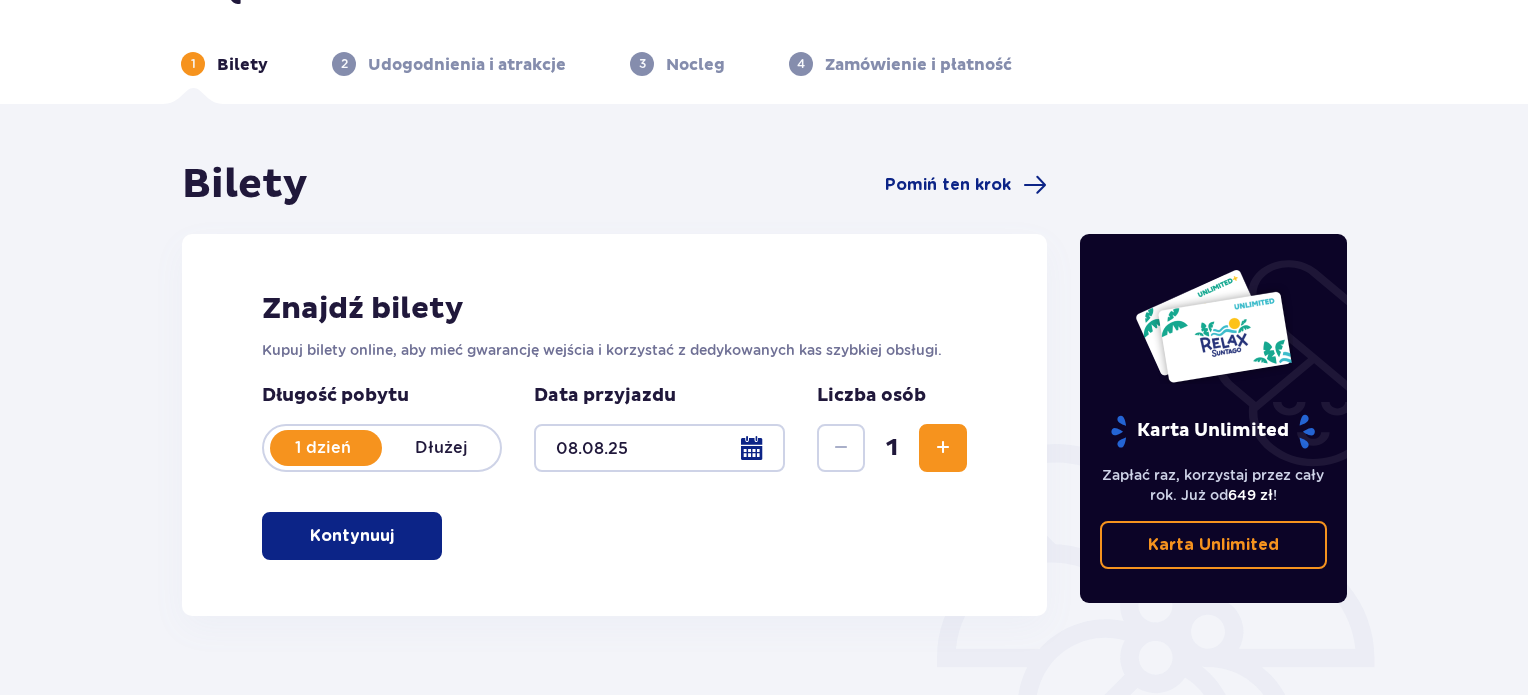 scroll, scrollTop: 100, scrollLeft: 0, axis: vertical 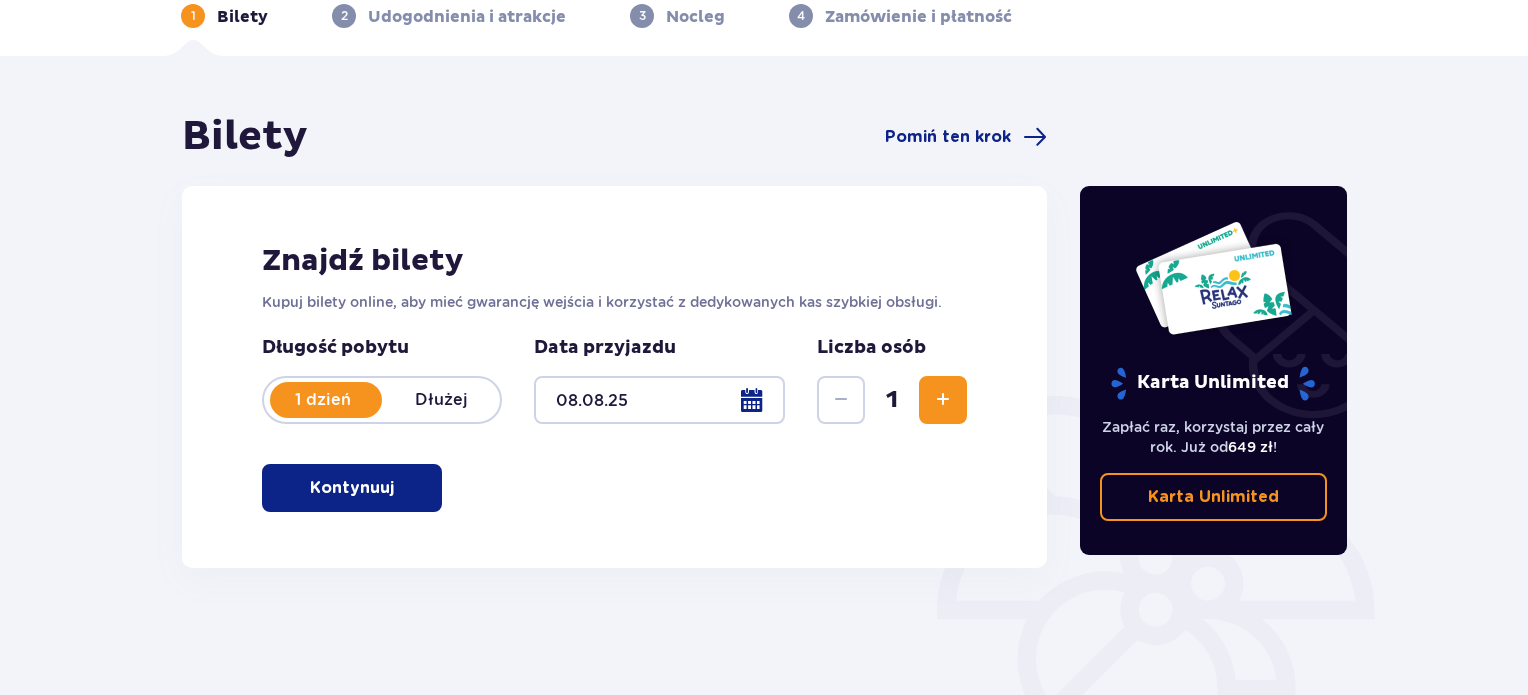 click at bounding box center (943, 400) 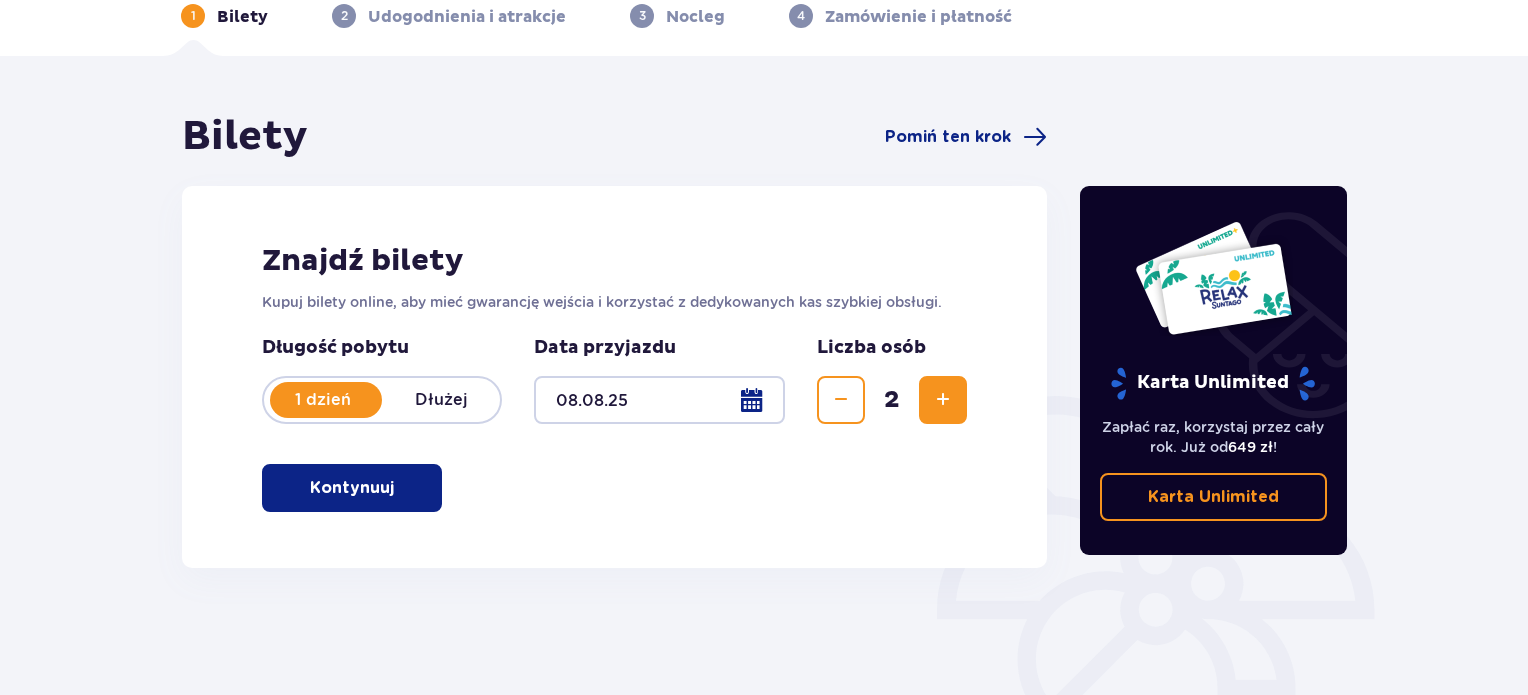 click at bounding box center [943, 400] 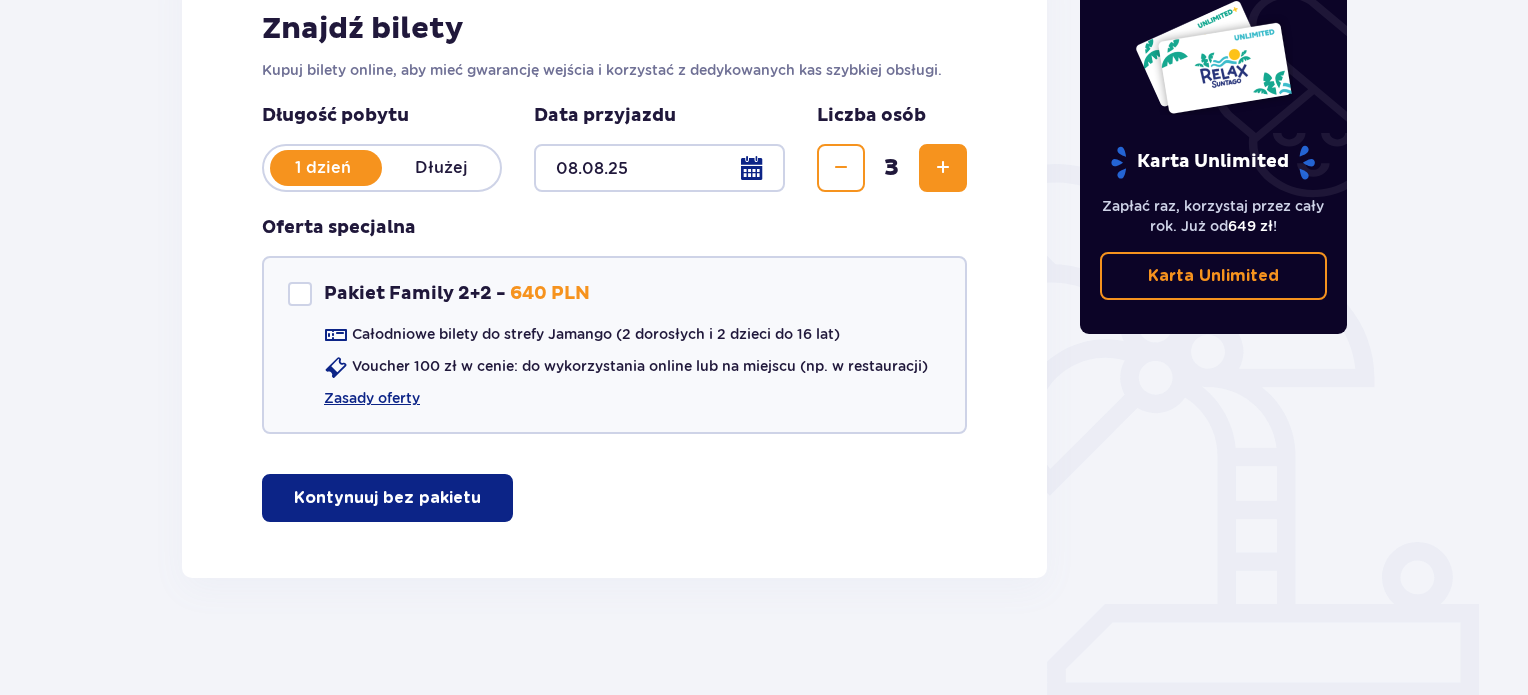scroll, scrollTop: 334, scrollLeft: 0, axis: vertical 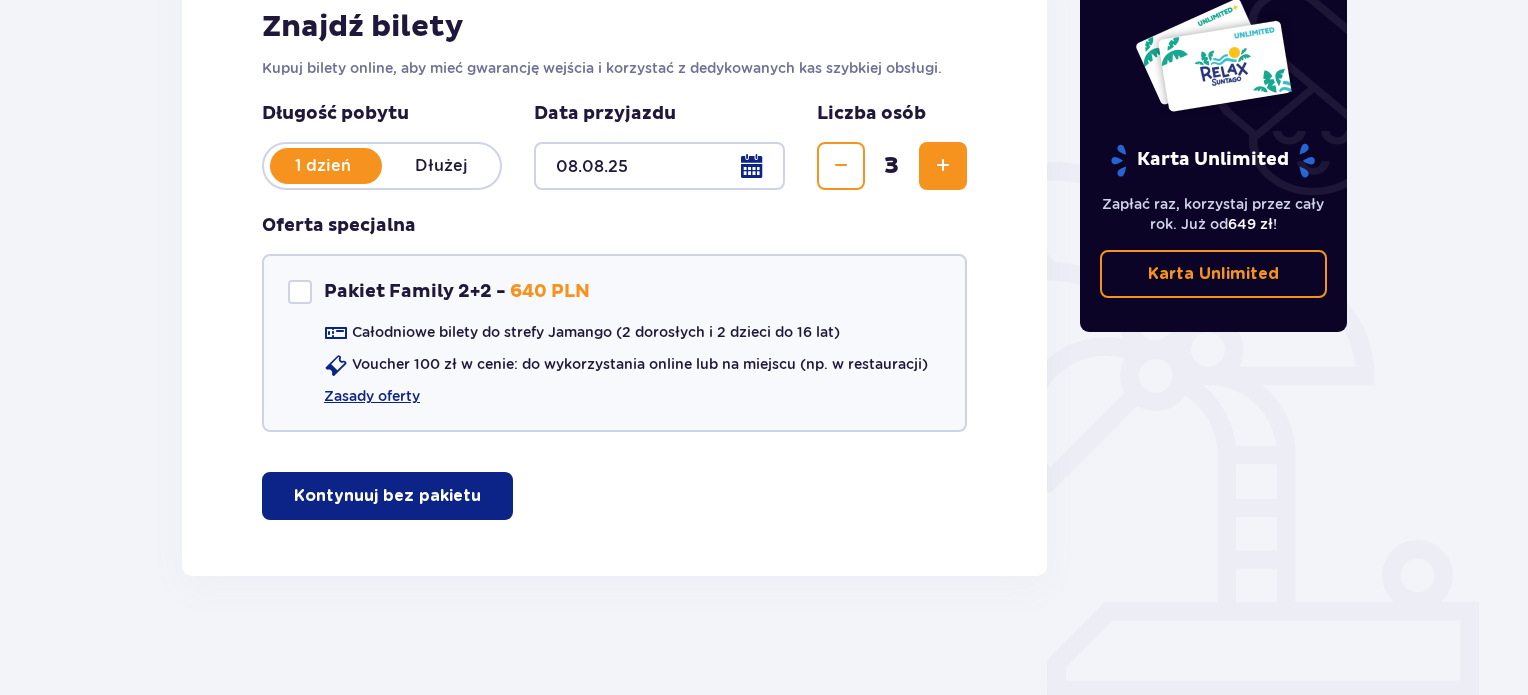 drag, startPoint x: 420, startPoint y: 495, endPoint x: 650, endPoint y: 497, distance: 230.0087 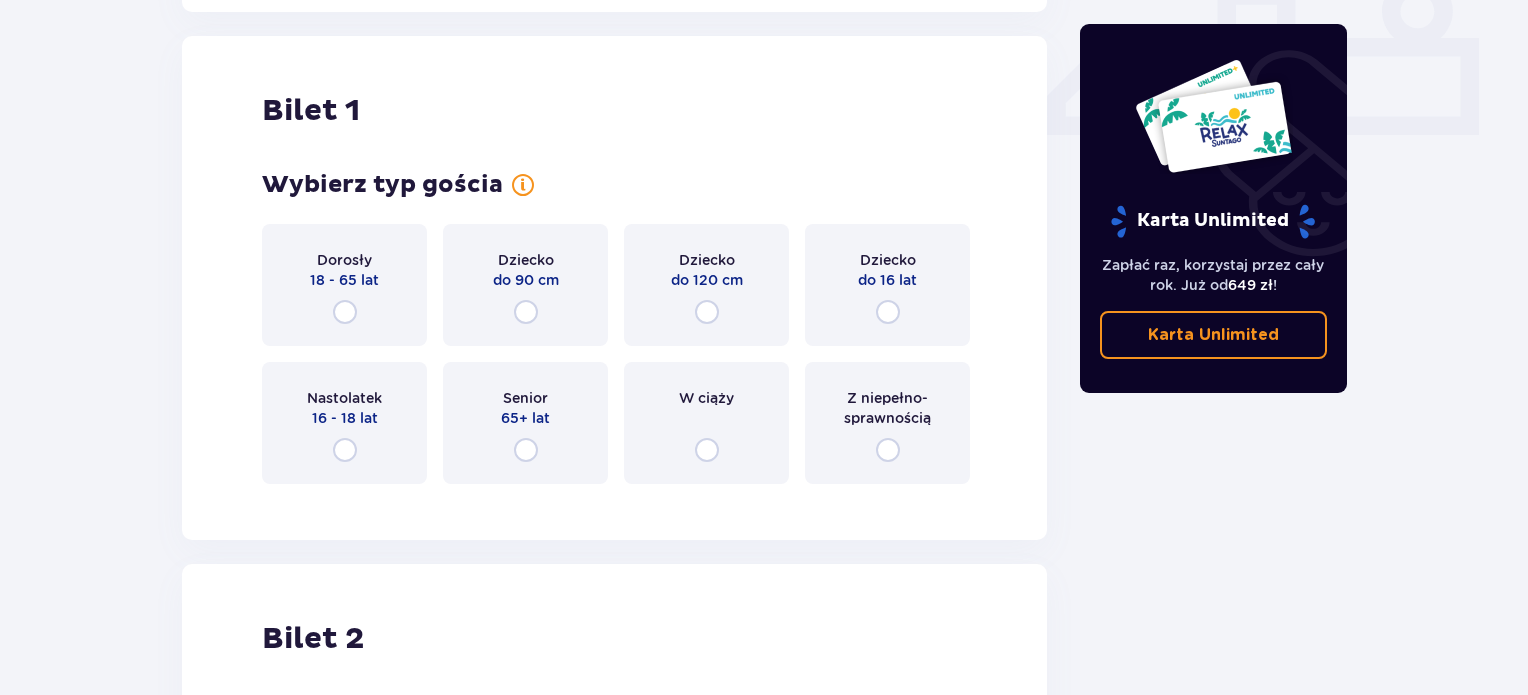 scroll, scrollTop: 909, scrollLeft: 0, axis: vertical 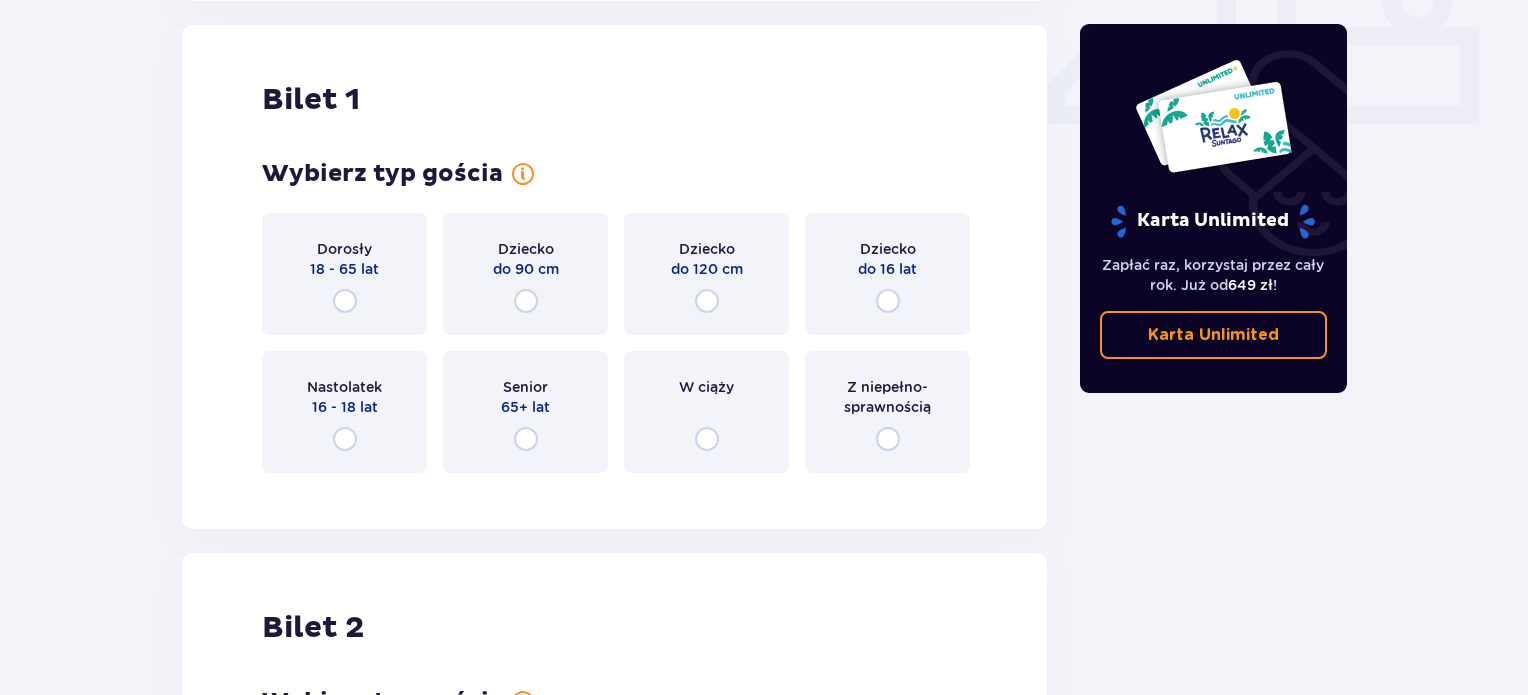click on "Dorosły 18 - 65 lat" at bounding box center (344, 274) 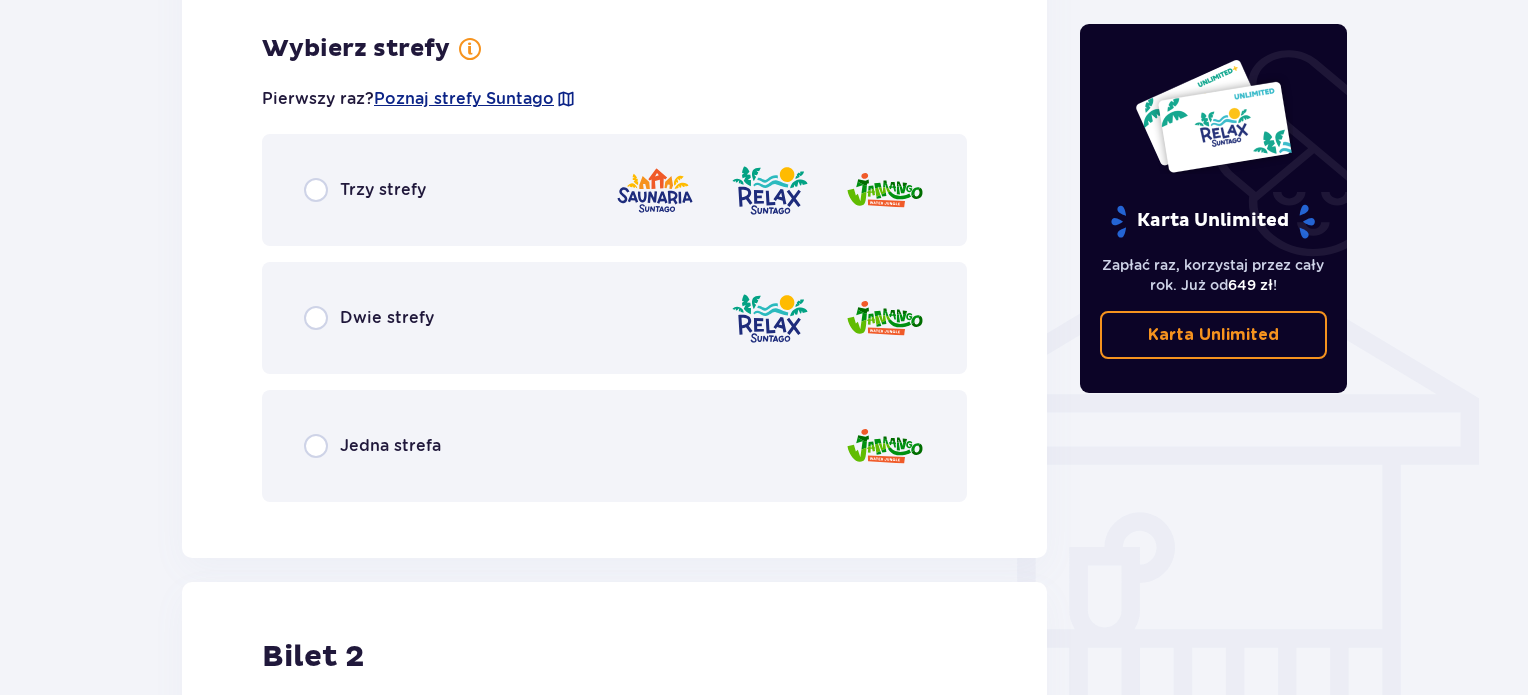 scroll, scrollTop: 1397, scrollLeft: 0, axis: vertical 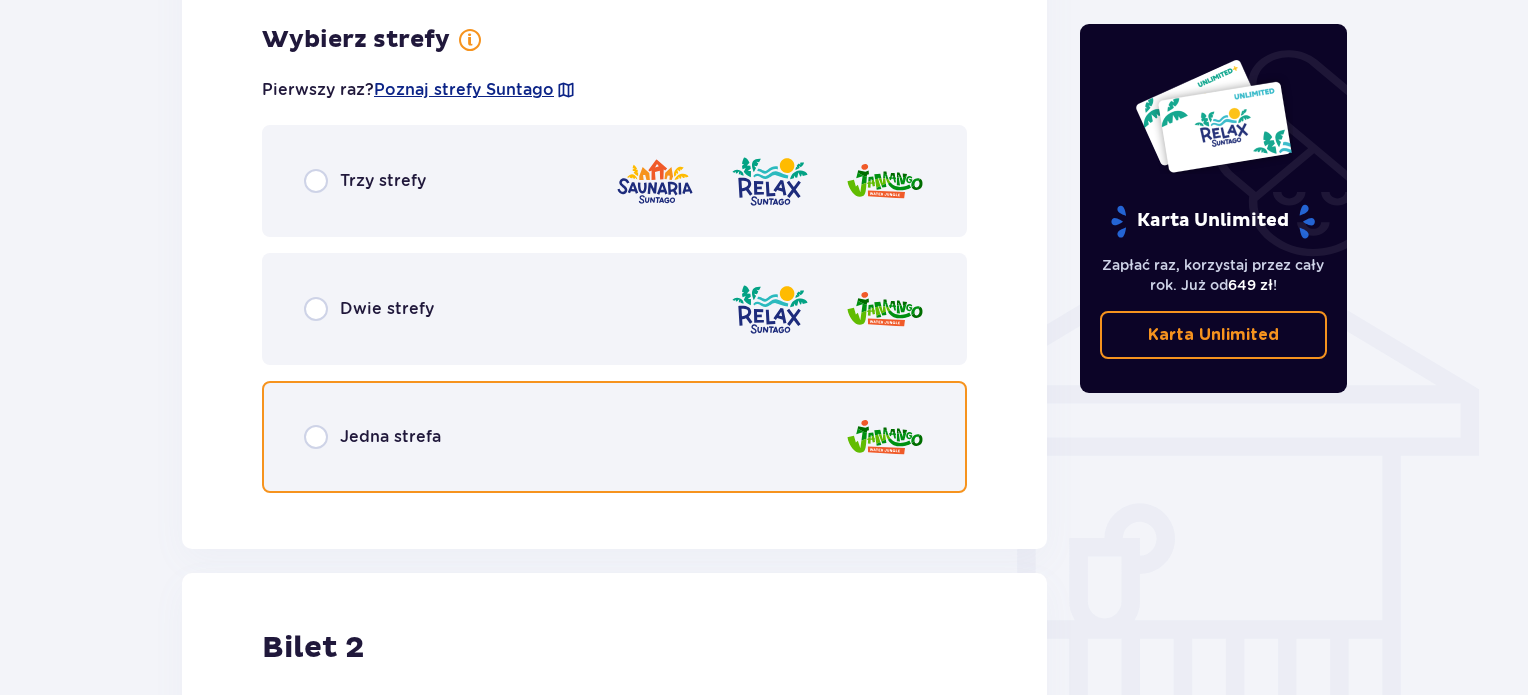 click at bounding box center [316, 437] 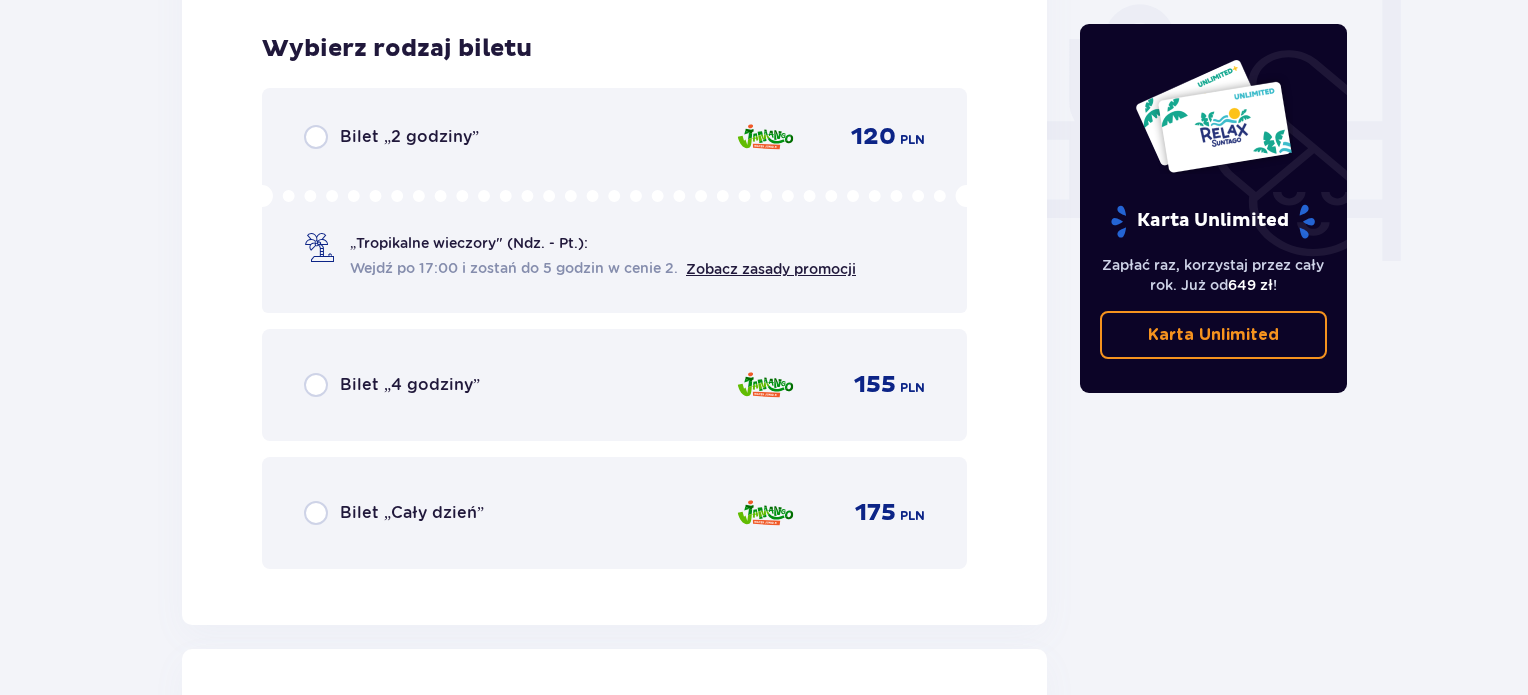 scroll, scrollTop: 1905, scrollLeft: 0, axis: vertical 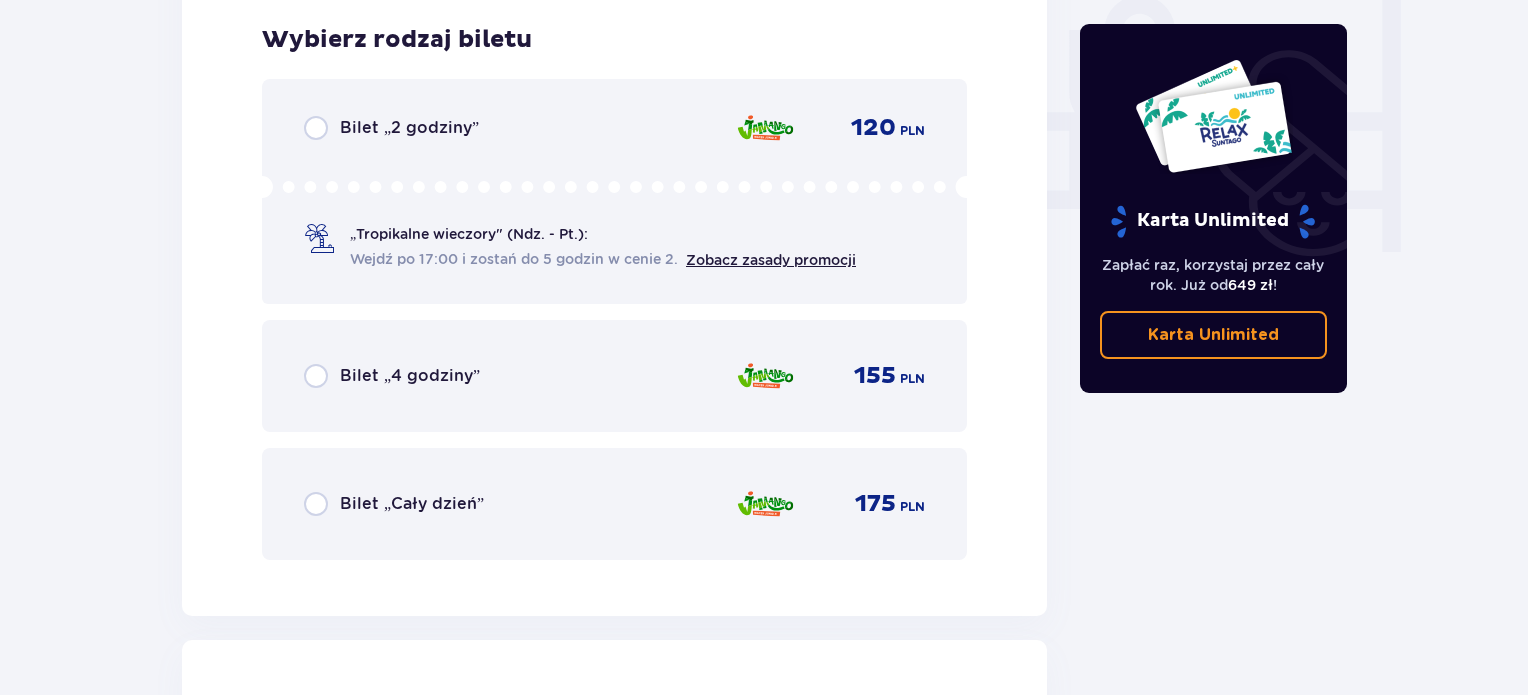 click on "Bilet „Cały dzień”   175 PLN" at bounding box center (614, 504) 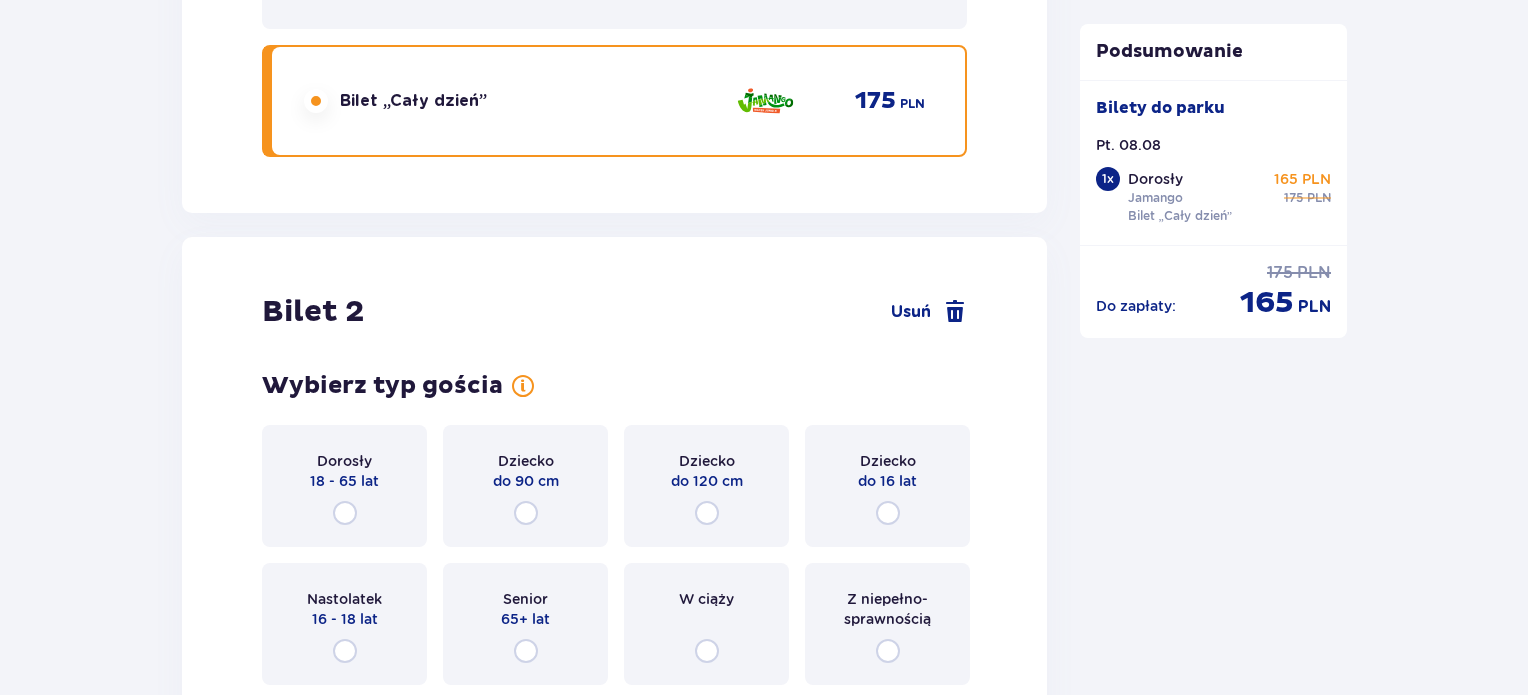 scroll, scrollTop: 2519, scrollLeft: 0, axis: vertical 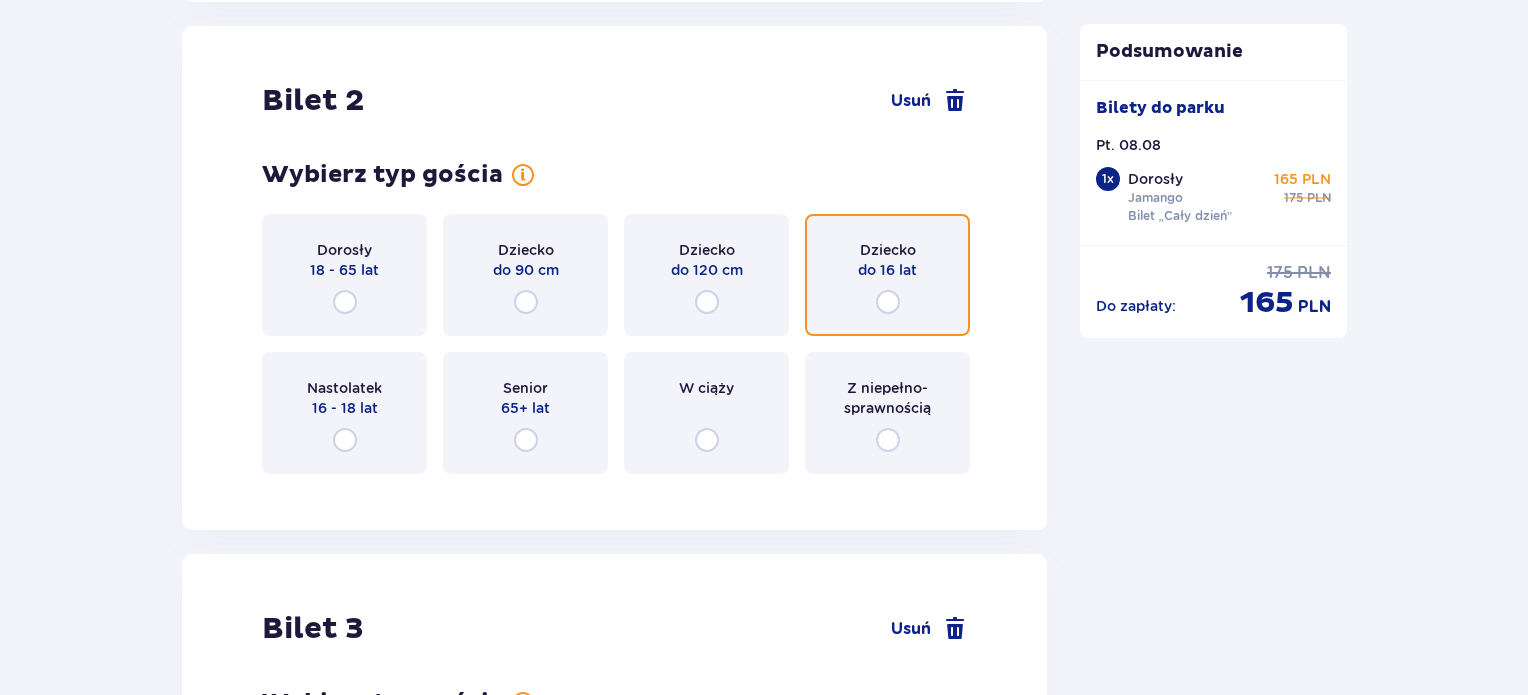 click at bounding box center [888, 302] 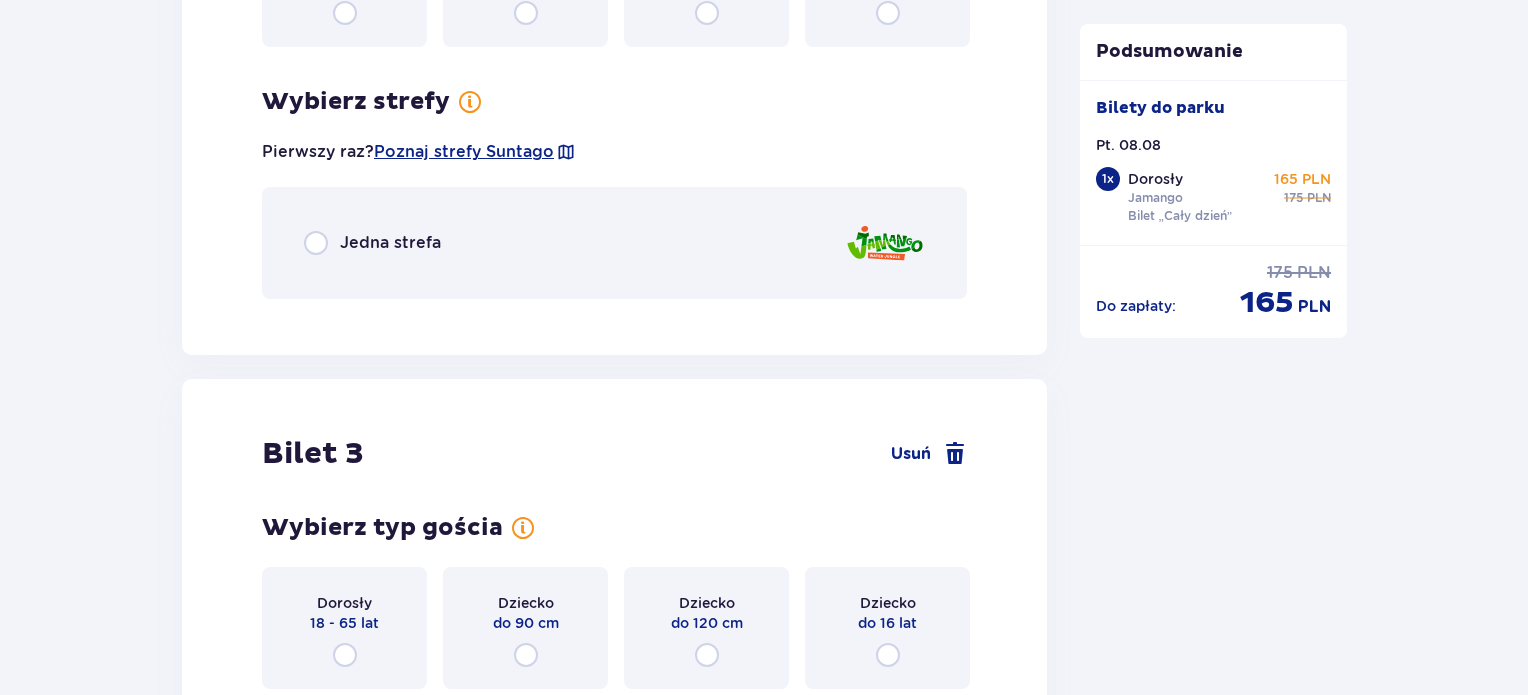 scroll, scrollTop: 3007, scrollLeft: 0, axis: vertical 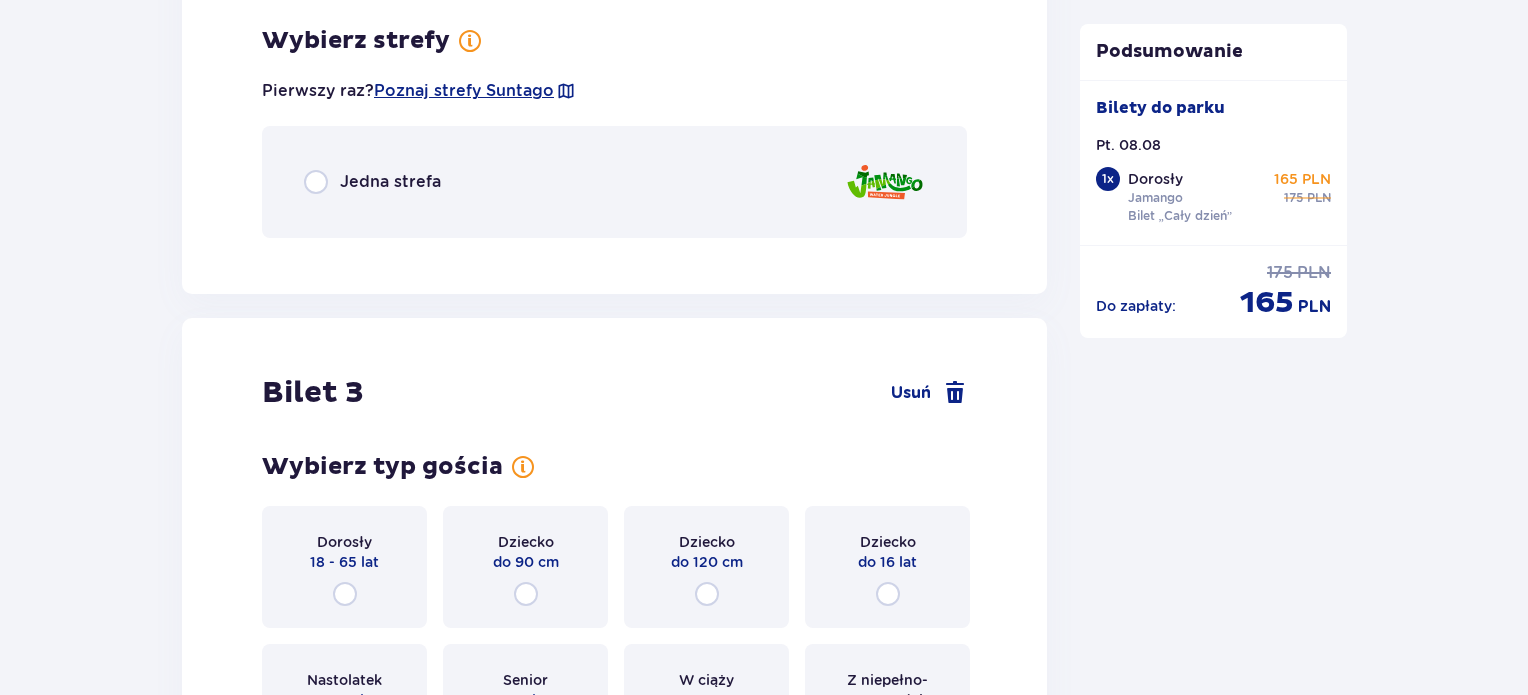 drag, startPoint x: 363, startPoint y: 187, endPoint x: 364, endPoint y: 205, distance: 18.027756 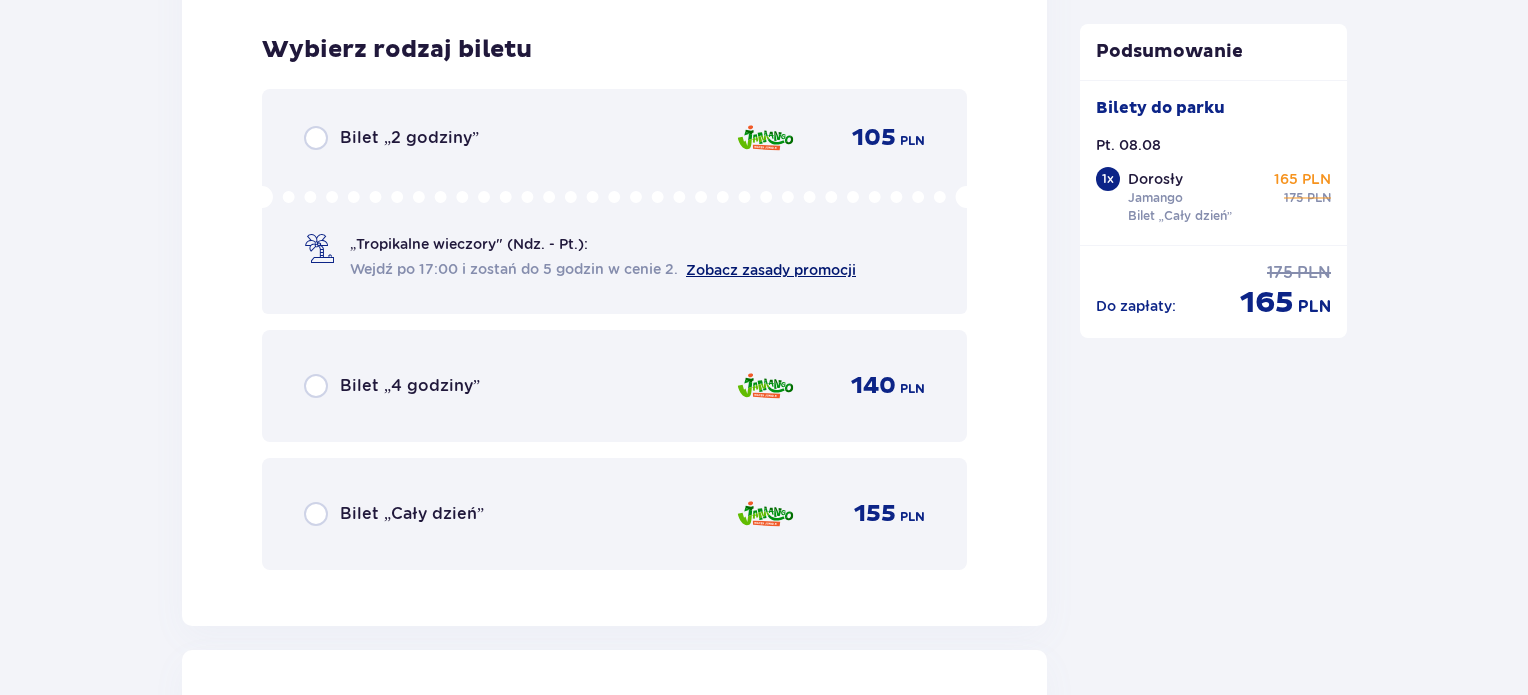 scroll, scrollTop: 3259, scrollLeft: 0, axis: vertical 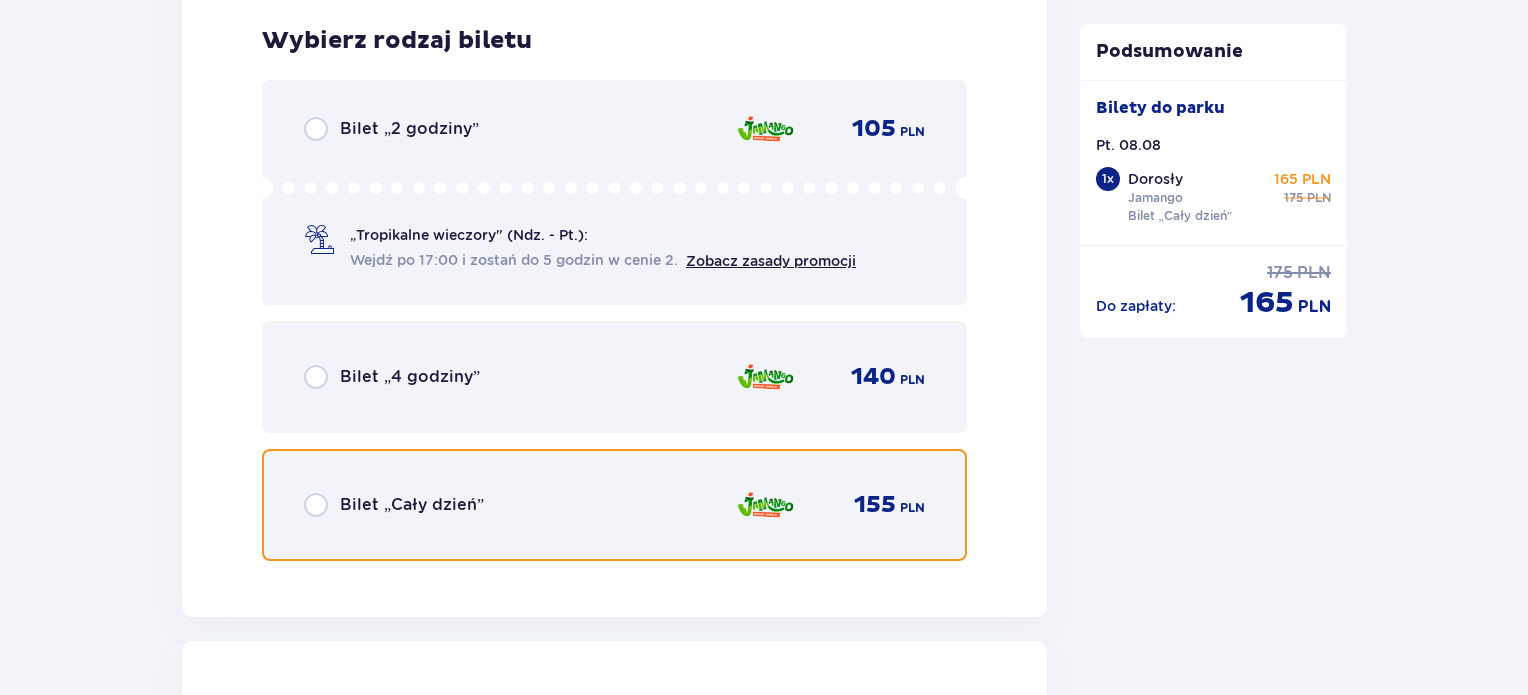 click at bounding box center [316, 505] 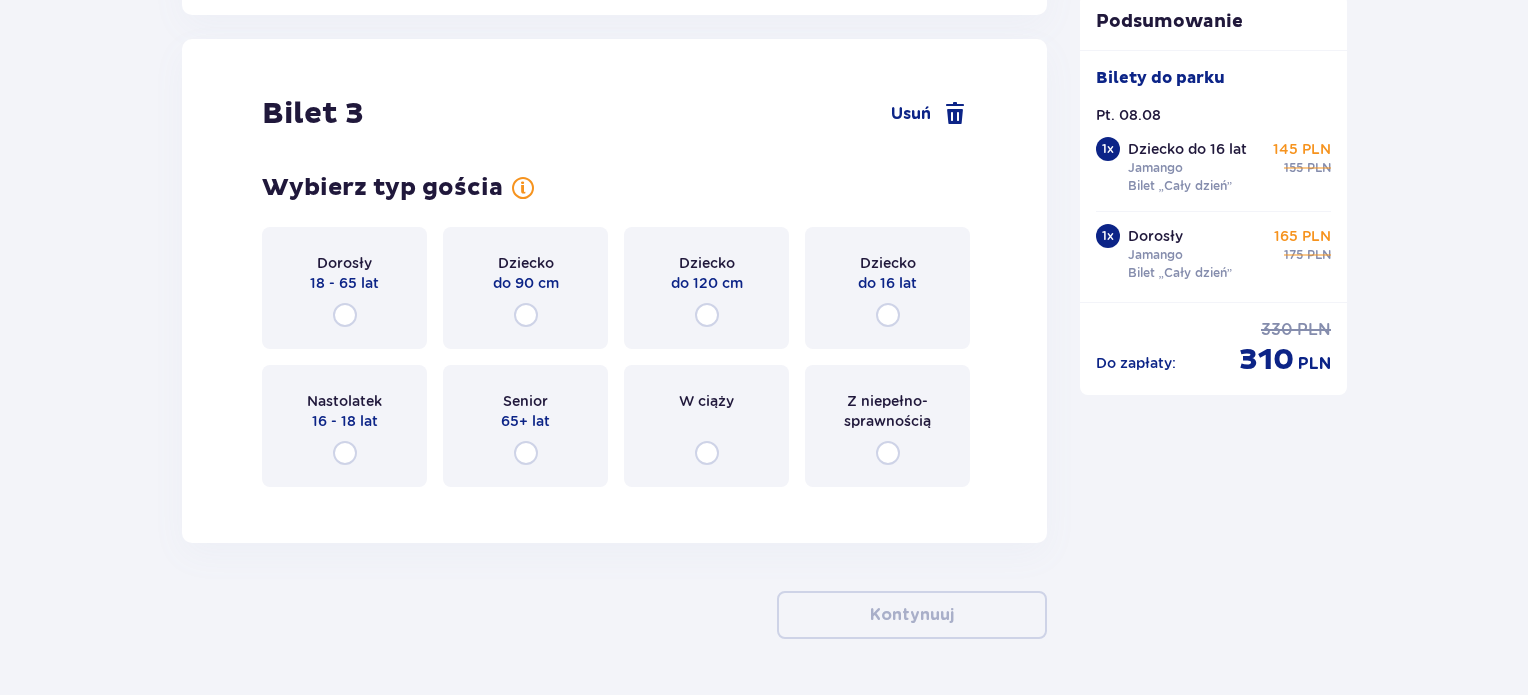 scroll, scrollTop: 3922, scrollLeft: 0, axis: vertical 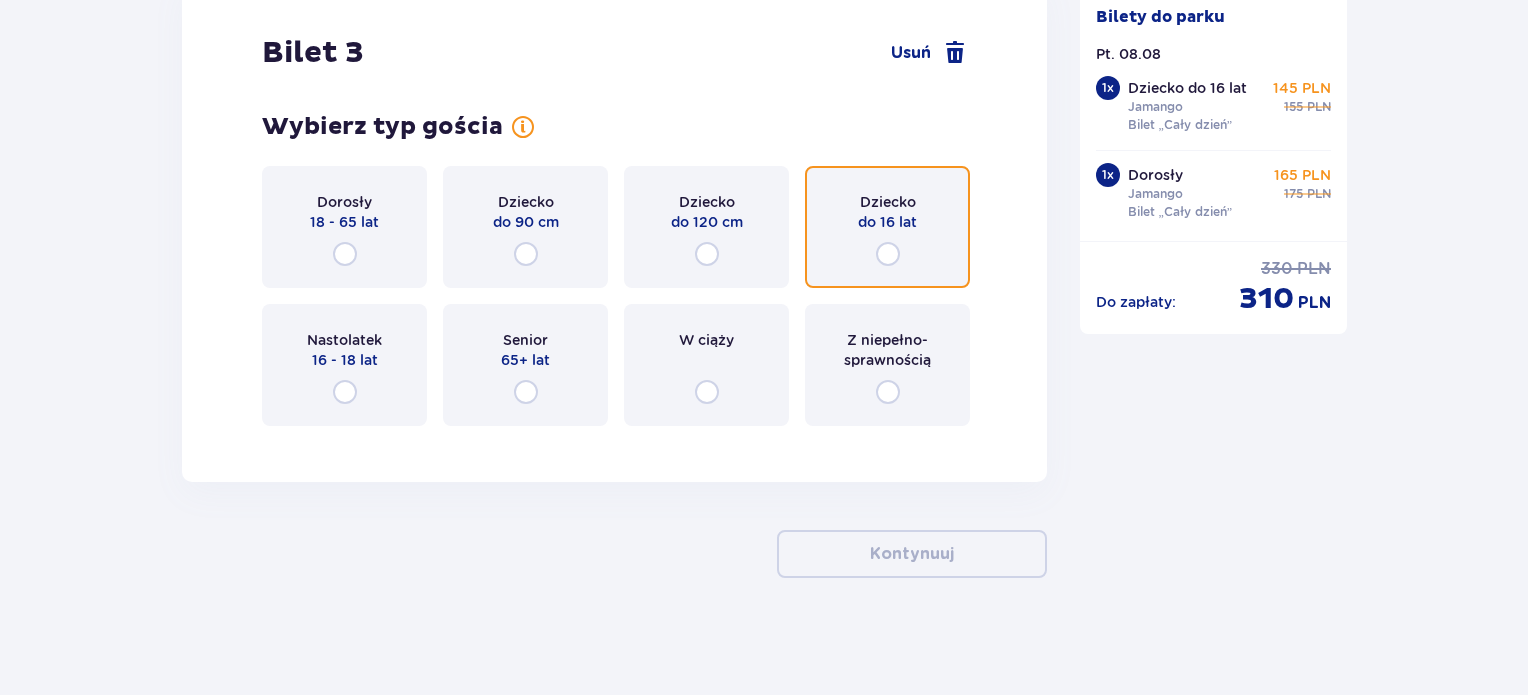 click at bounding box center (888, 254) 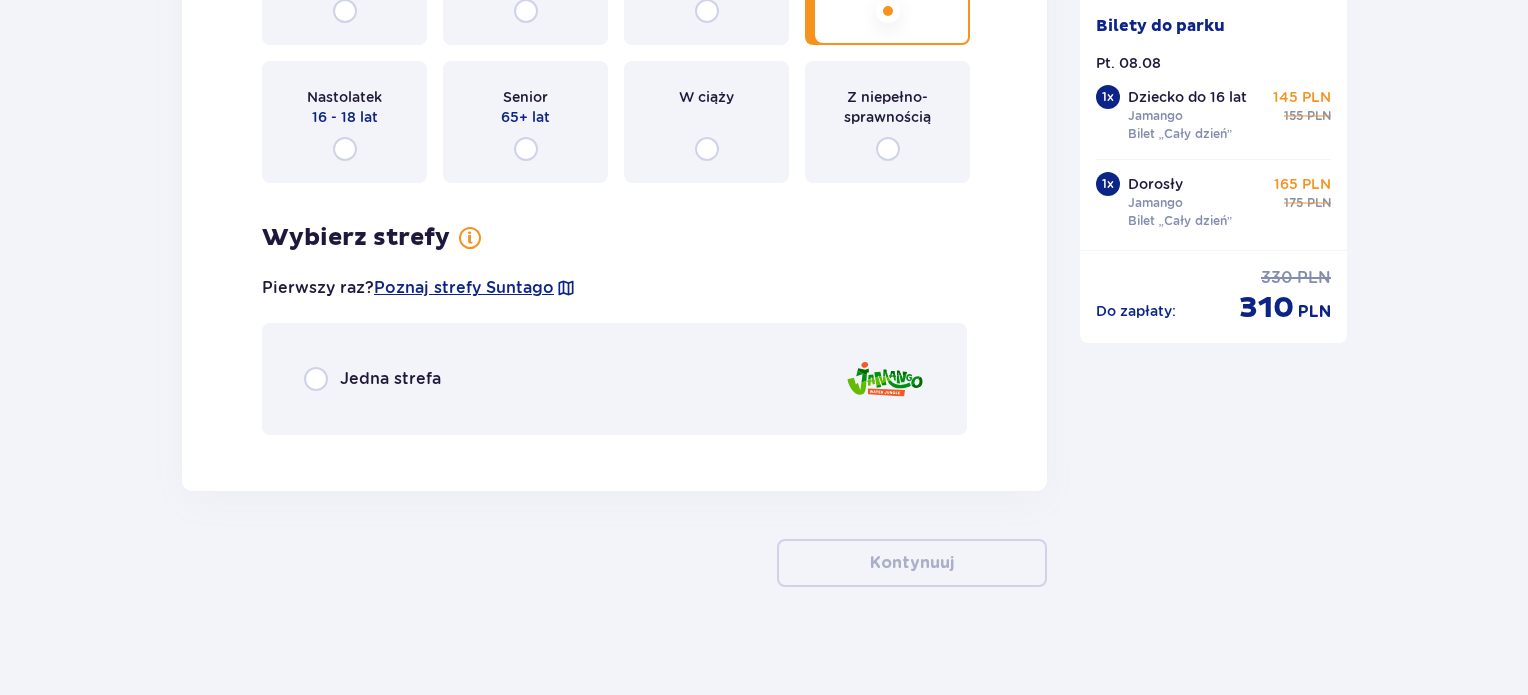 scroll, scrollTop: 4174, scrollLeft: 0, axis: vertical 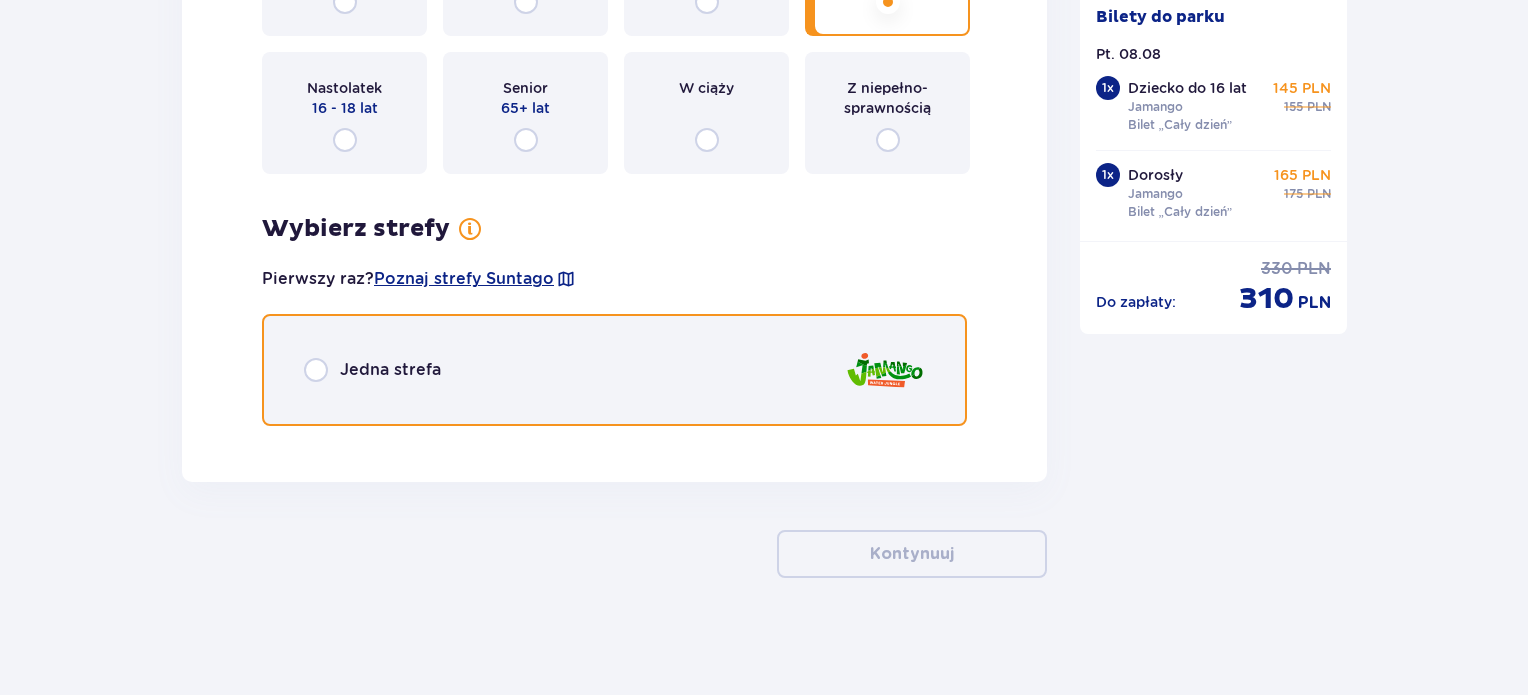 click at bounding box center [316, 370] 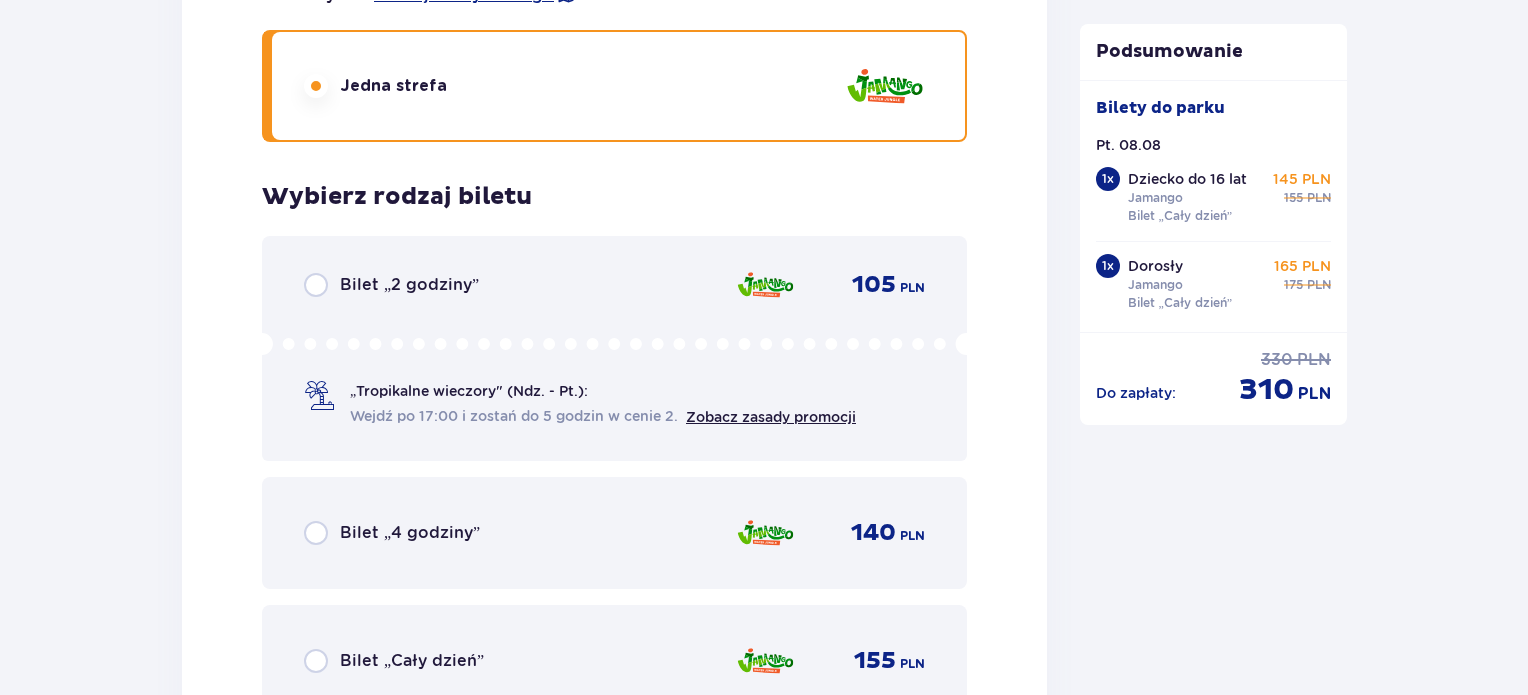 scroll, scrollTop: 4513, scrollLeft: 0, axis: vertical 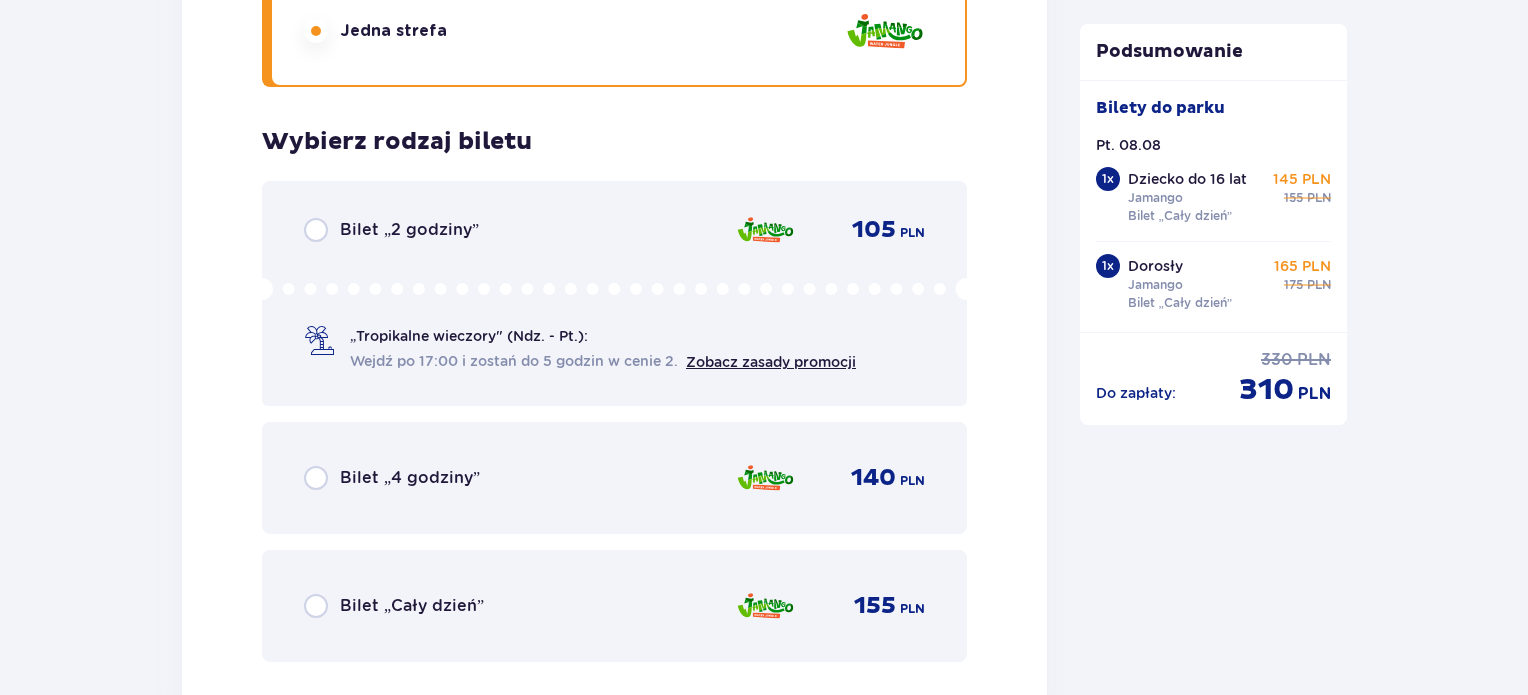 drag, startPoint x: 365, startPoint y: 598, endPoint x: 382, endPoint y: 595, distance: 17.262676 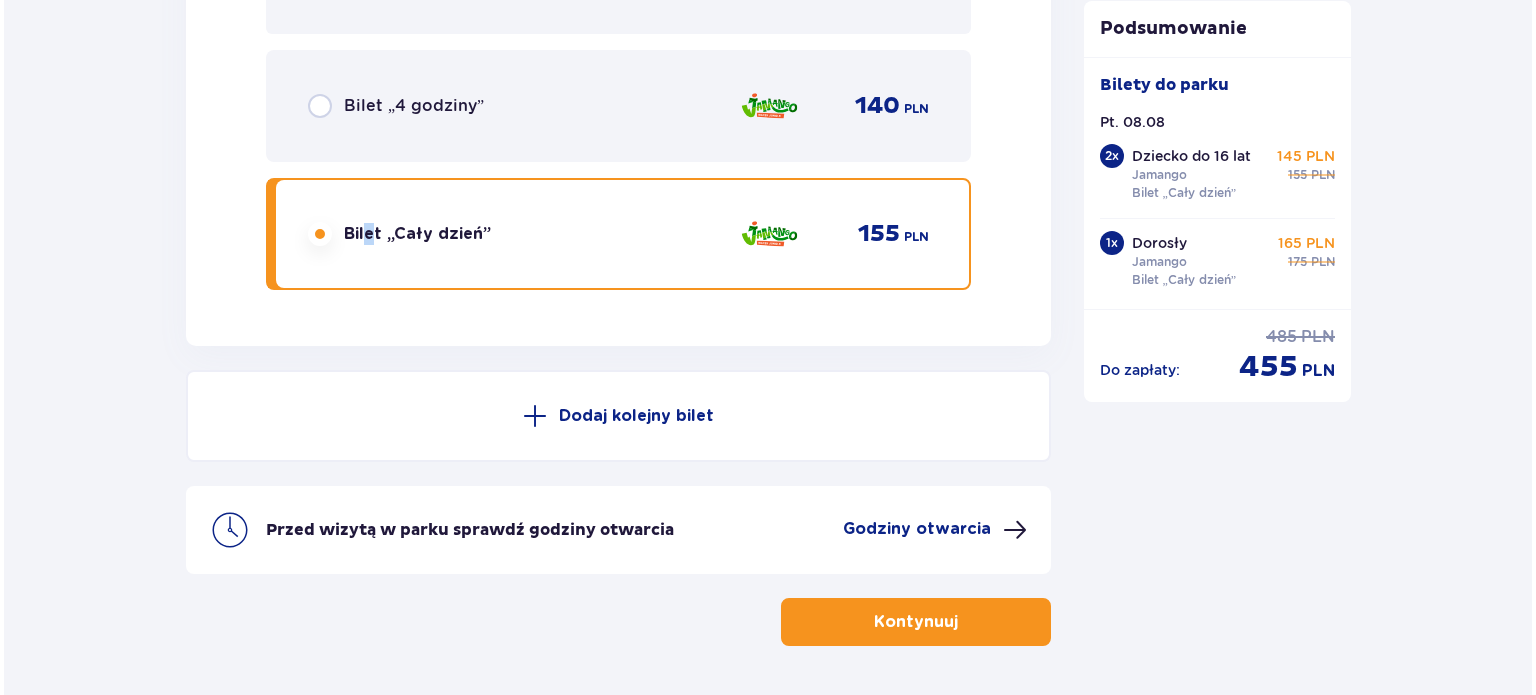 scroll, scrollTop: 4952, scrollLeft: 0, axis: vertical 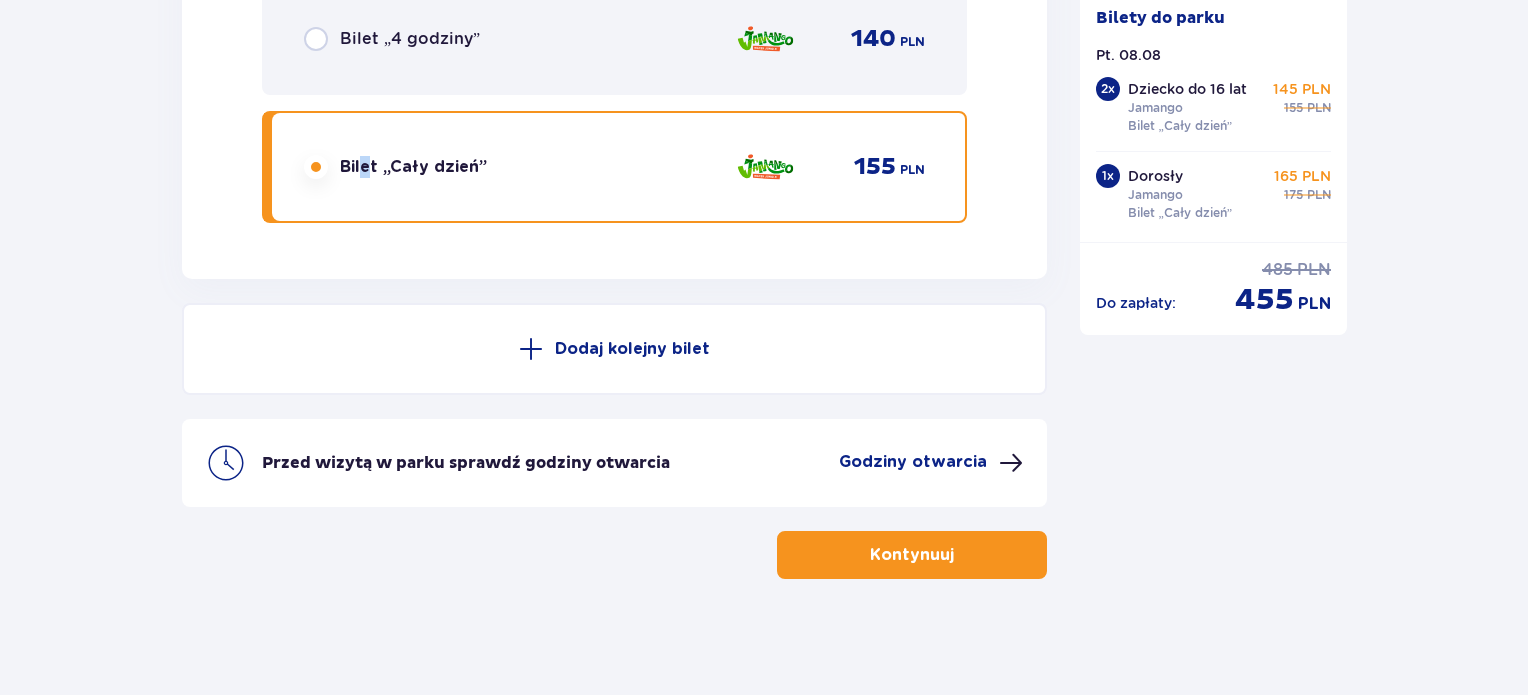 click on "Godziny otwarcia" at bounding box center [931, 463] 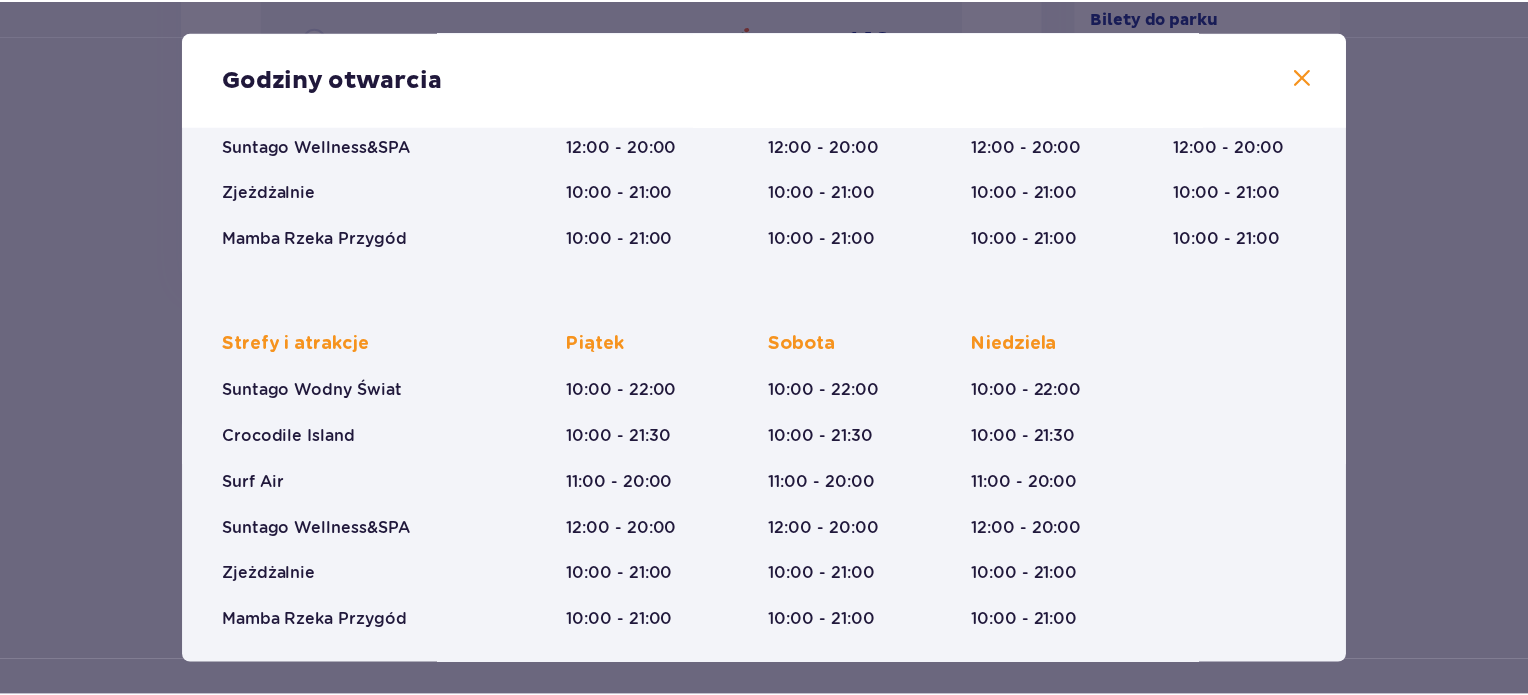 scroll, scrollTop: 343, scrollLeft: 0, axis: vertical 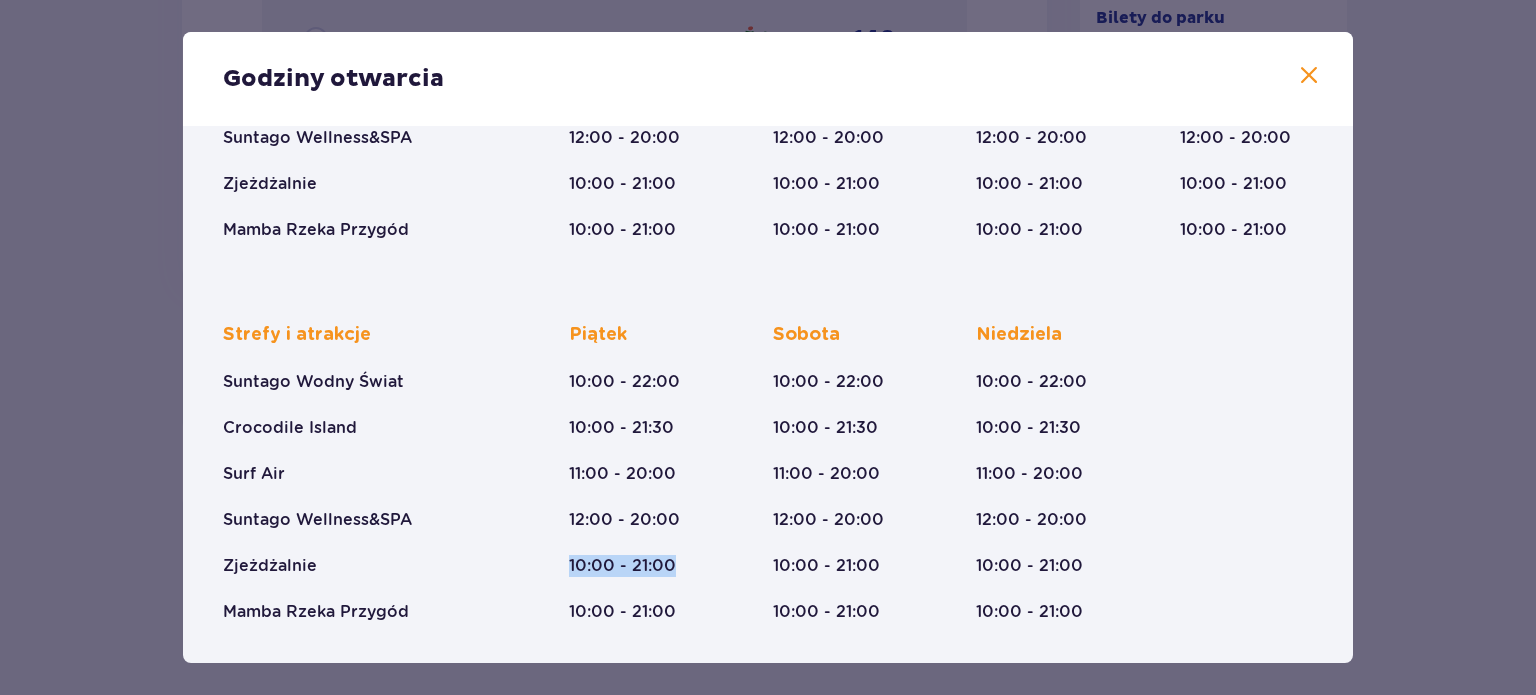 drag, startPoint x: 679, startPoint y: 569, endPoint x: 568, endPoint y: 569, distance: 111 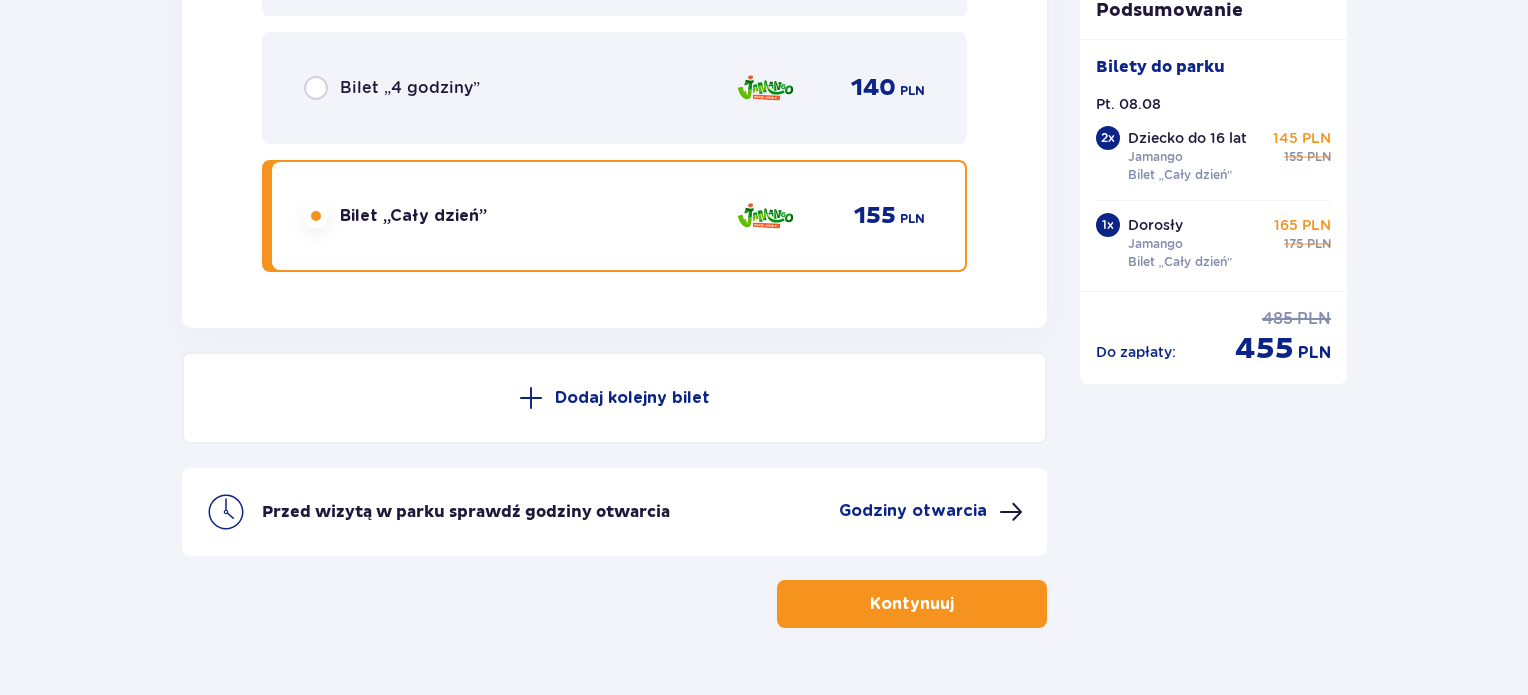 scroll, scrollTop: 4952, scrollLeft: 0, axis: vertical 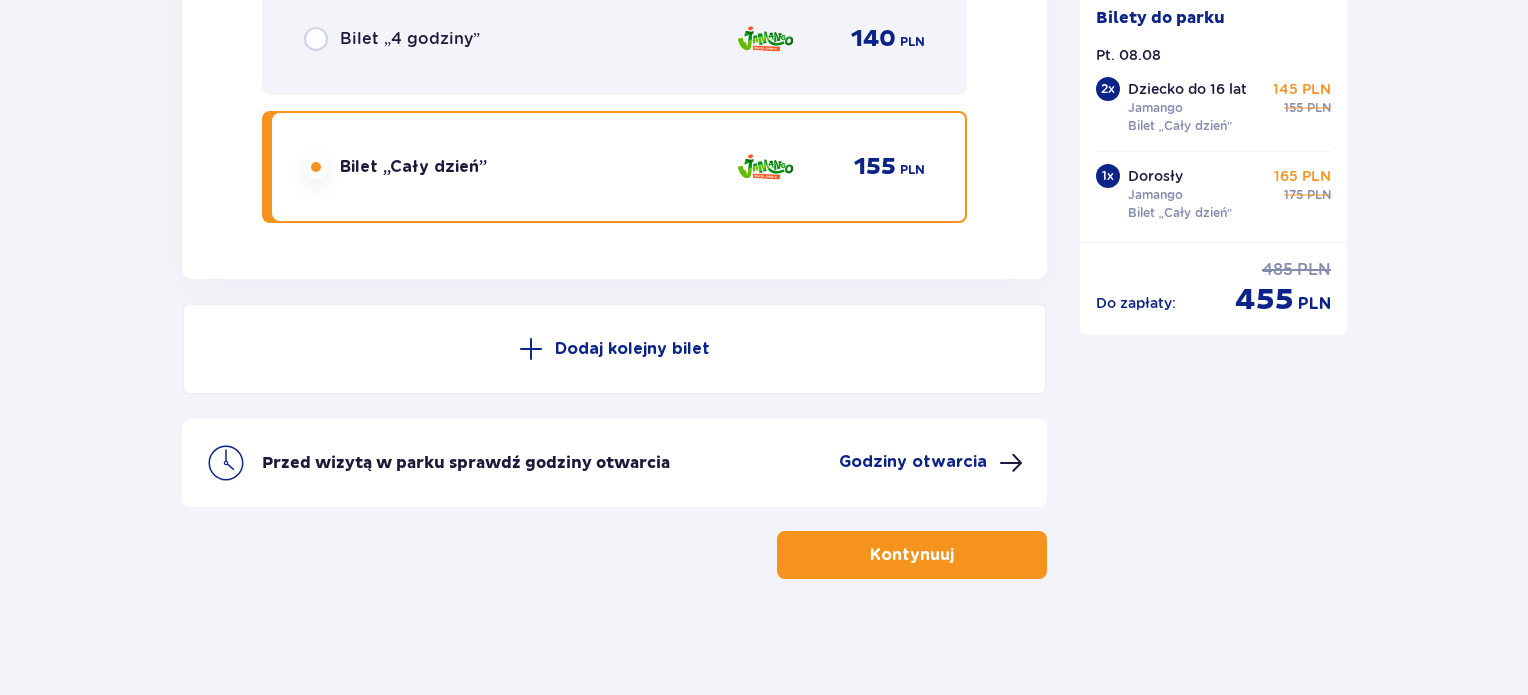 click on "Kontynuuj" at bounding box center [912, 555] 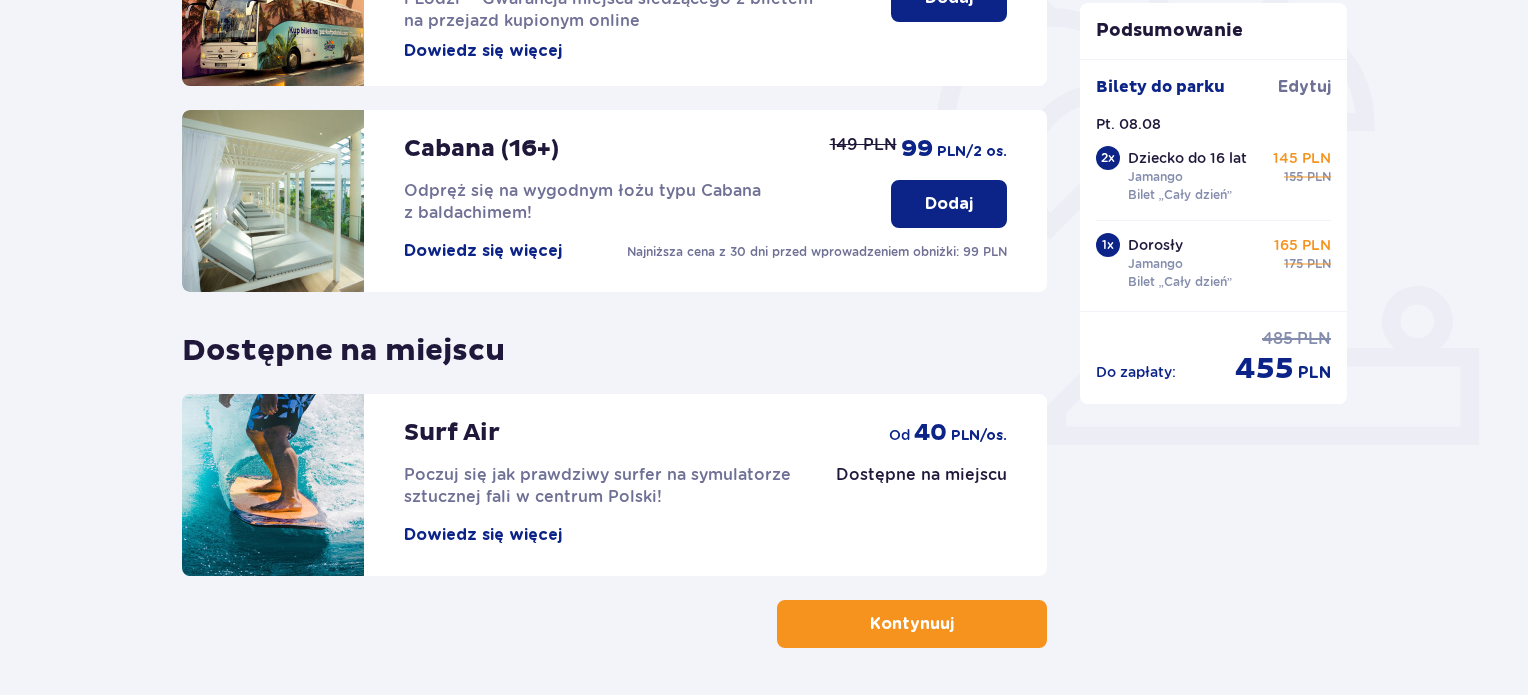 scroll, scrollTop: 600, scrollLeft: 0, axis: vertical 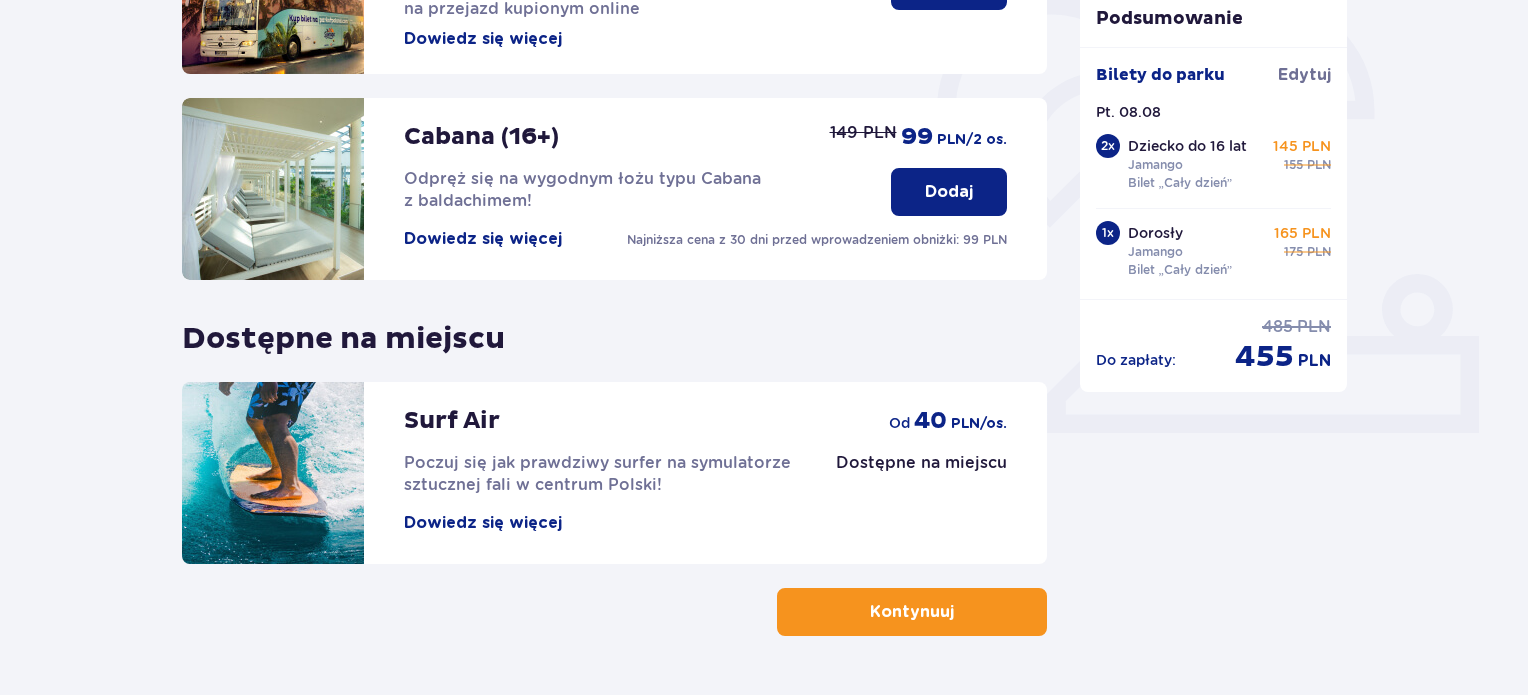 click at bounding box center [958, 612] 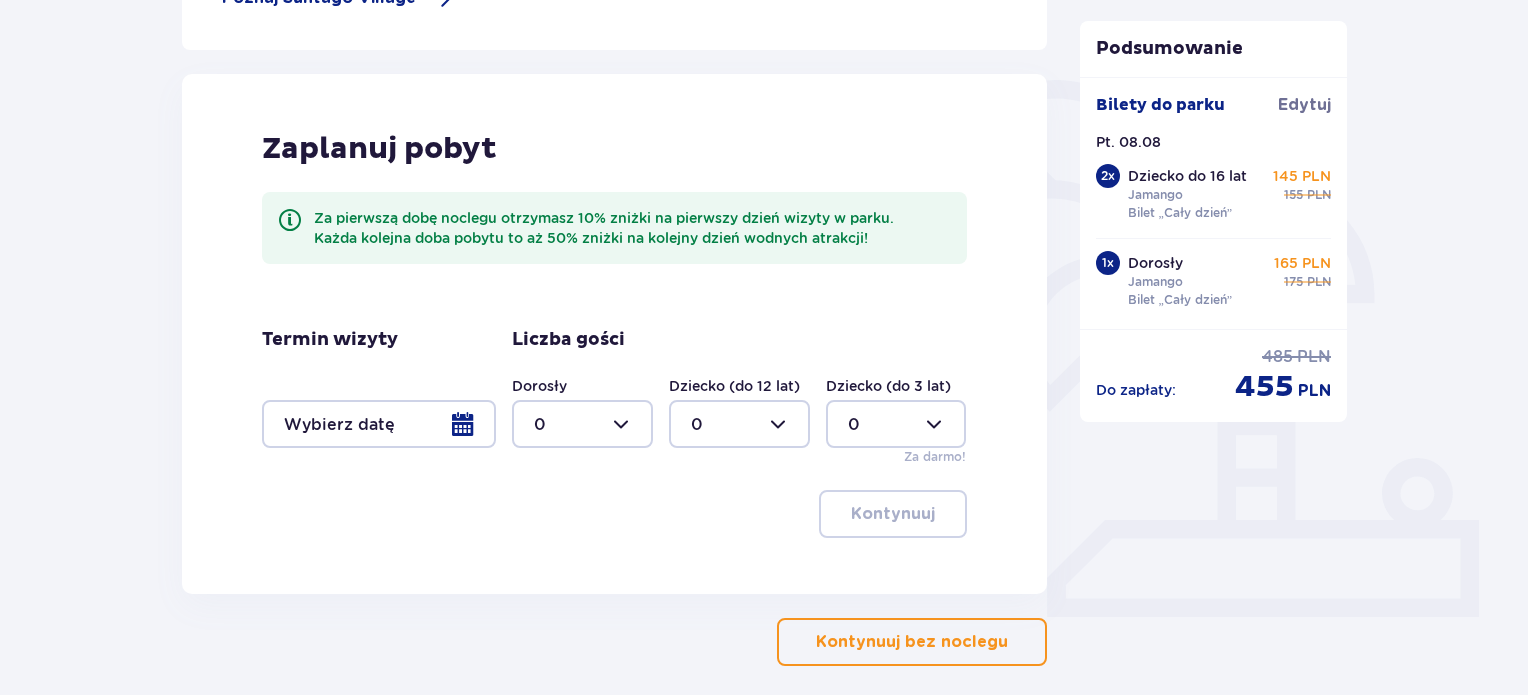 scroll, scrollTop: 500, scrollLeft: 0, axis: vertical 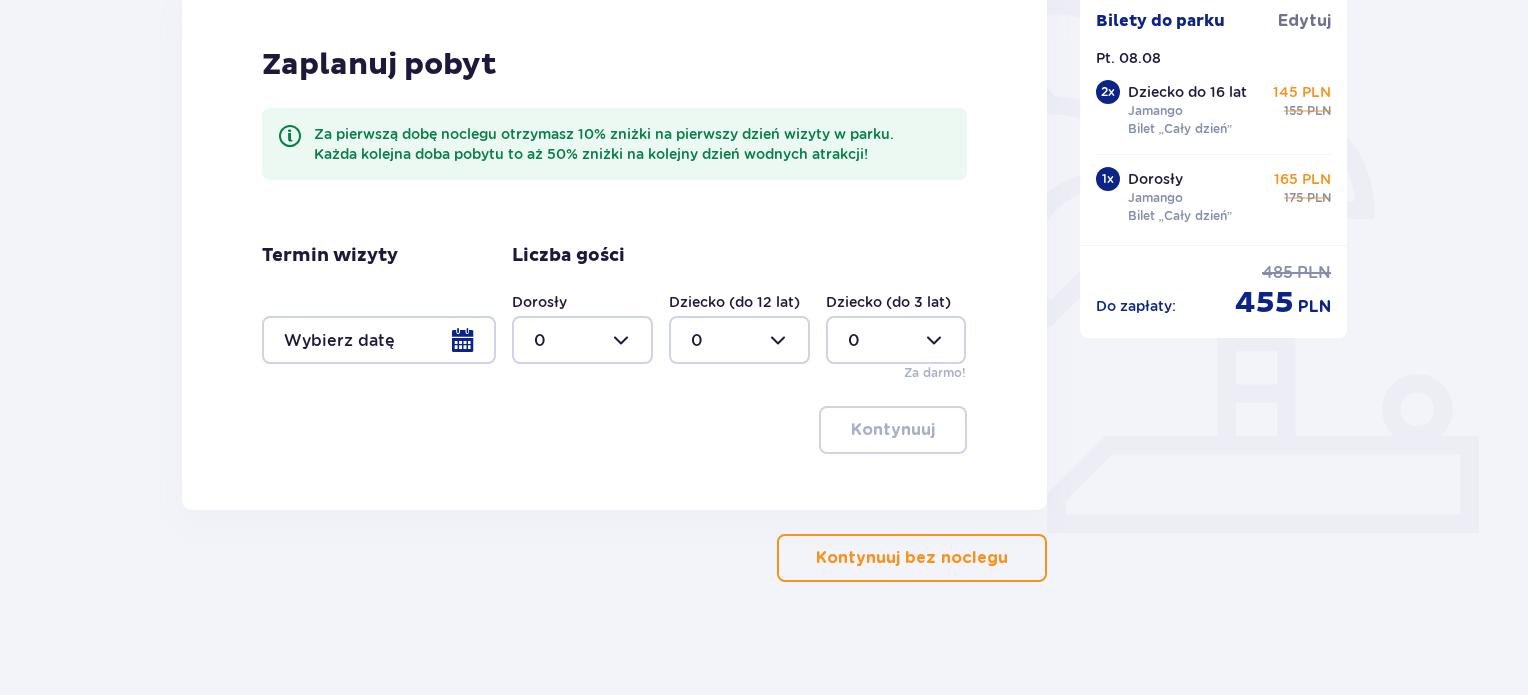 click on "Kontynuuj bez noclegu" at bounding box center [912, 558] 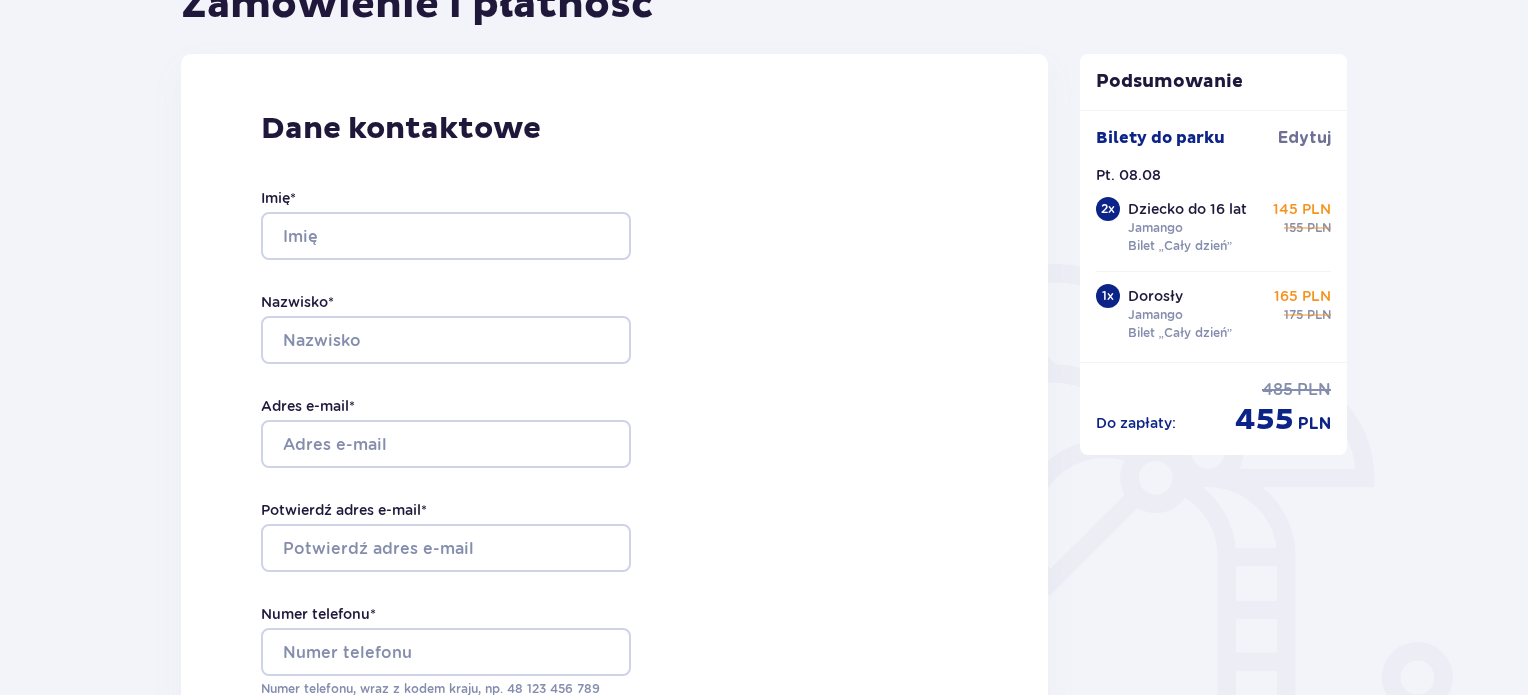 scroll, scrollTop: 100, scrollLeft: 0, axis: vertical 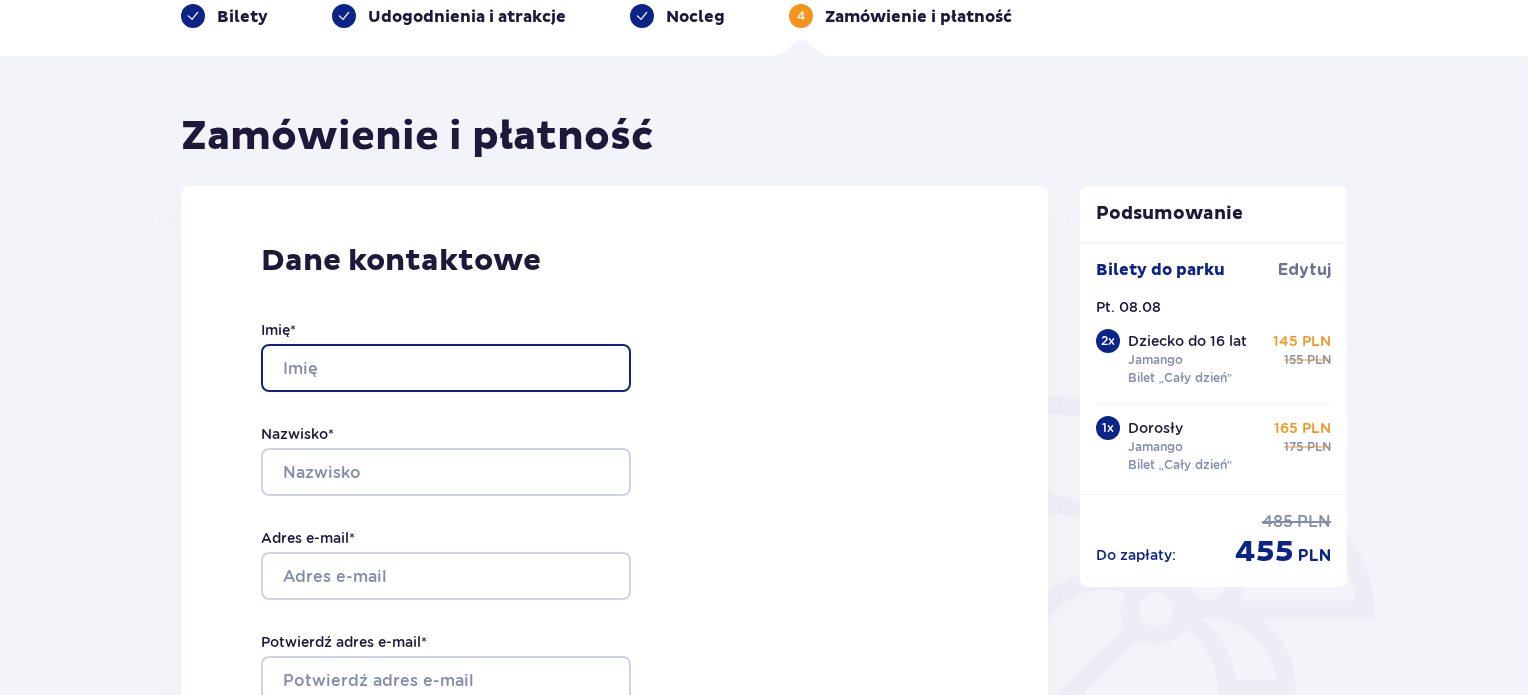 click on "Imię *" at bounding box center (446, 368) 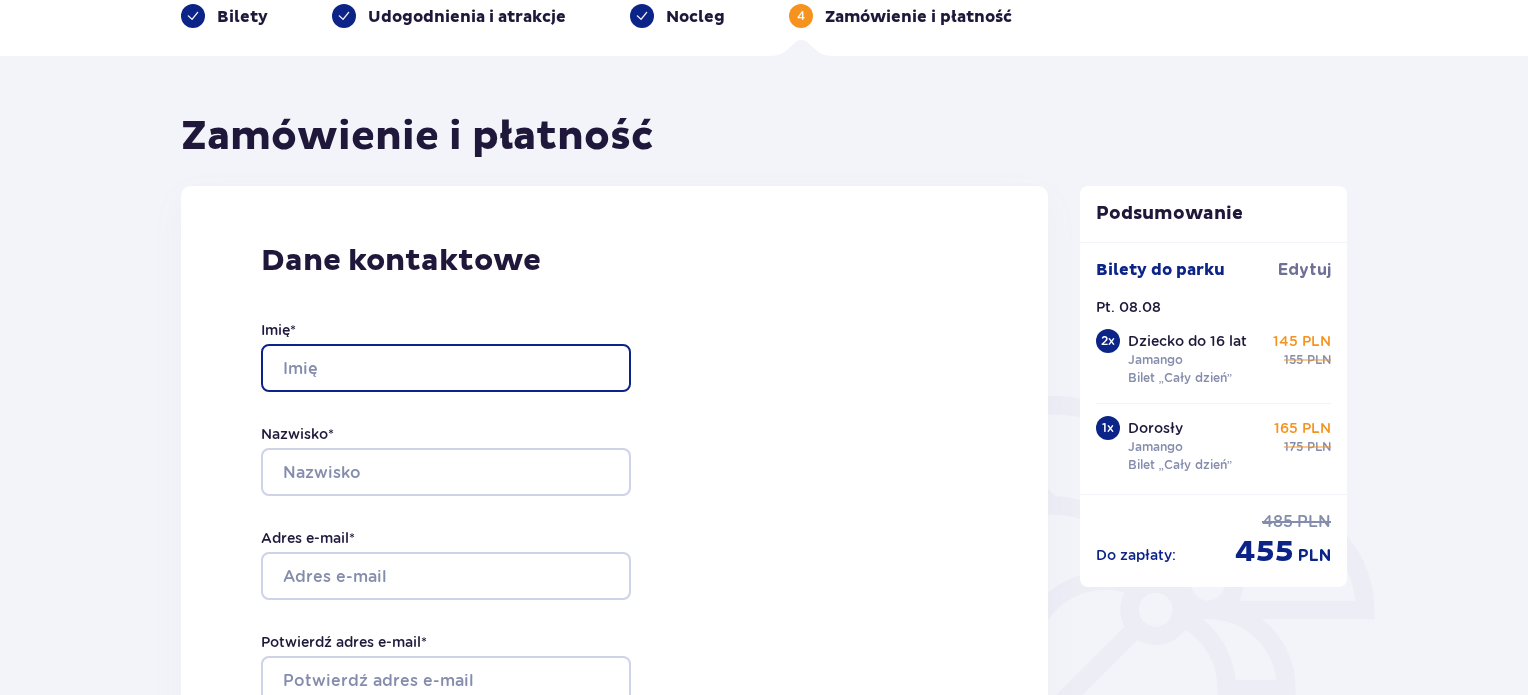 type on "Małgorzata" 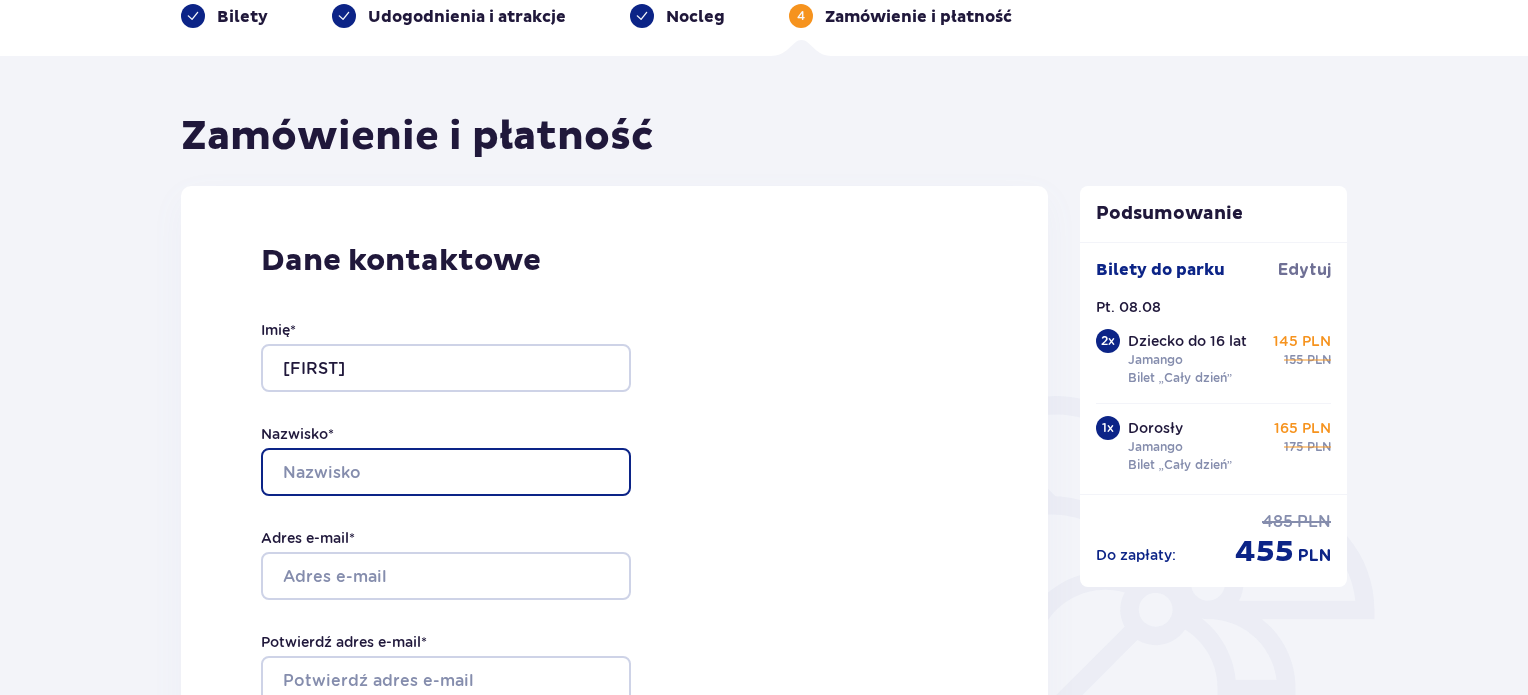 type on "Mikos" 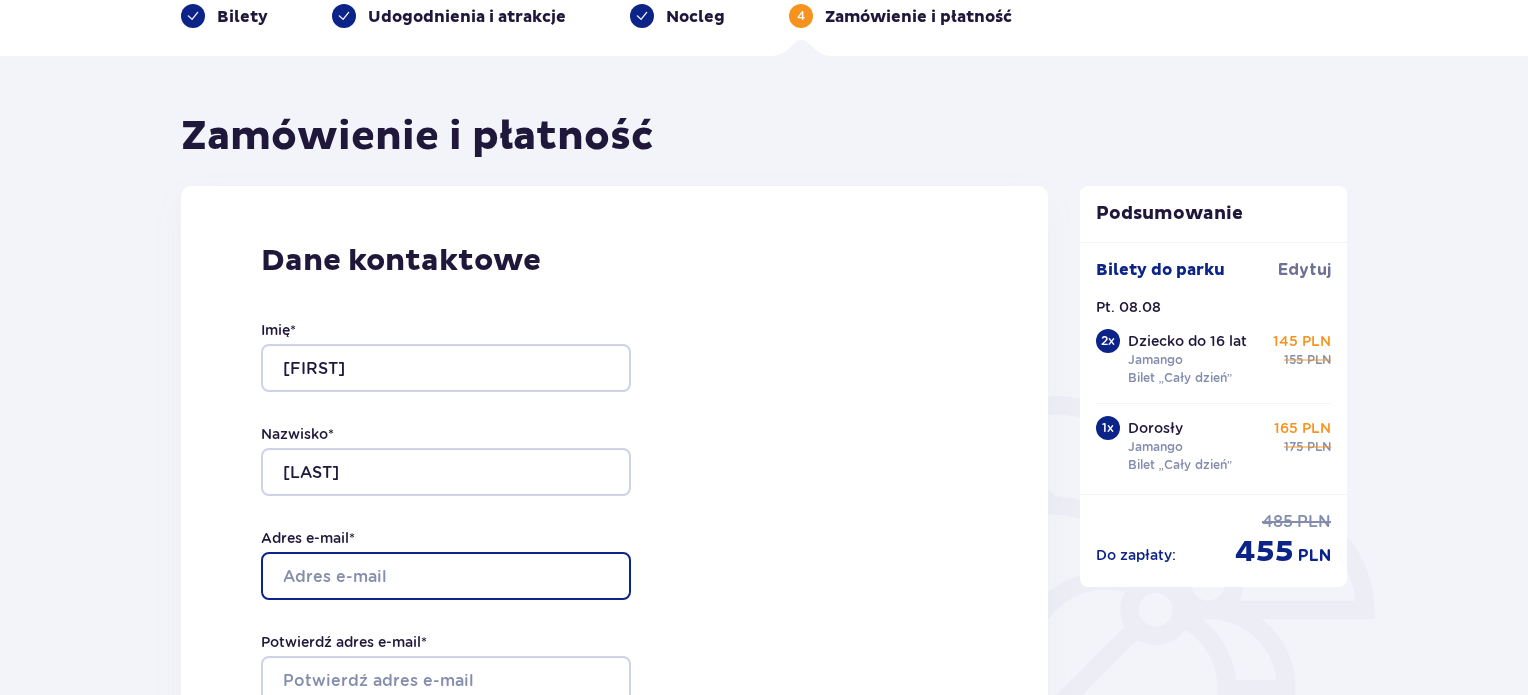 type on "gosiamikos@gmail.com" 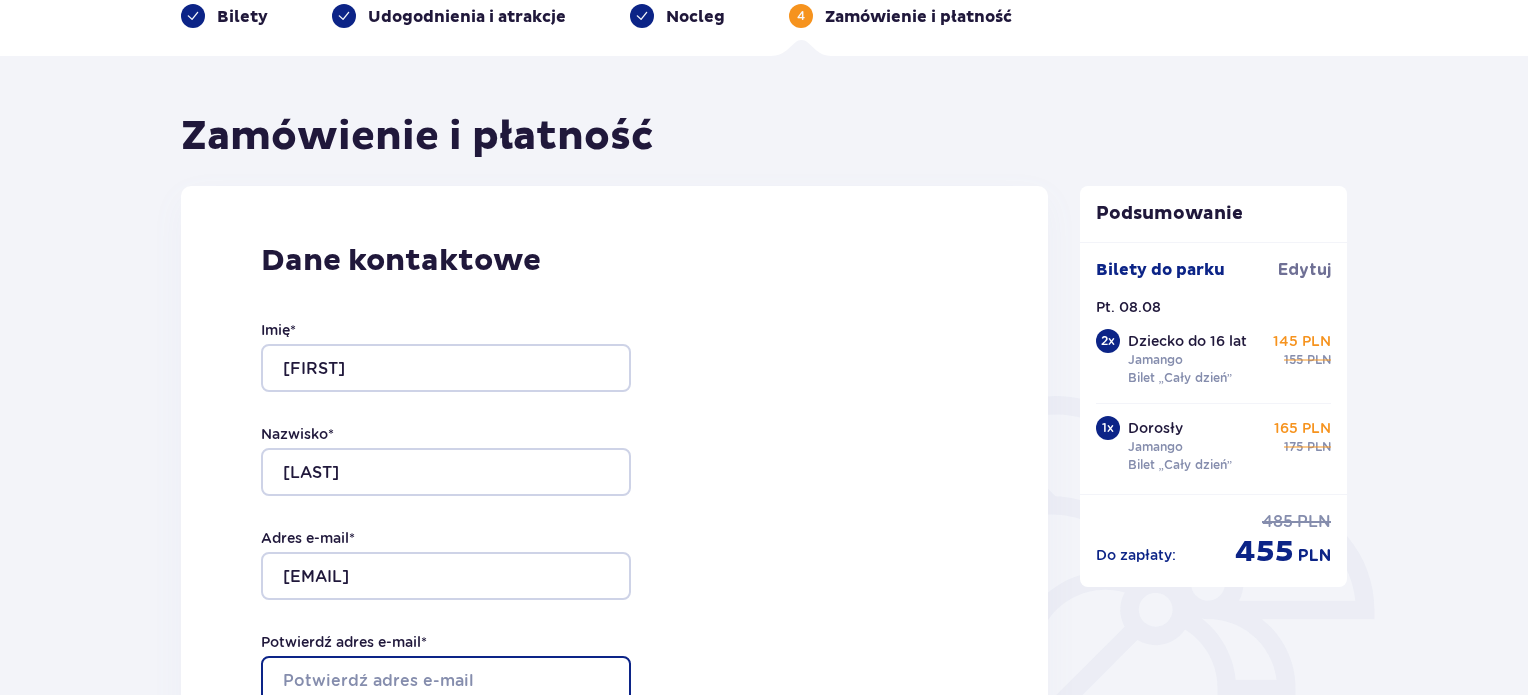 type on "gosiamikos@gmail.com" 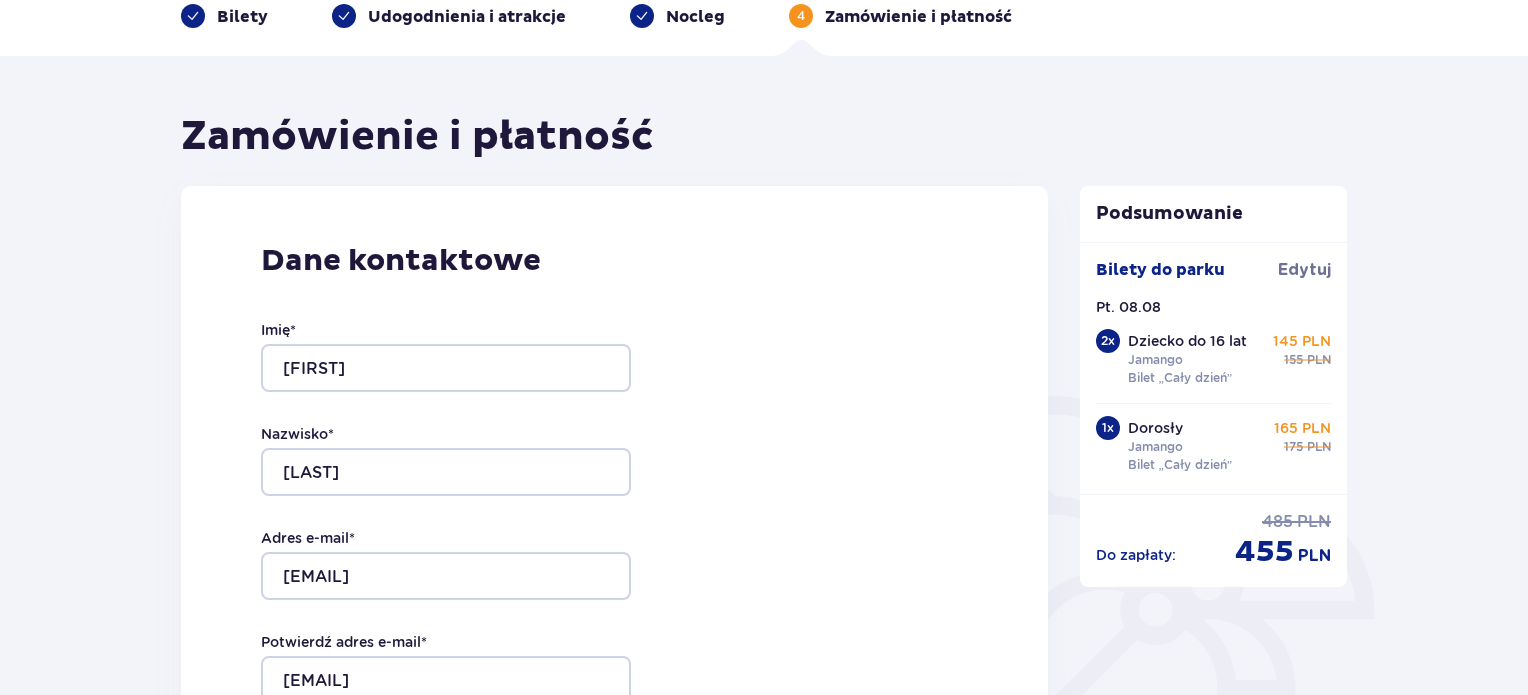 type on "606236812" 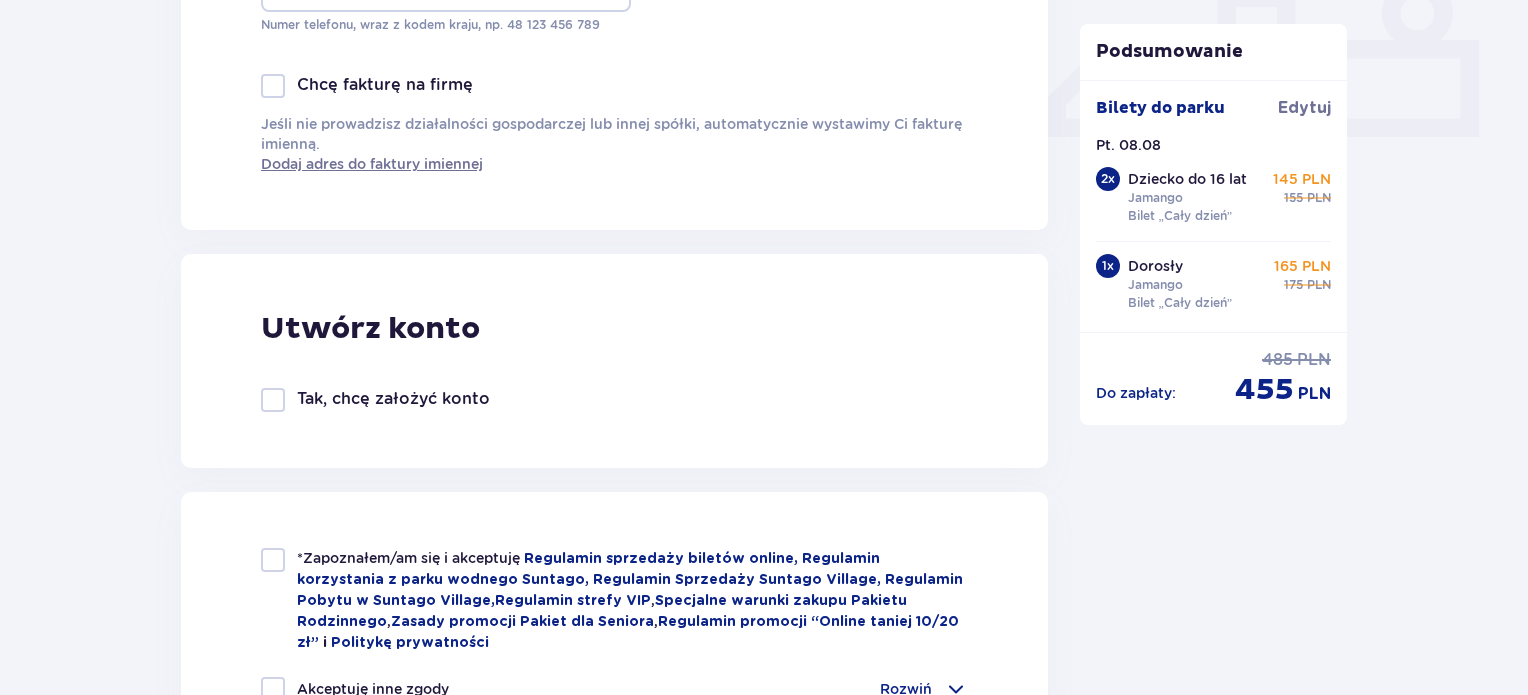 scroll, scrollTop: 900, scrollLeft: 0, axis: vertical 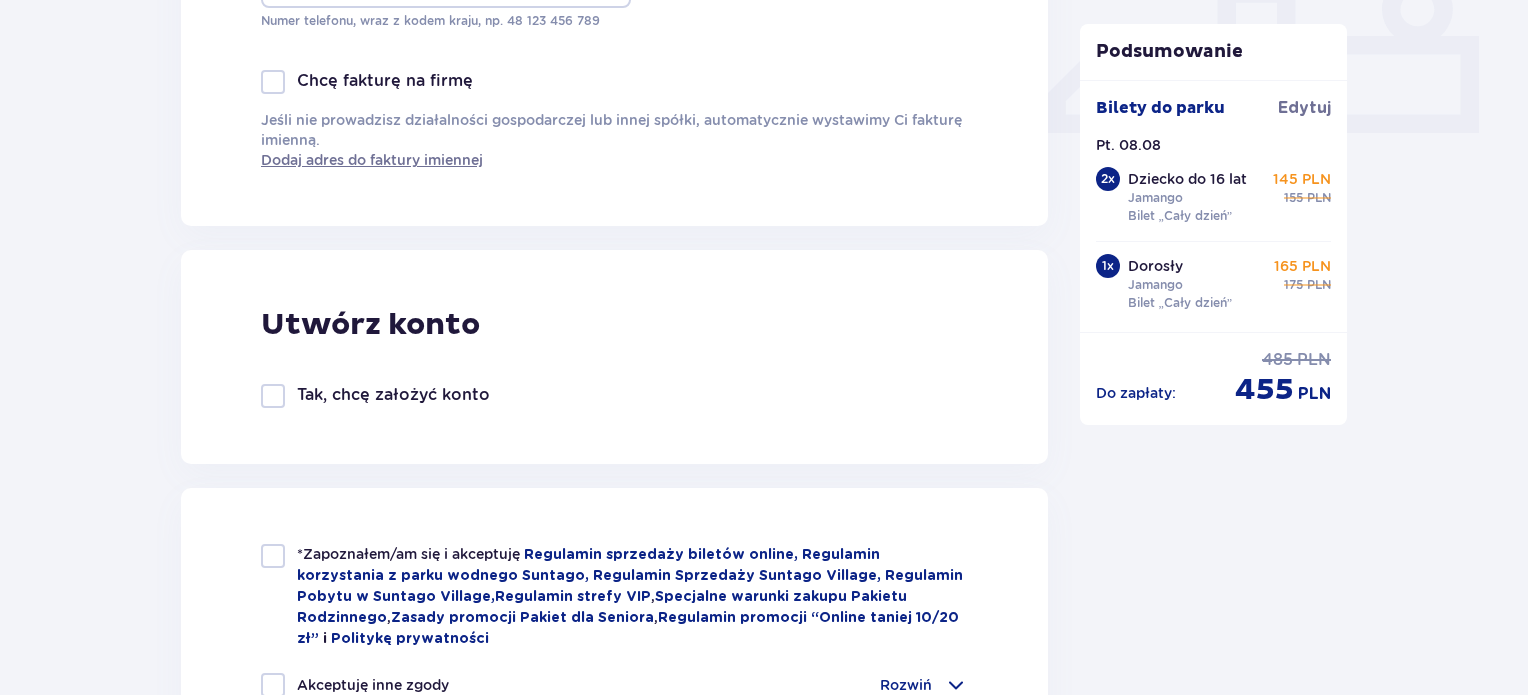 click on "Tak, chcę założyć konto" at bounding box center [393, 395] 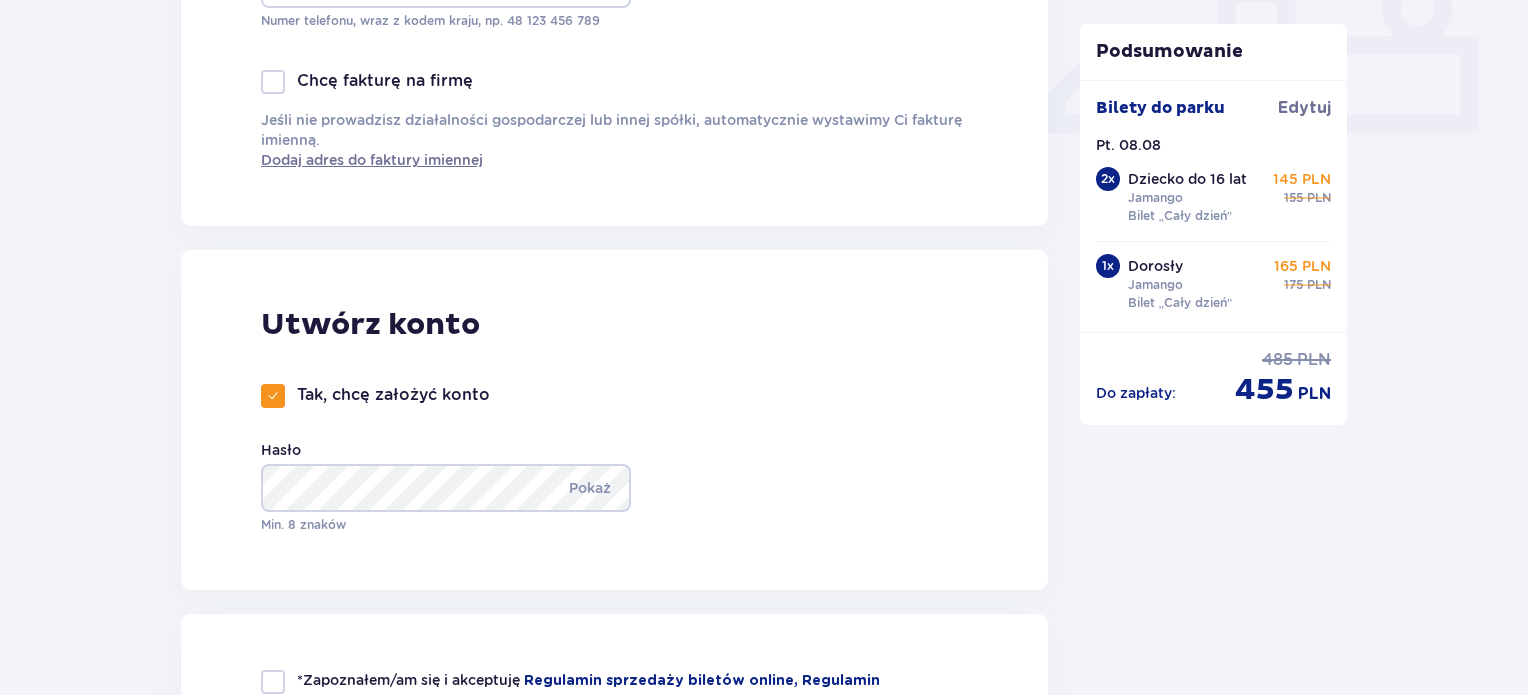 click on "Hasło Pokaż Min. 8 znaków" at bounding box center [456, 487] 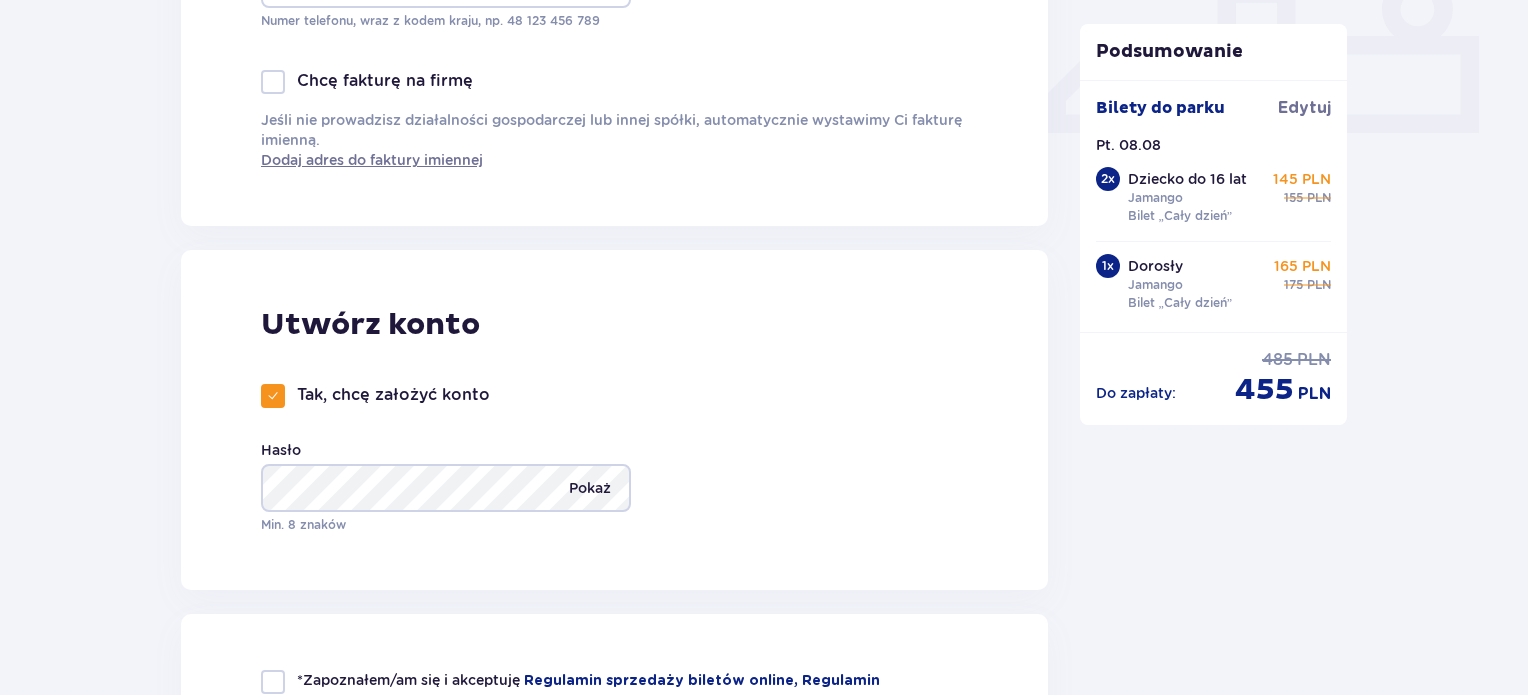 click on "Pokaż" at bounding box center [590, 488] 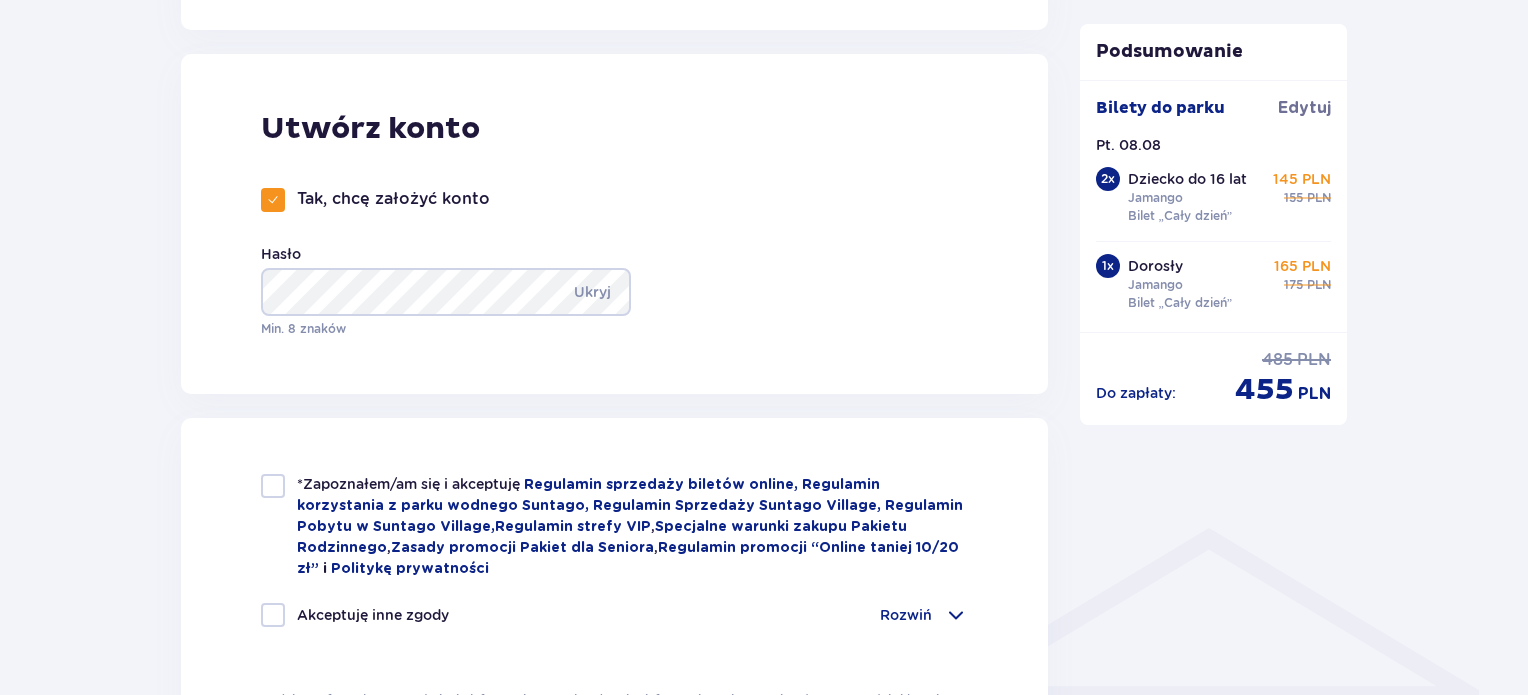 scroll, scrollTop: 1200, scrollLeft: 0, axis: vertical 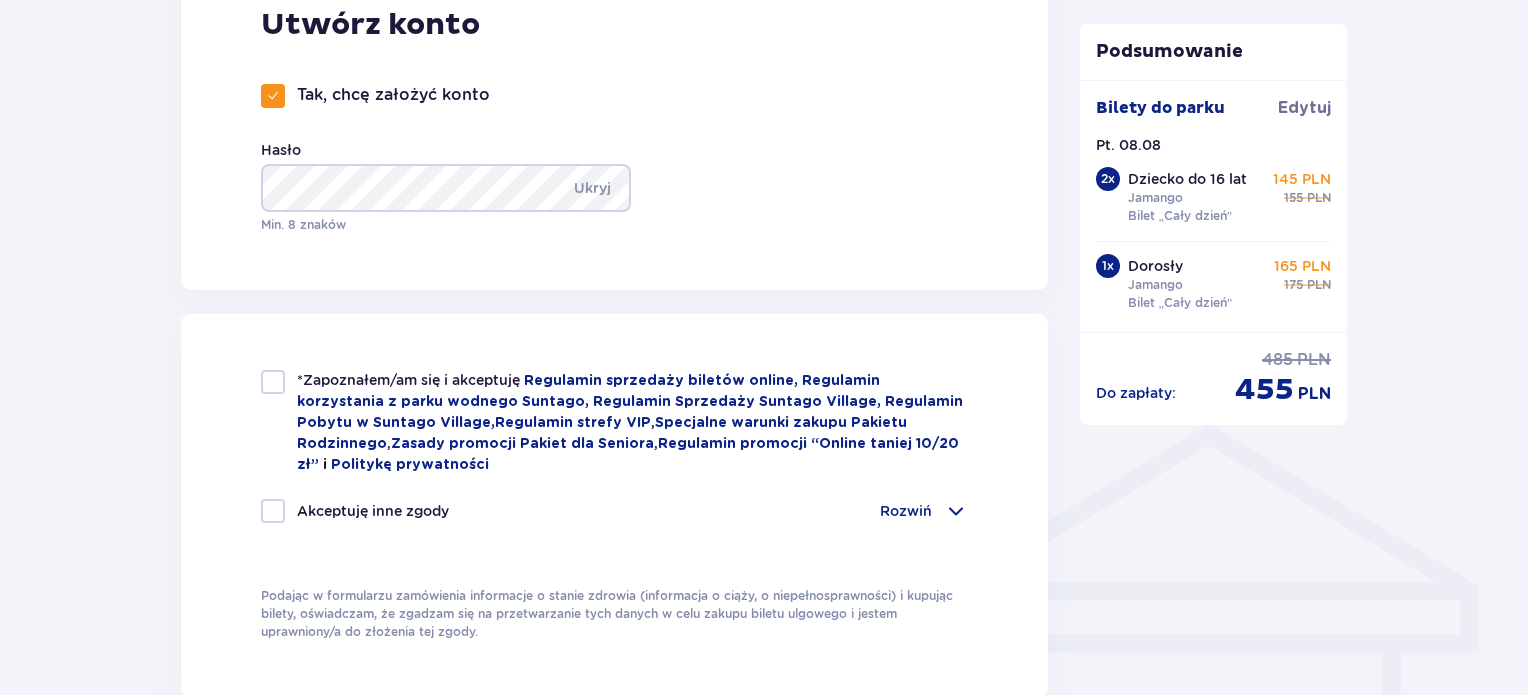 click at bounding box center (273, 382) 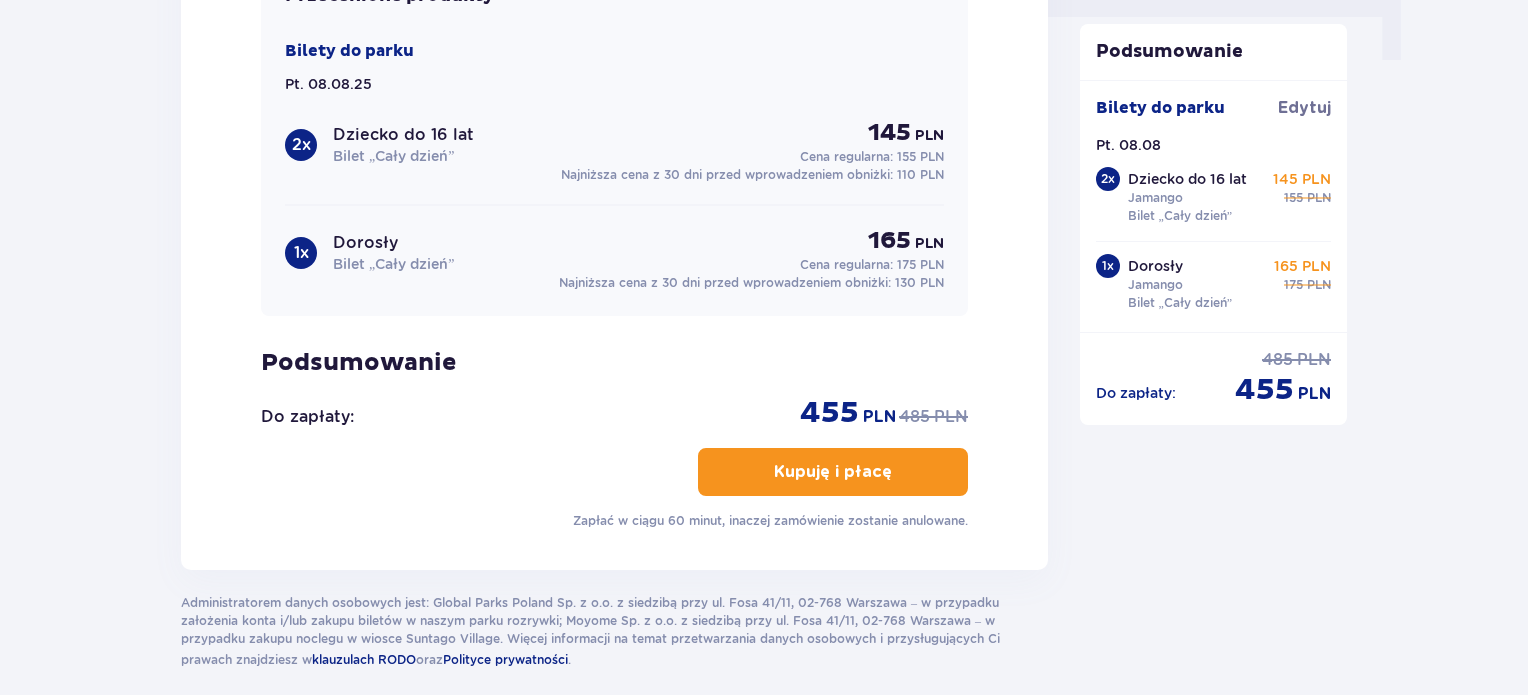 scroll, scrollTop: 2100, scrollLeft: 0, axis: vertical 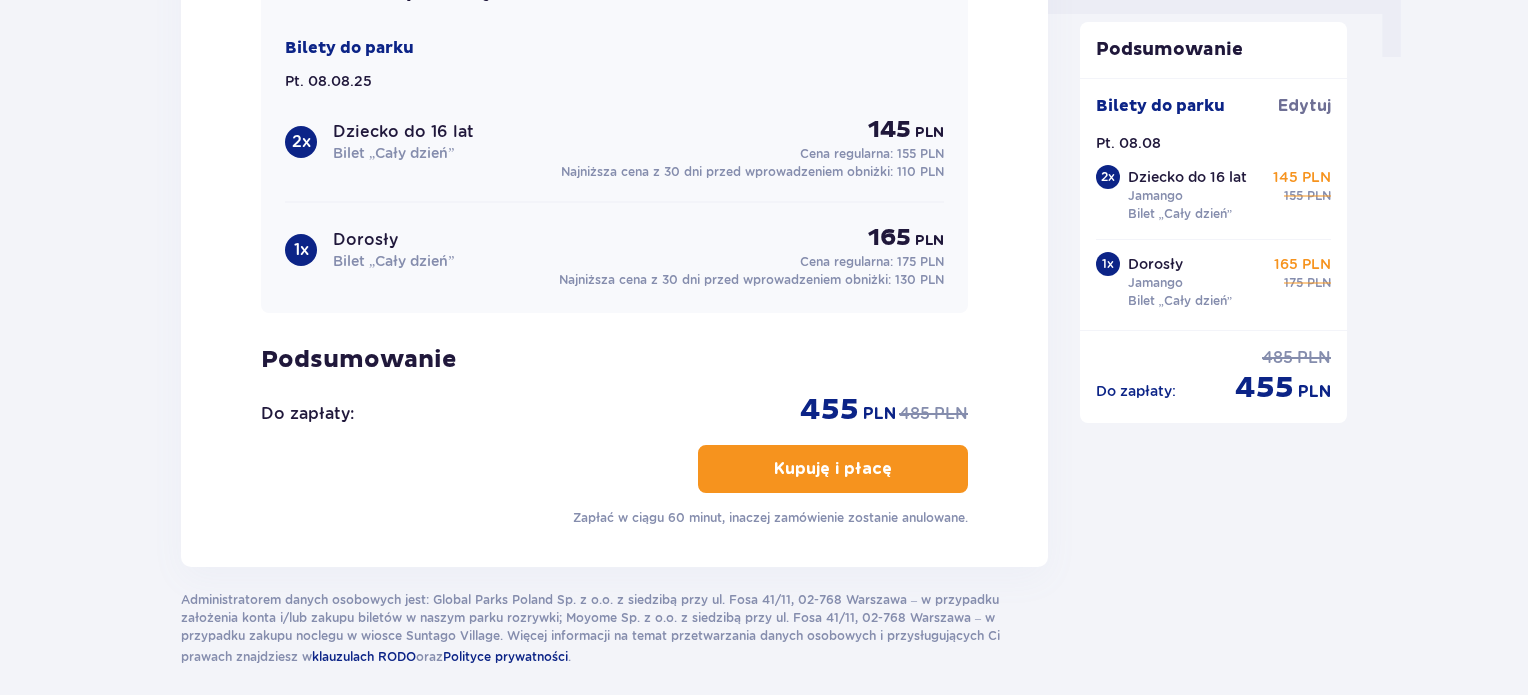 click on "Kupuję i płacę" at bounding box center (833, 469) 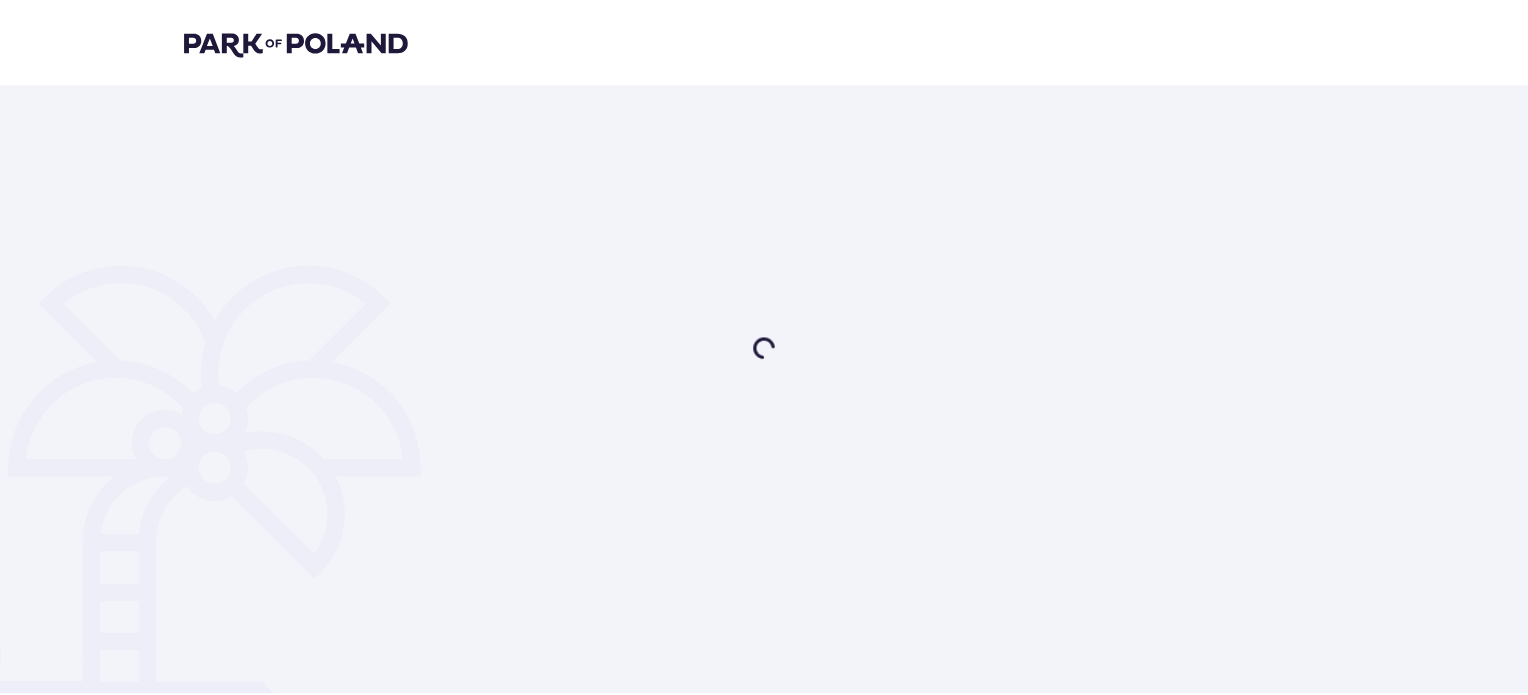 scroll, scrollTop: 0, scrollLeft: 0, axis: both 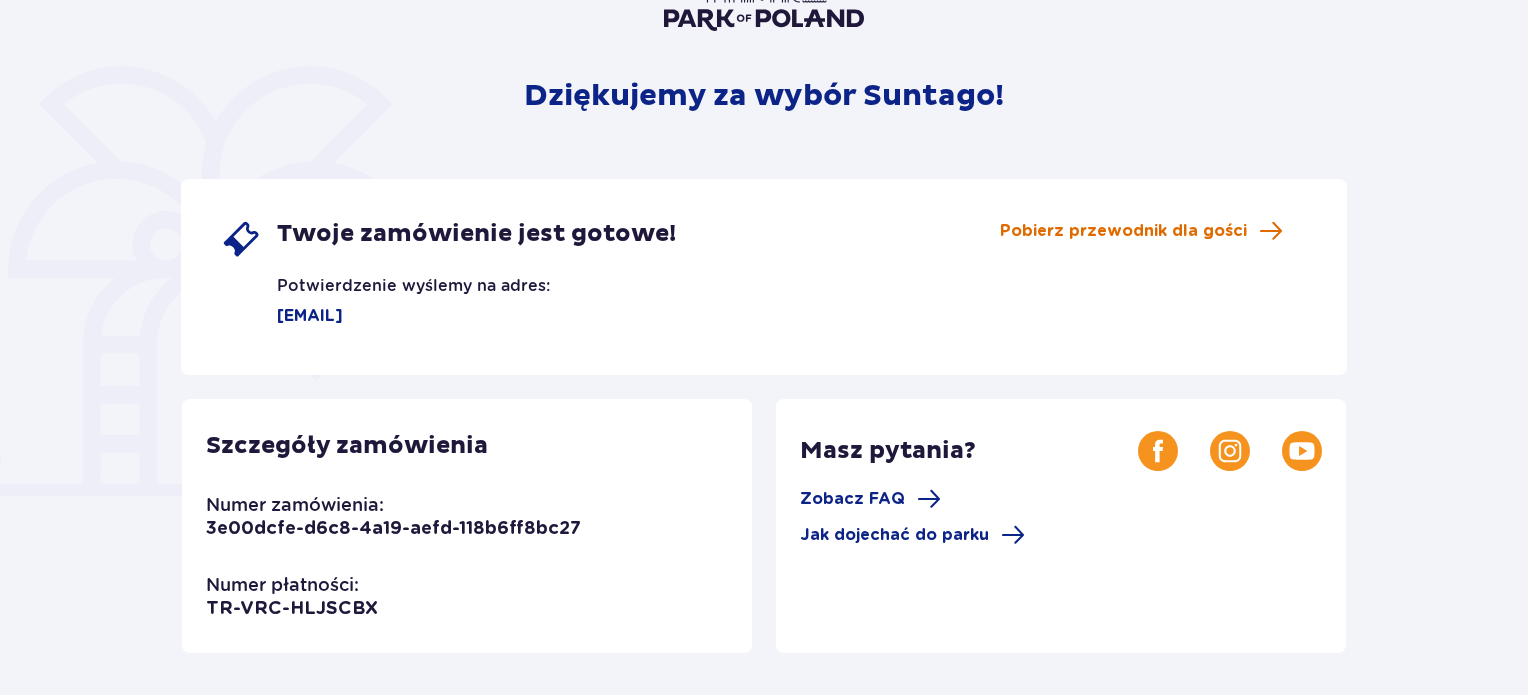 click on "Pobierz przewodnik dla gości" at bounding box center [1123, 231] 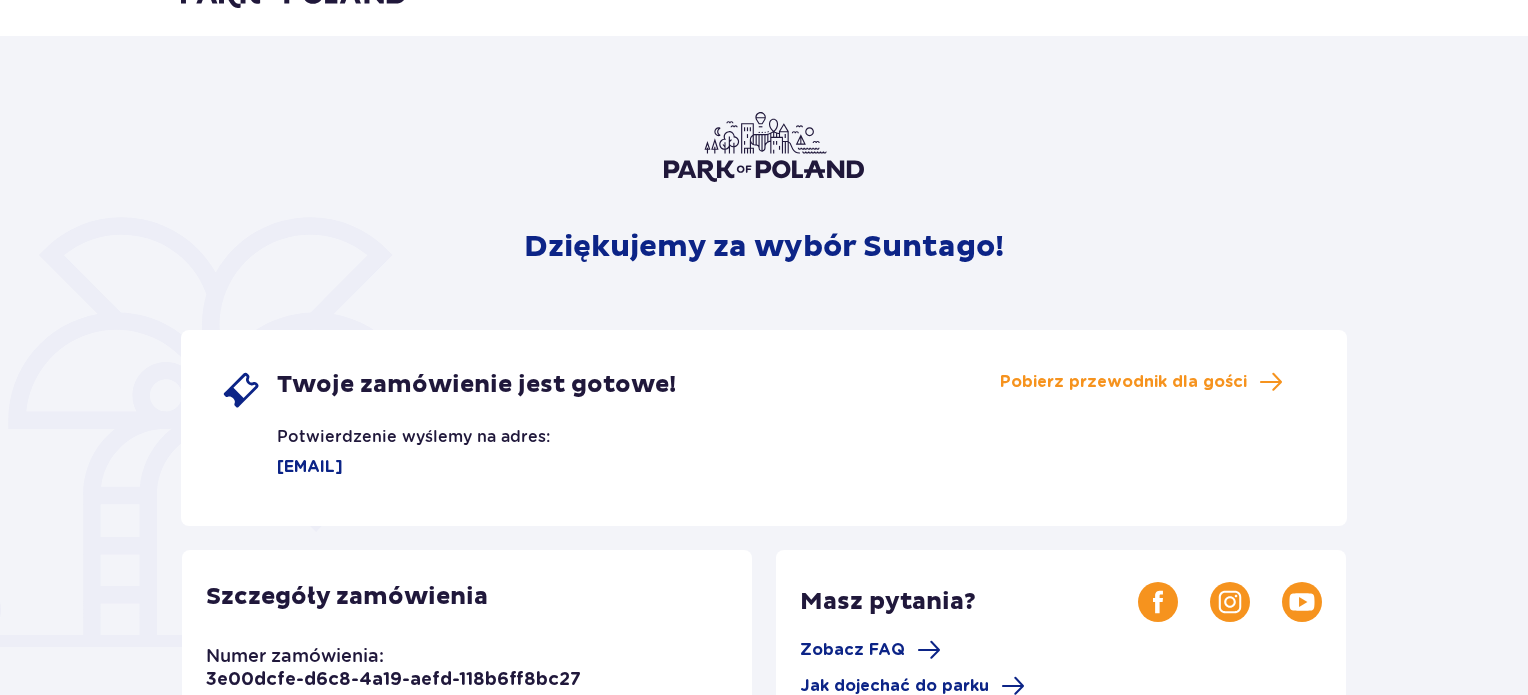 scroll, scrollTop: 0, scrollLeft: 0, axis: both 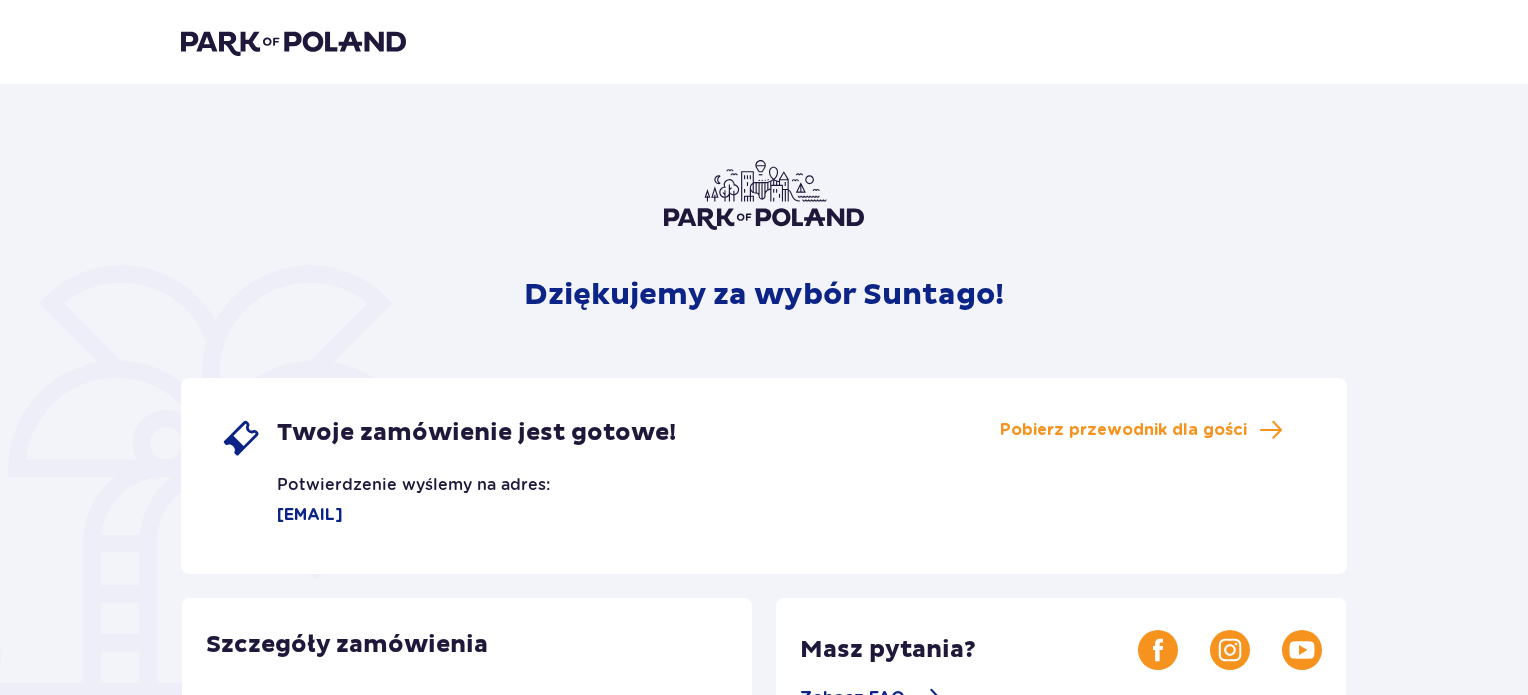click at bounding box center (293, 42) 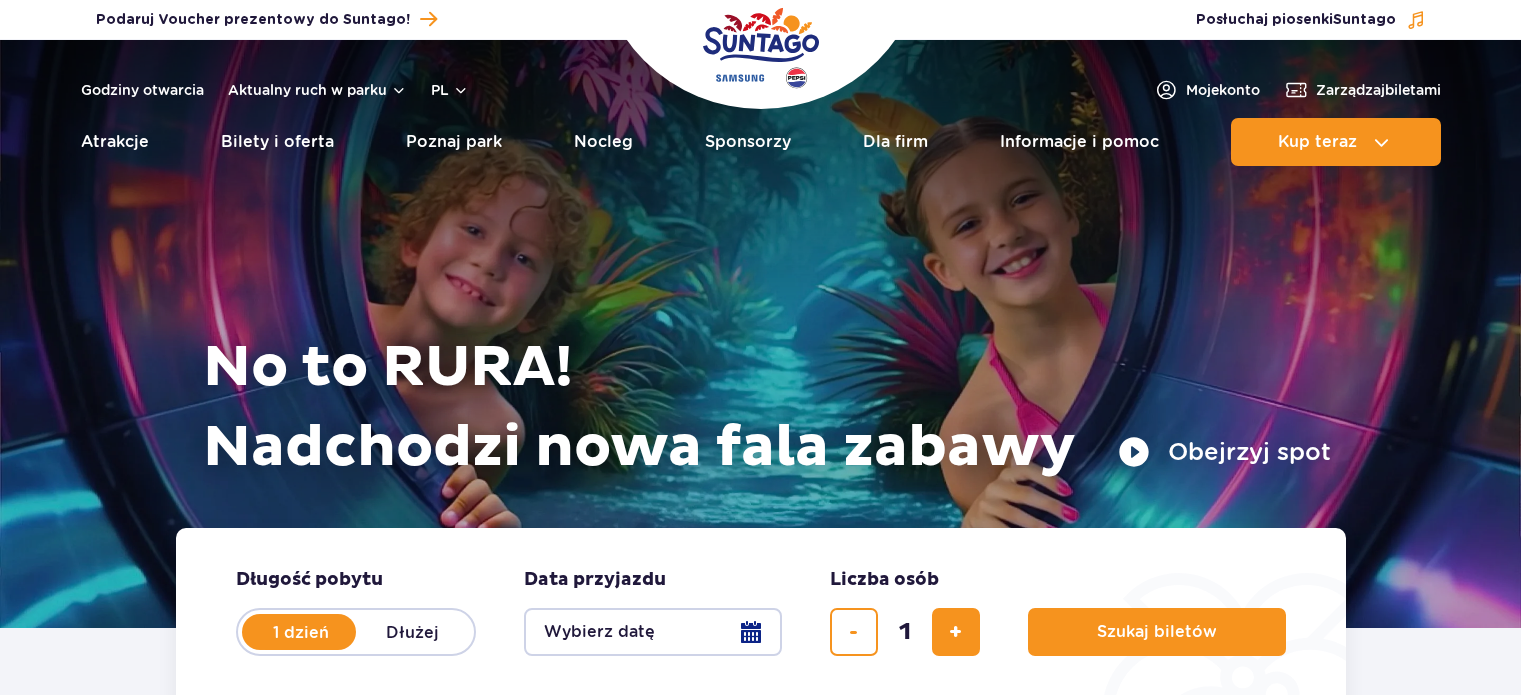 scroll, scrollTop: 0, scrollLeft: 0, axis: both 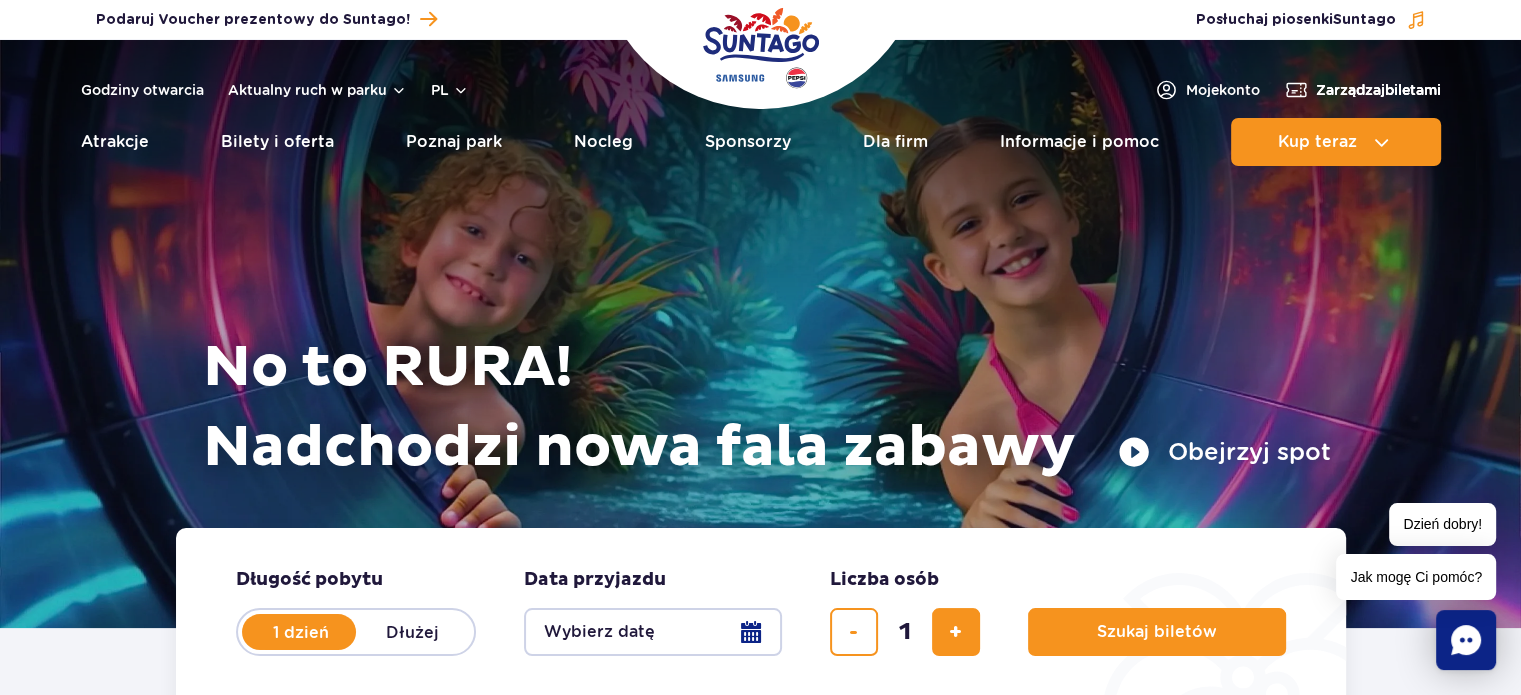 click on "Zarządzaj  biletami" at bounding box center (1378, 90) 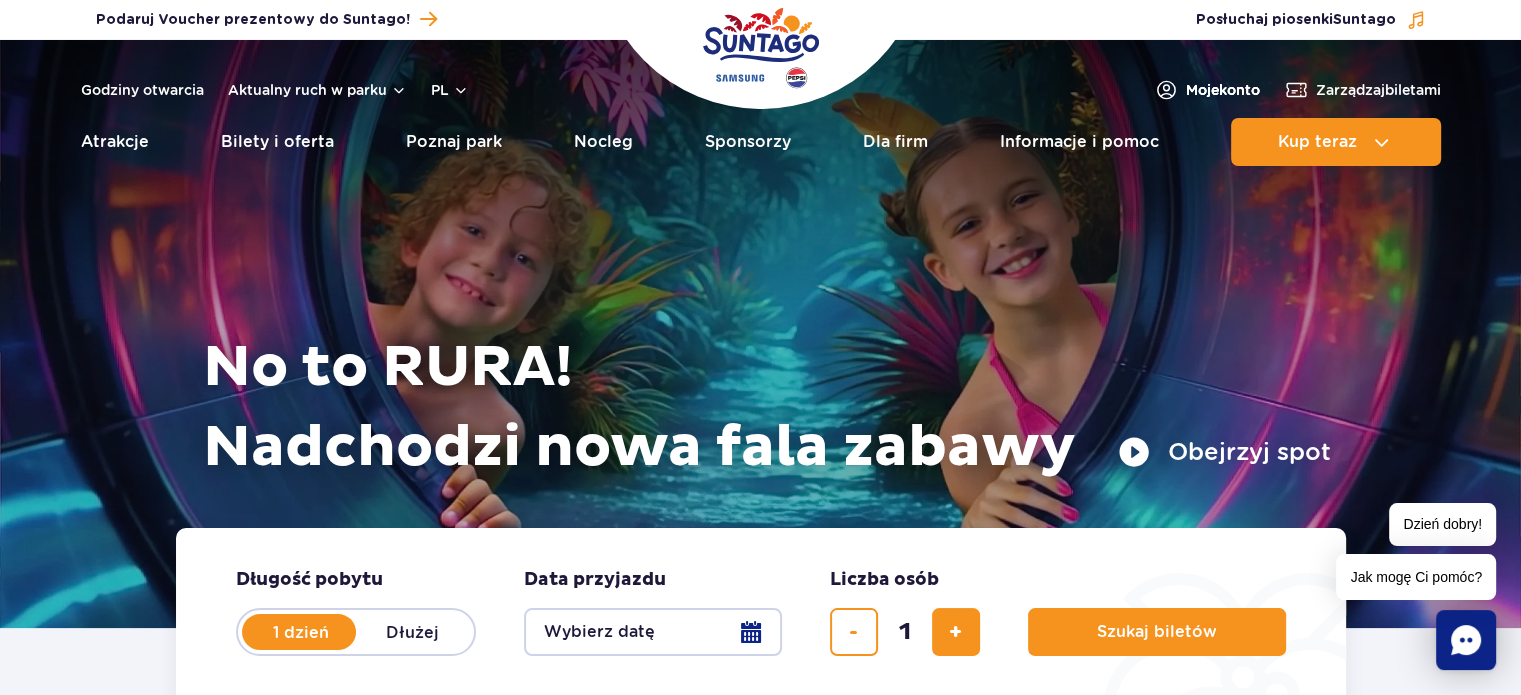 click on "Moje  konto" at bounding box center [1207, 90] 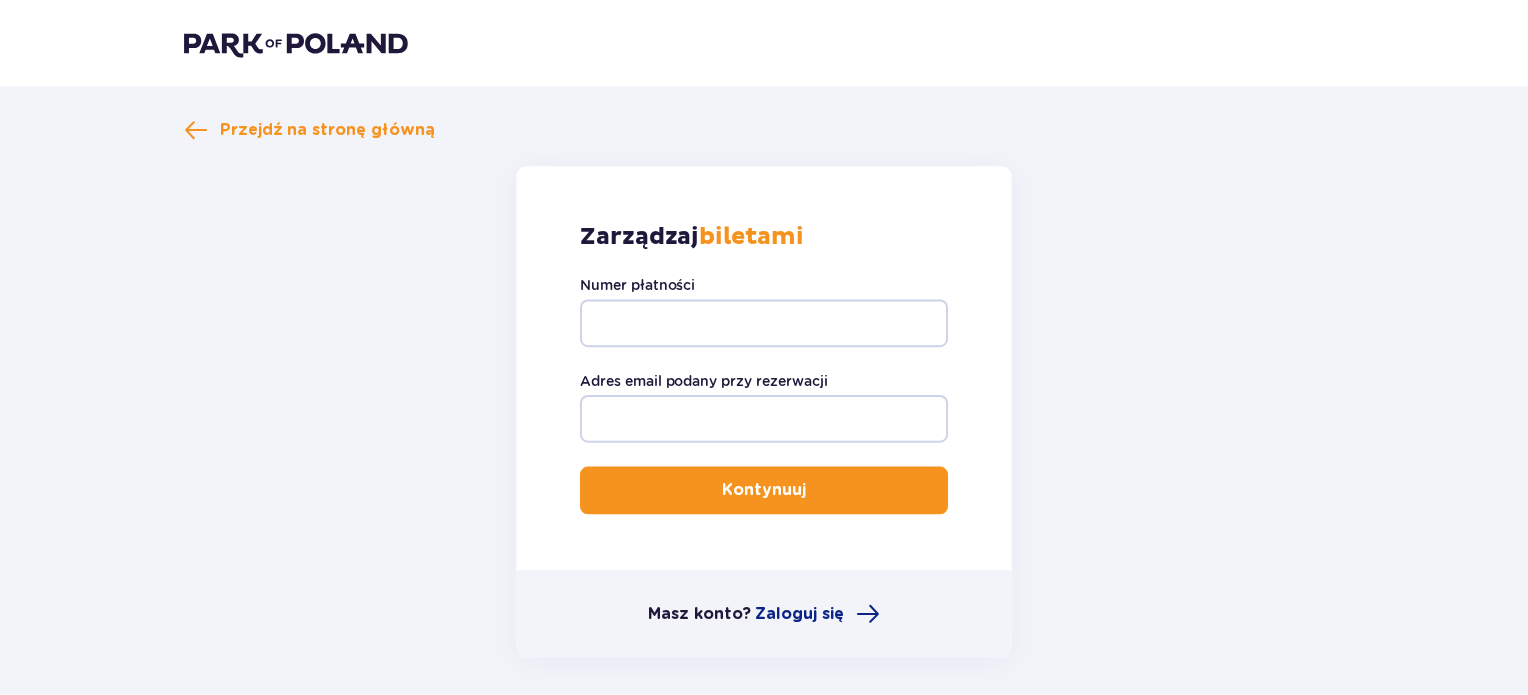 scroll, scrollTop: 0, scrollLeft: 0, axis: both 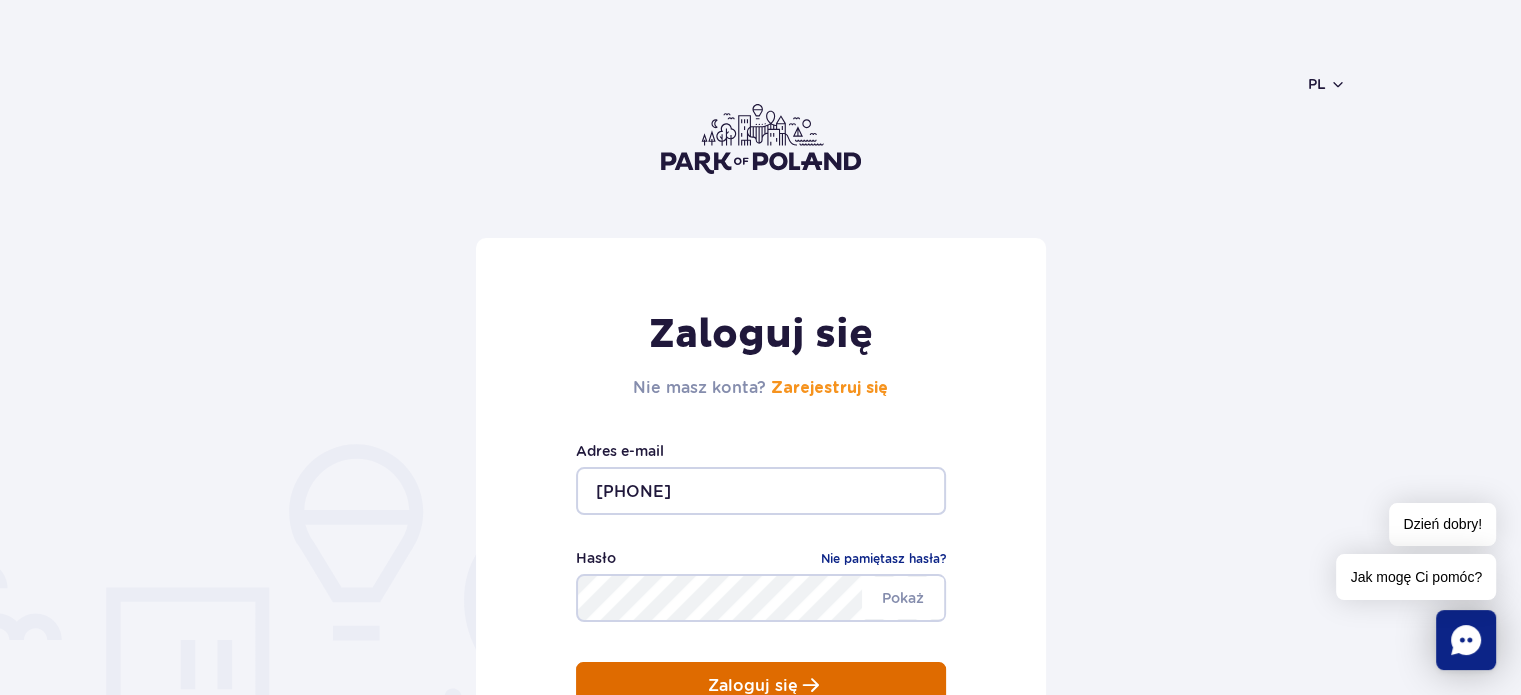 click on "Zaloguj się" at bounding box center [753, 686] 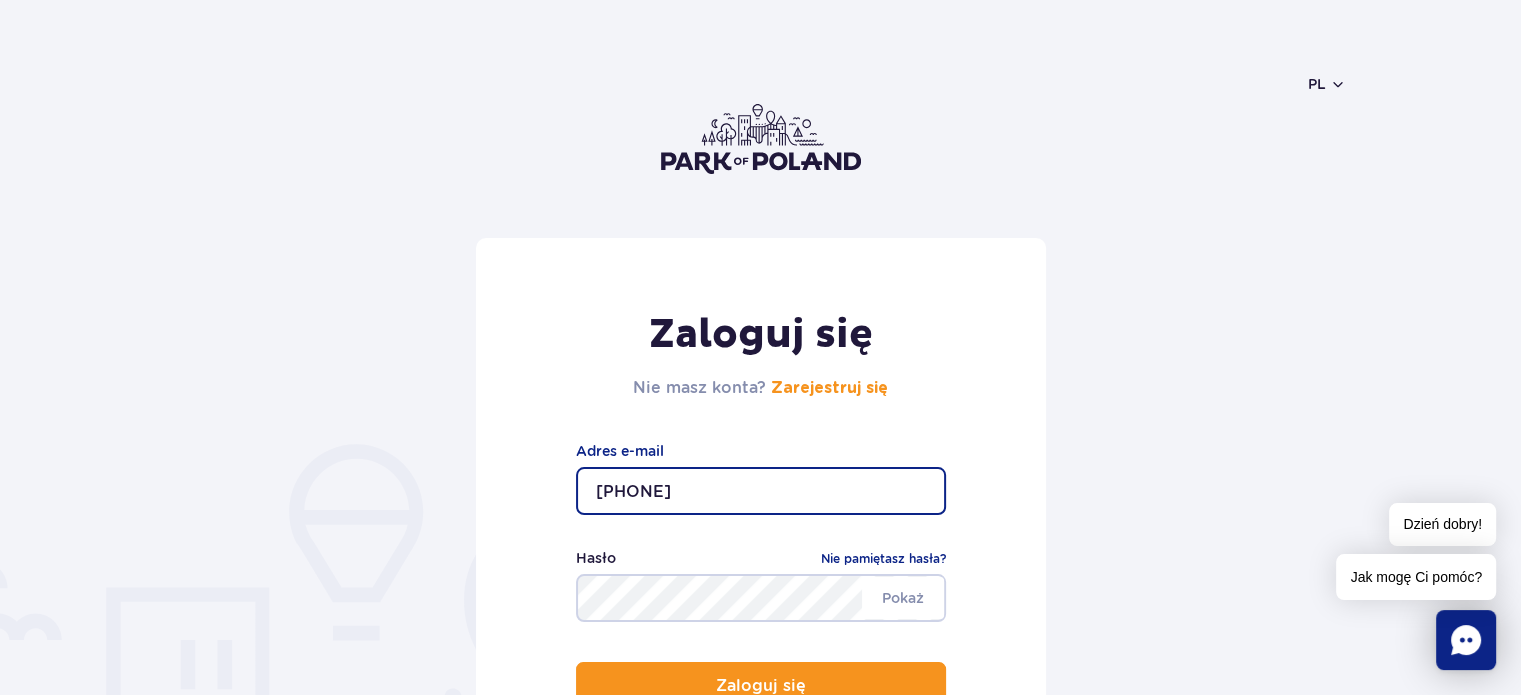 drag, startPoint x: 648, startPoint y: 495, endPoint x: 499, endPoint y: 470, distance: 151.08276 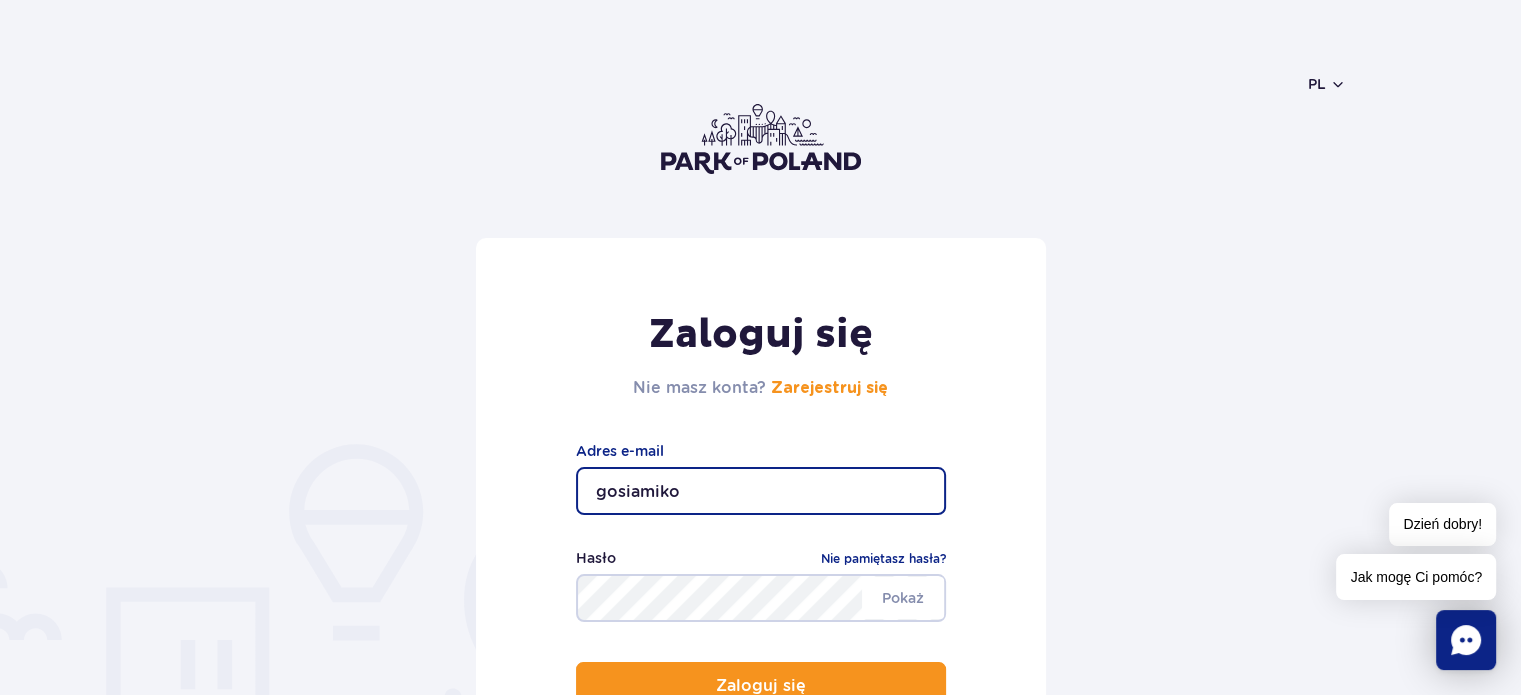 type on "[EMAIL]" 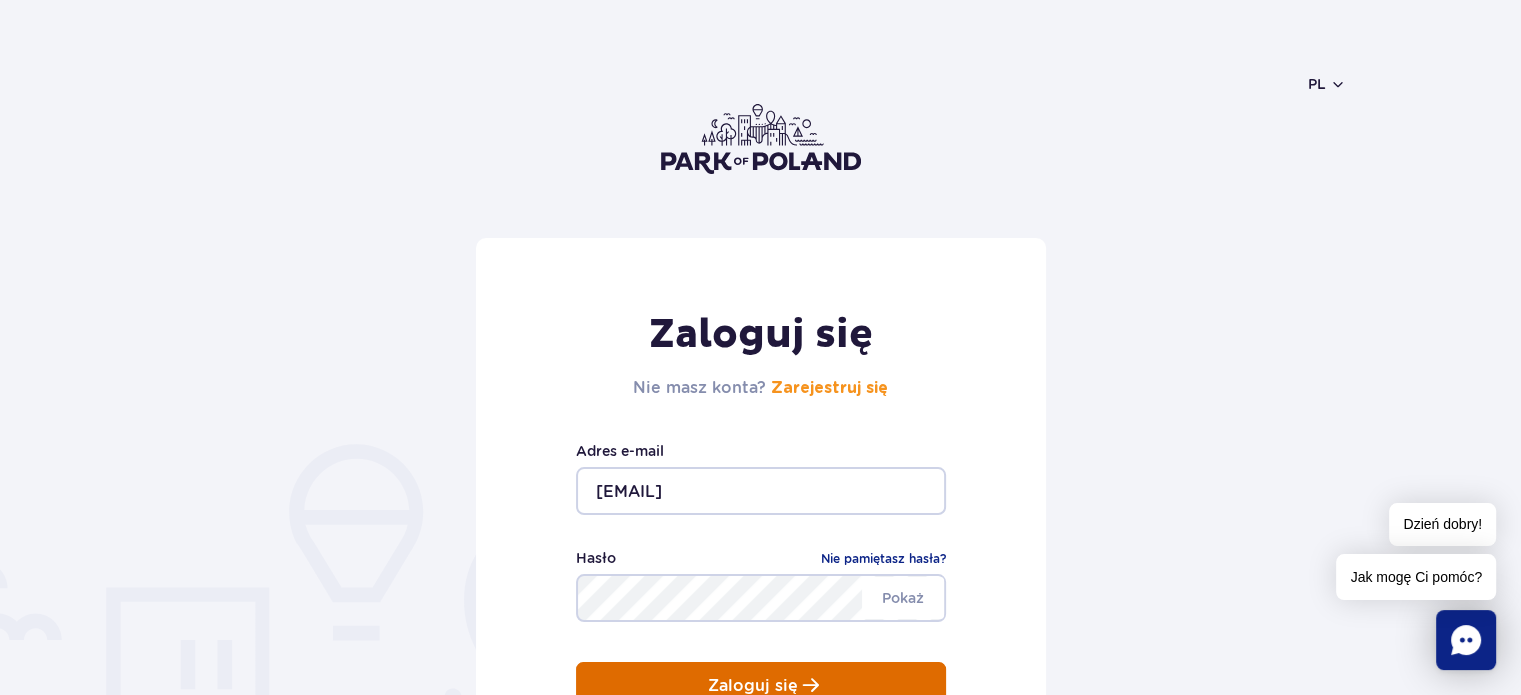click on "Zaloguj się" at bounding box center (753, 686) 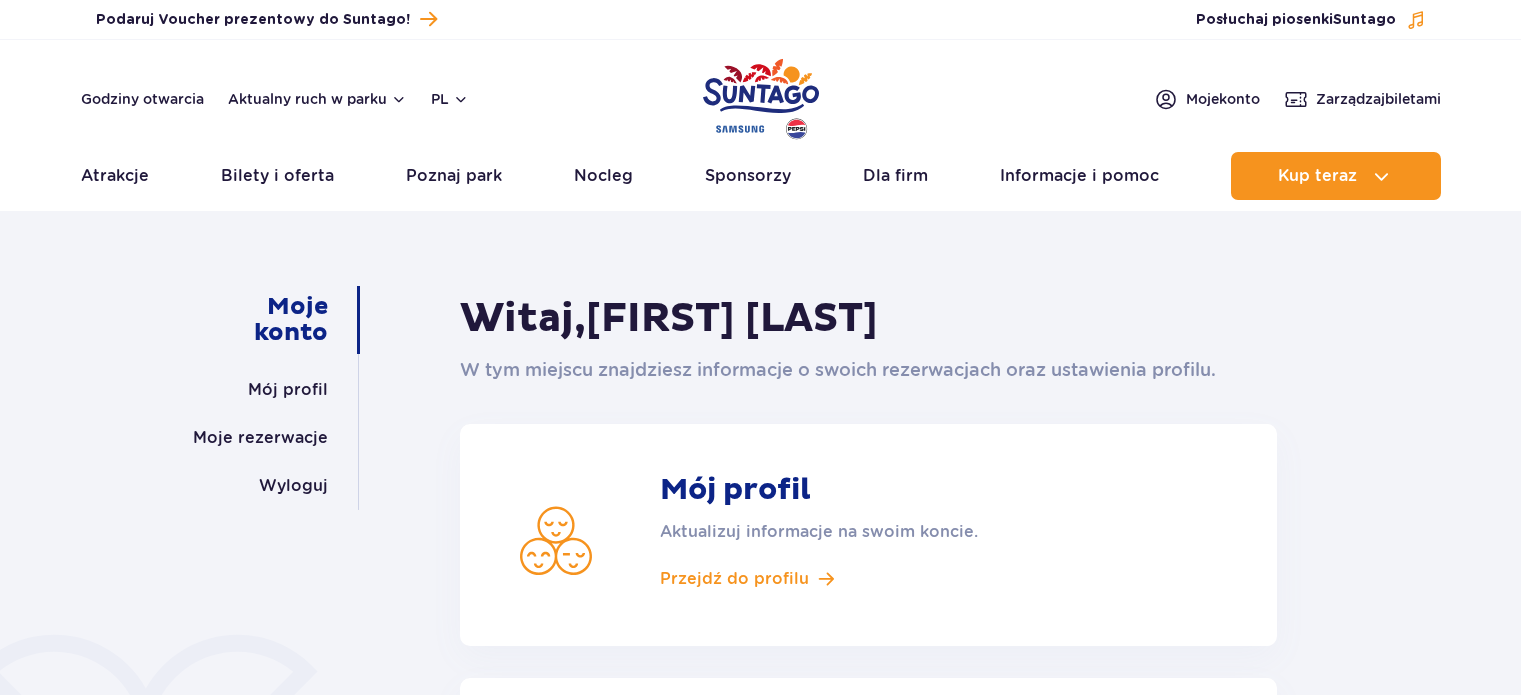 scroll, scrollTop: 0, scrollLeft: 0, axis: both 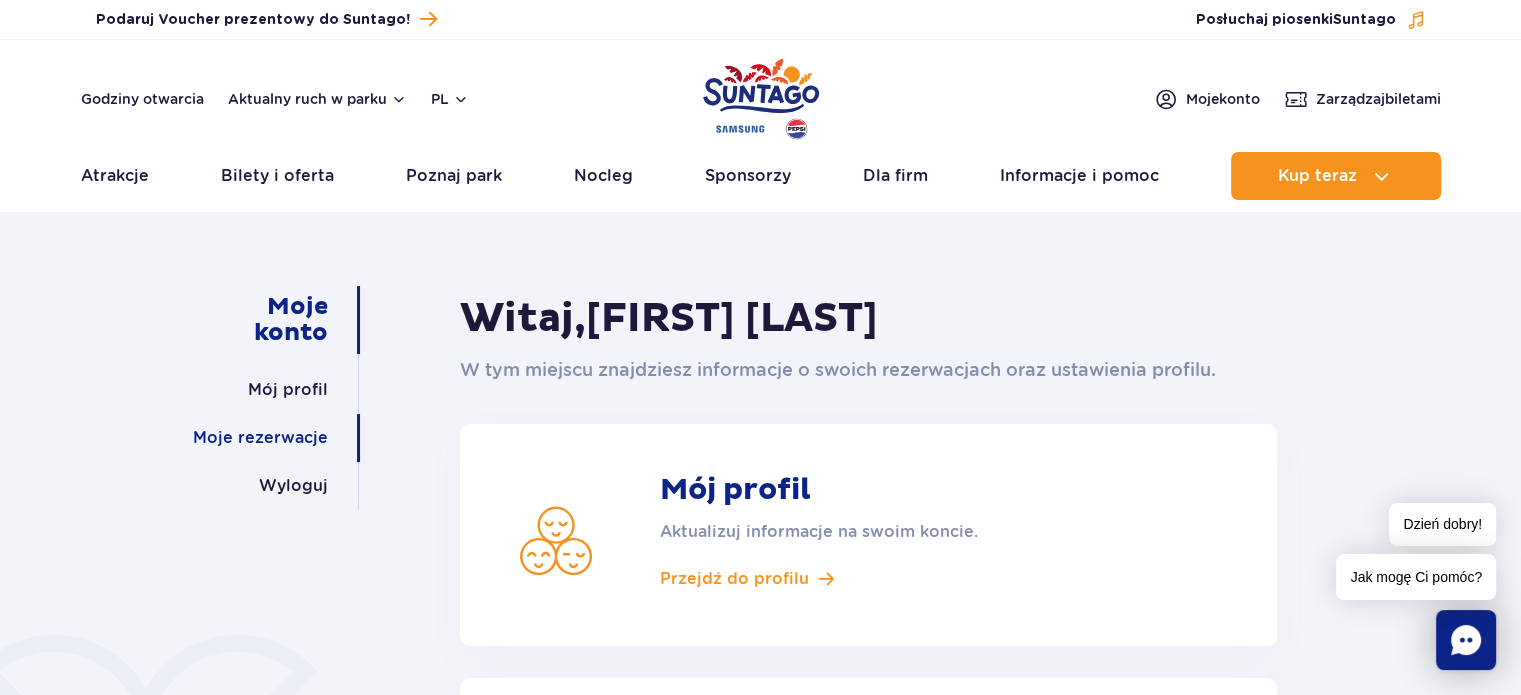 click on "Moje rezerwacje" at bounding box center (260, 438) 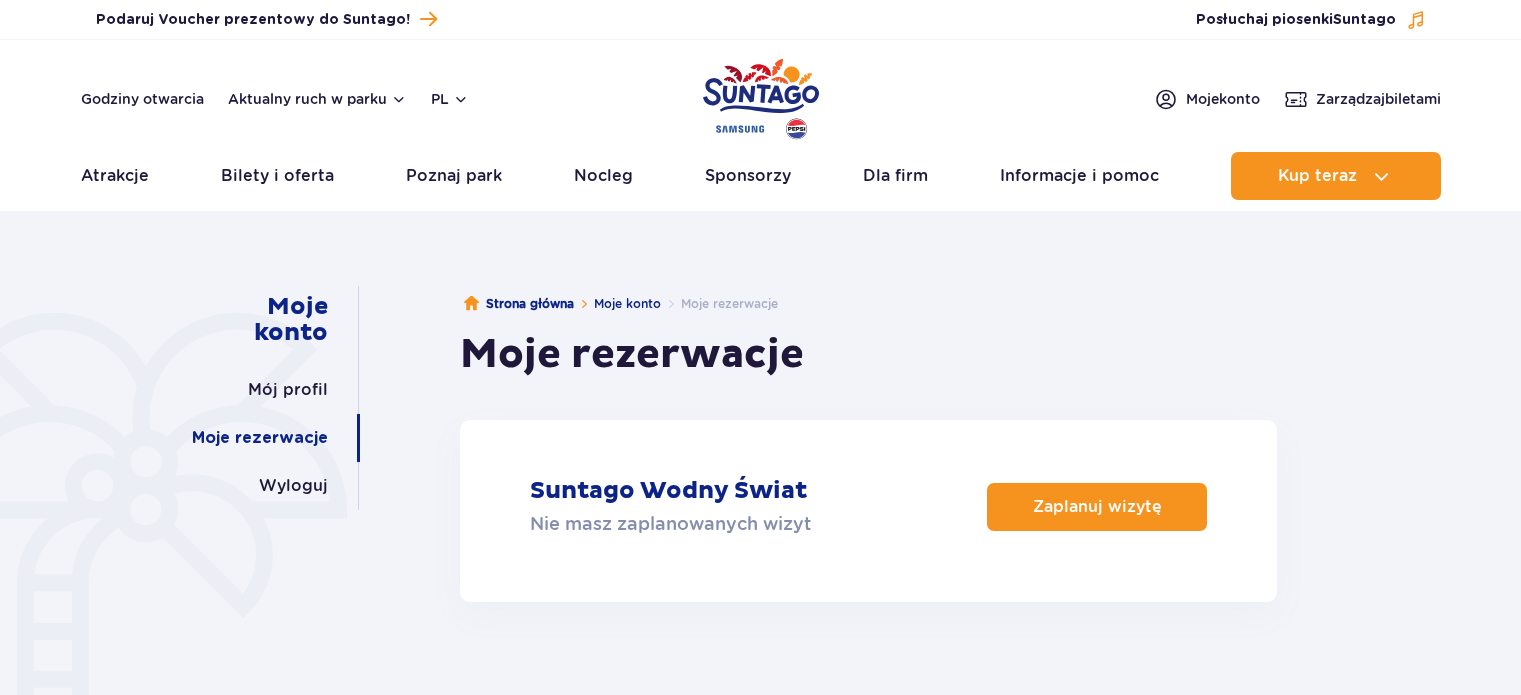 scroll, scrollTop: 0, scrollLeft: 0, axis: both 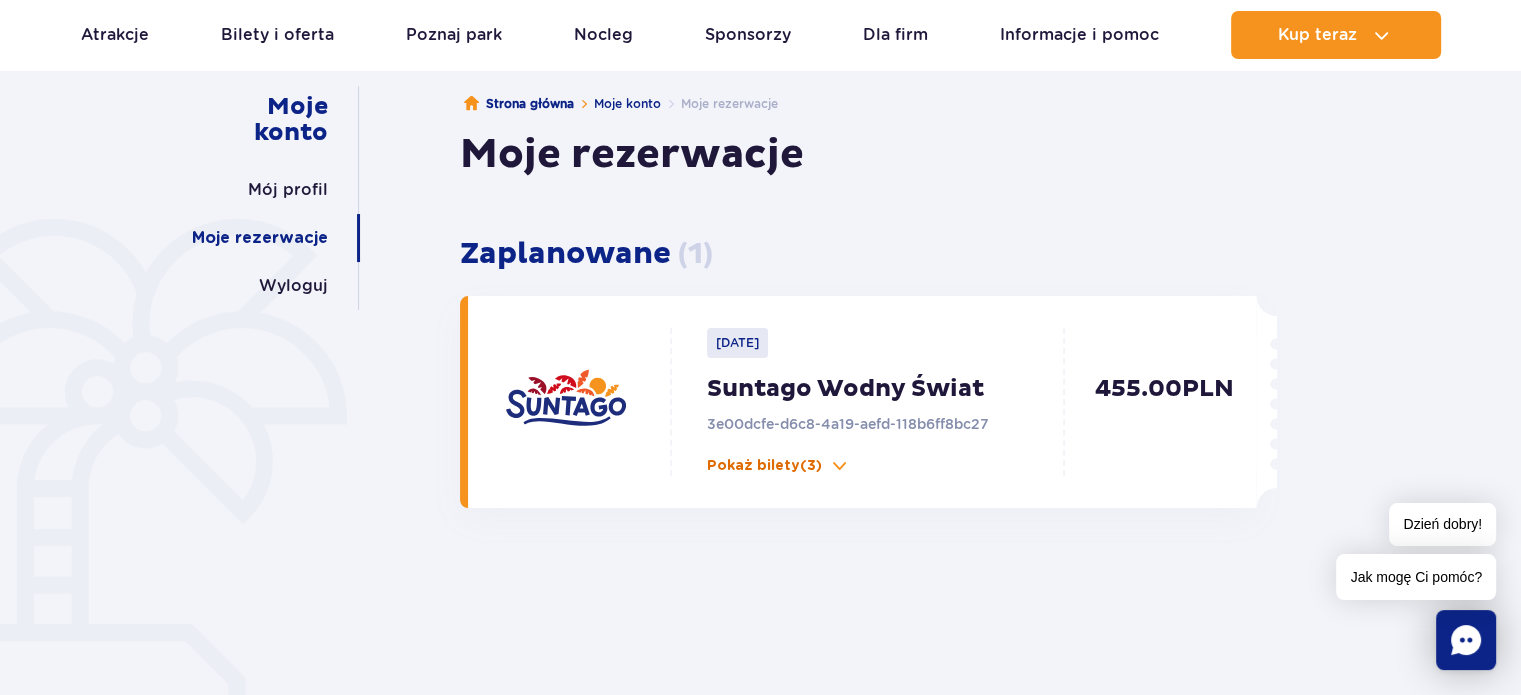 click on "Pokaż bilety  (3)" at bounding box center (764, 466) 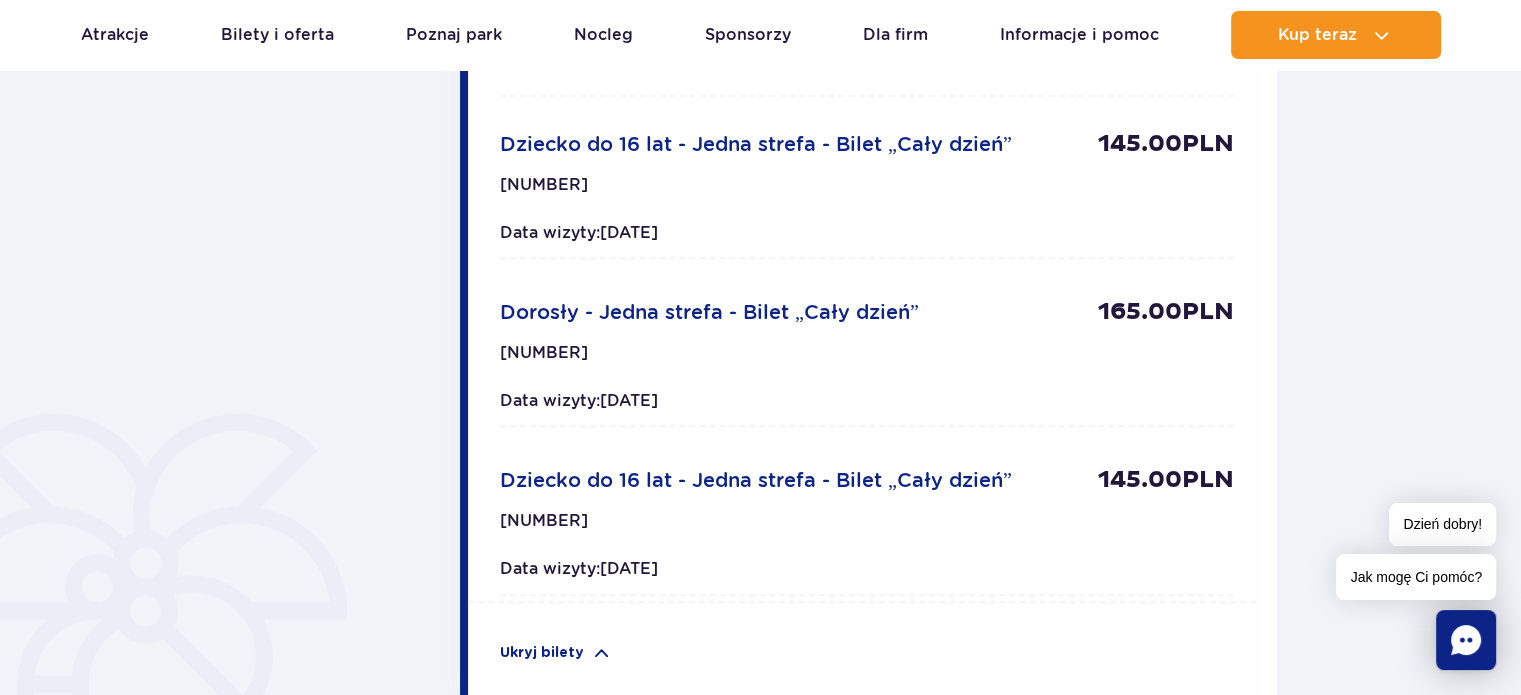 scroll, scrollTop: 600, scrollLeft: 0, axis: vertical 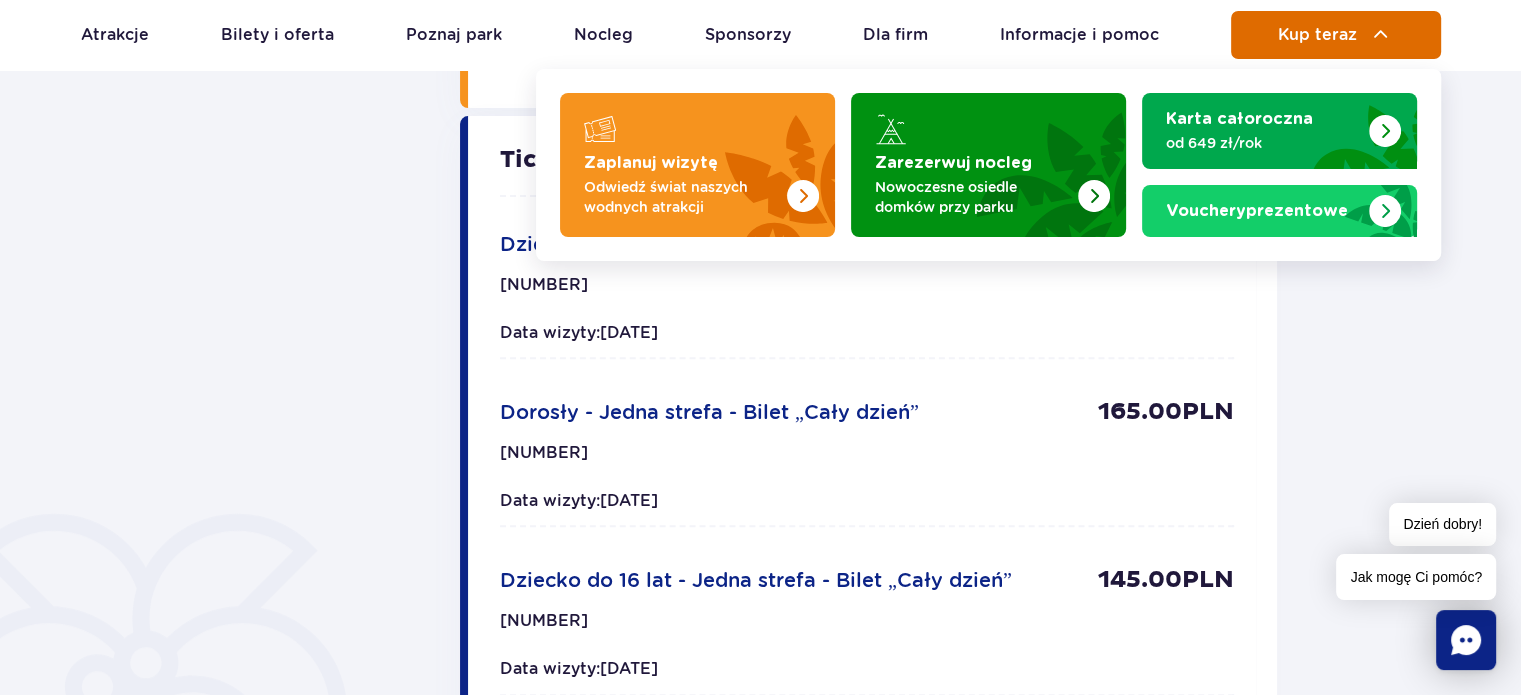 click on "Kup teraz" at bounding box center [1317, 35] 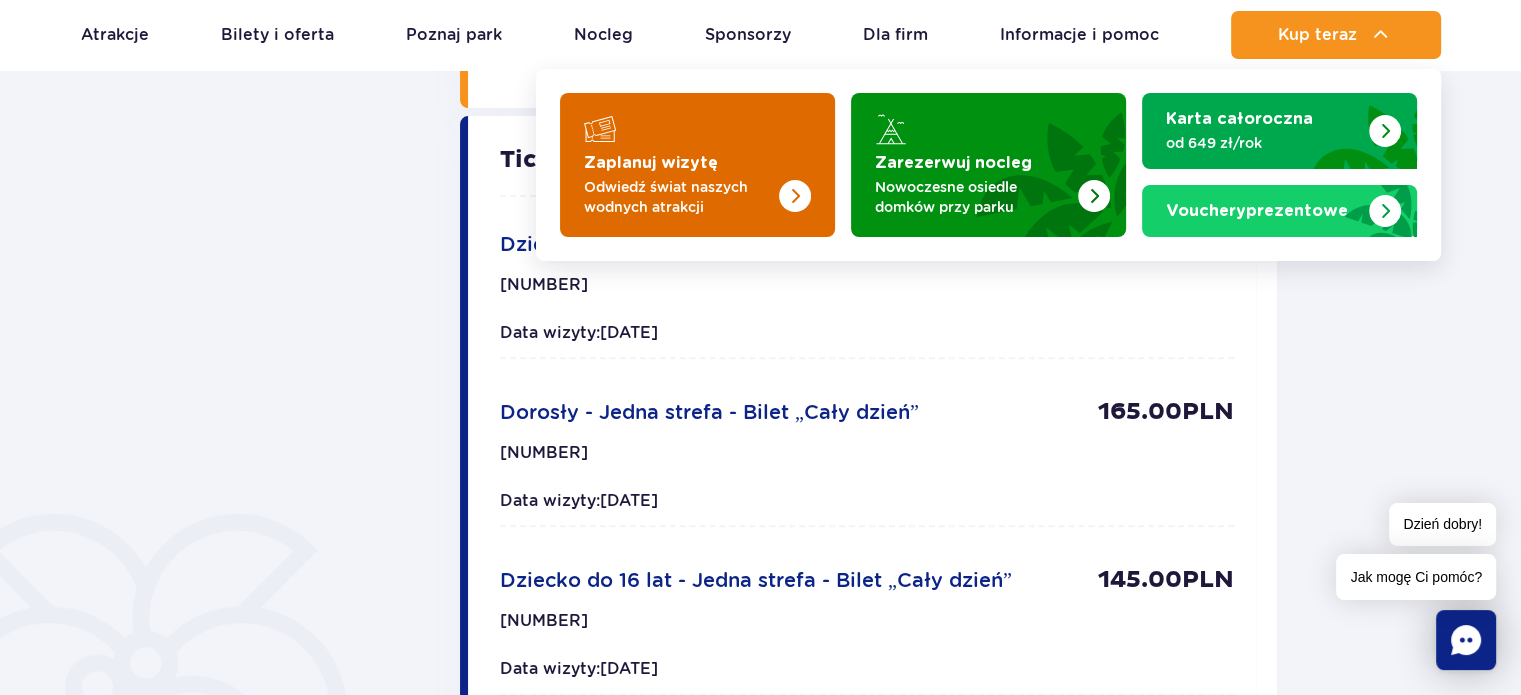 click at bounding box center [755, 159] 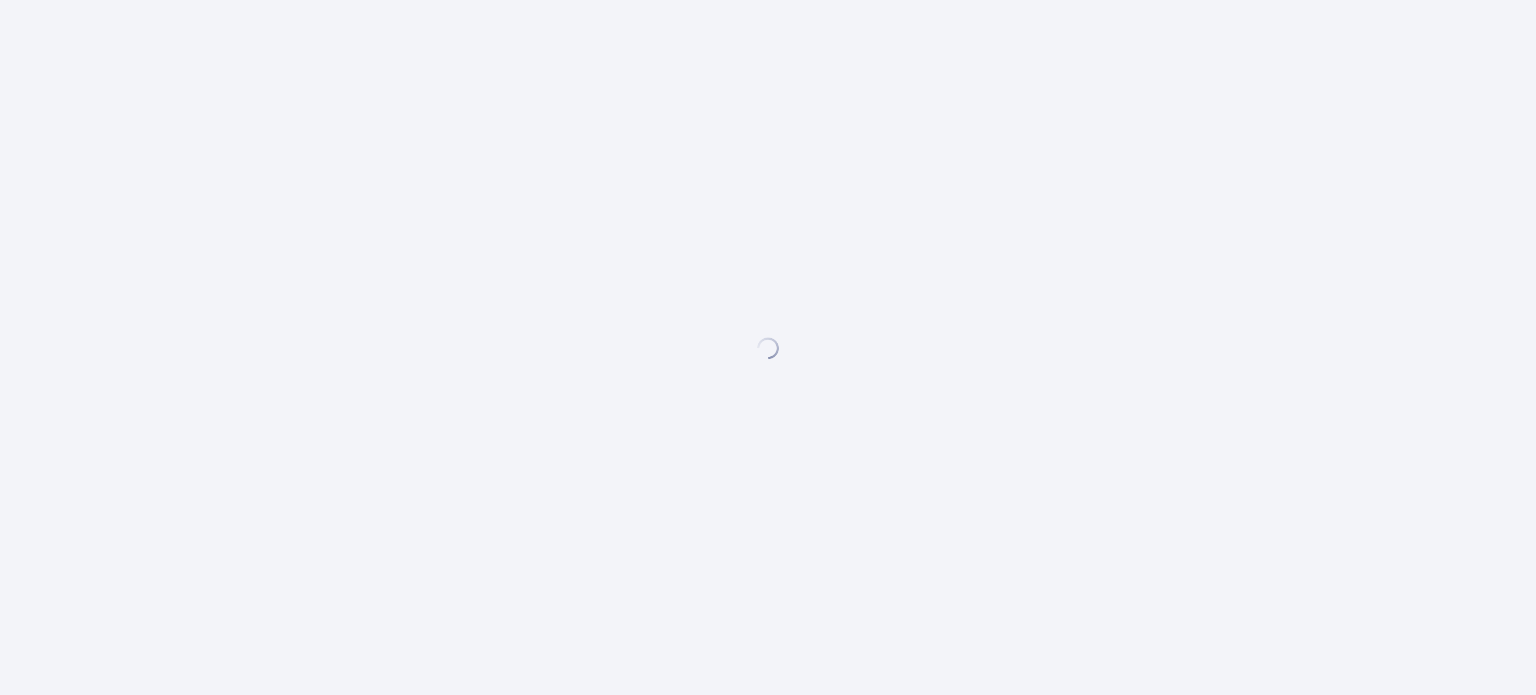 scroll, scrollTop: 0, scrollLeft: 0, axis: both 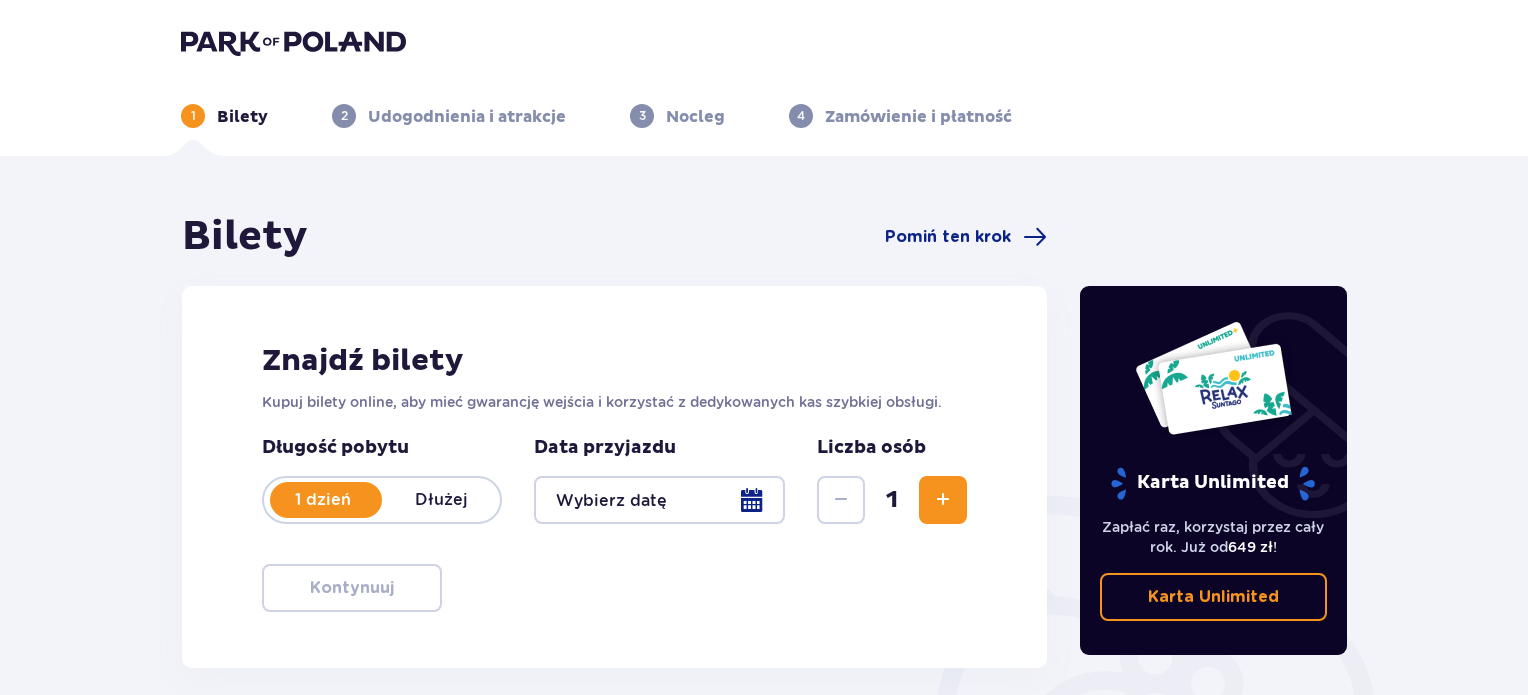 click on "Dłużej" at bounding box center [441, 500] 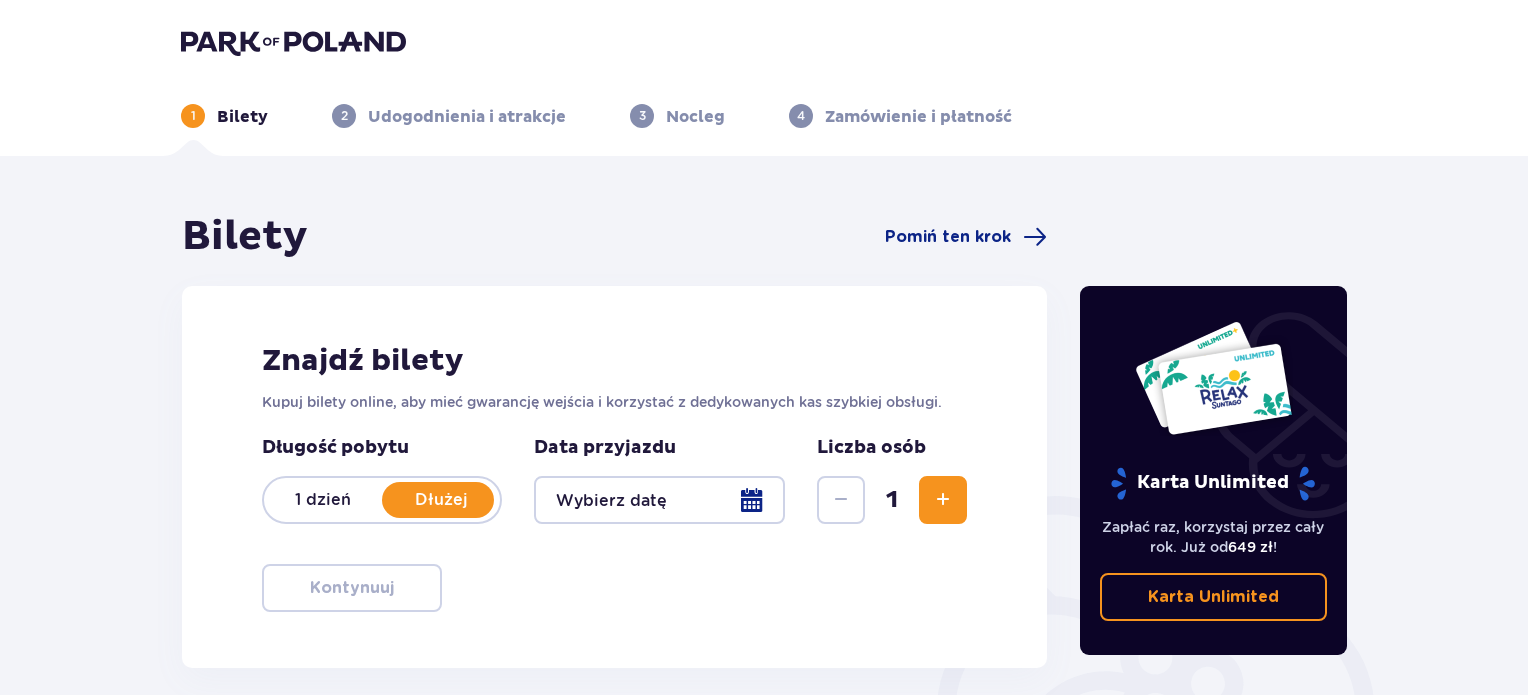 click on "1 dzień" at bounding box center (323, 500) 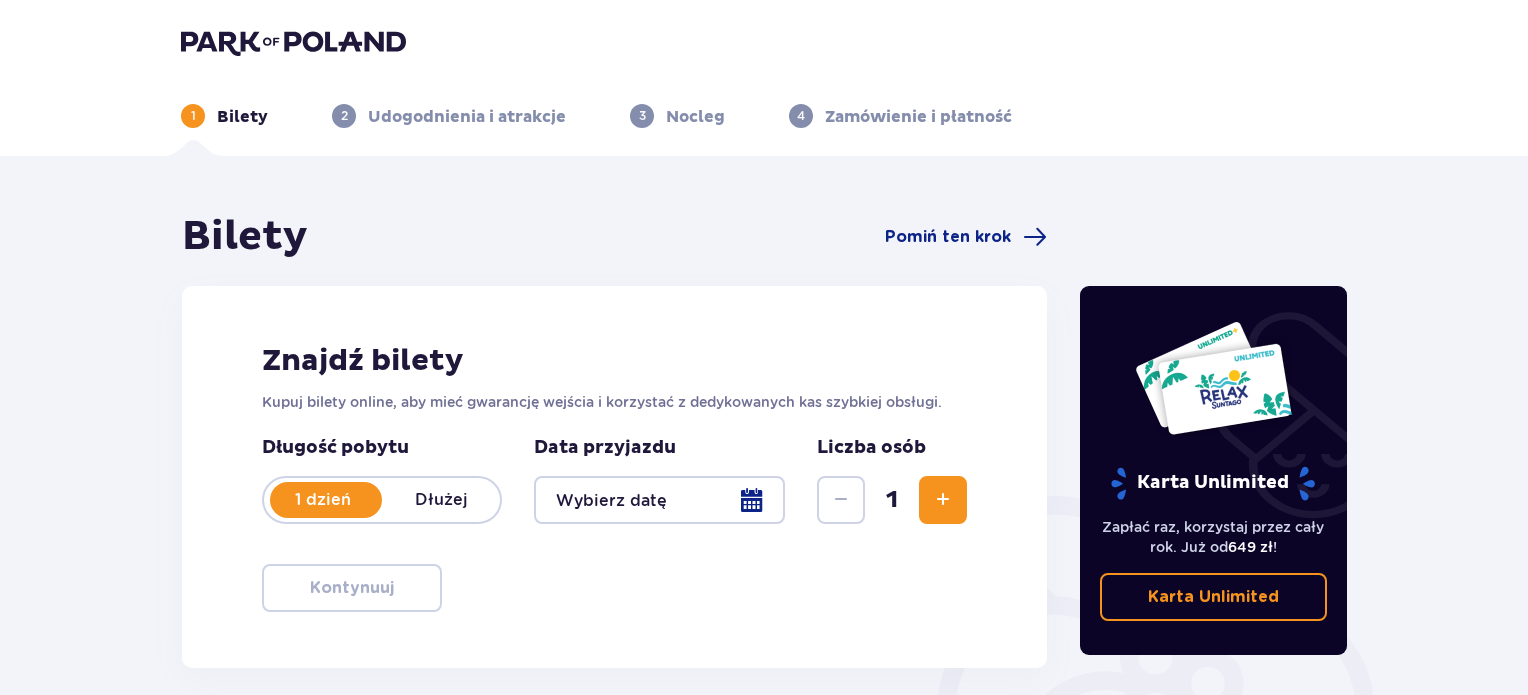 click at bounding box center (659, 500) 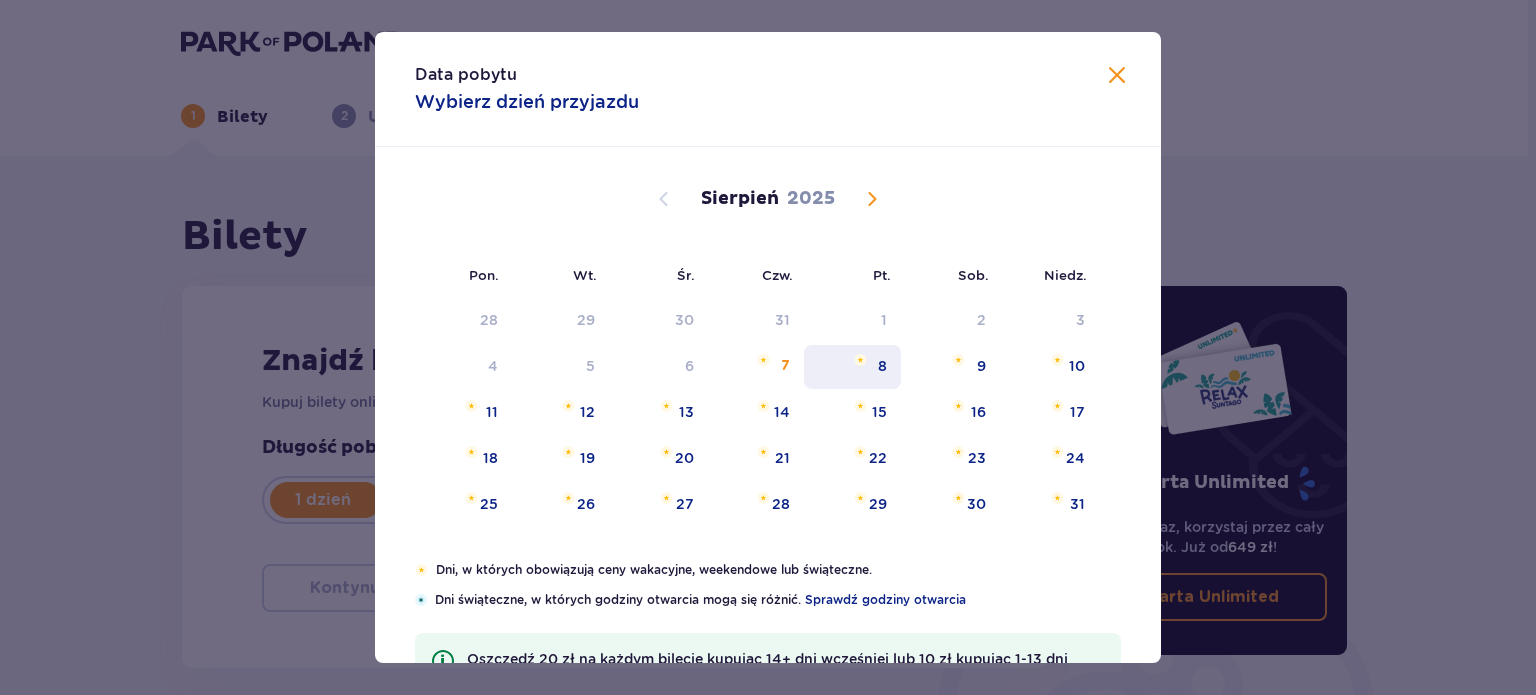 click on "8" at bounding box center [882, 366] 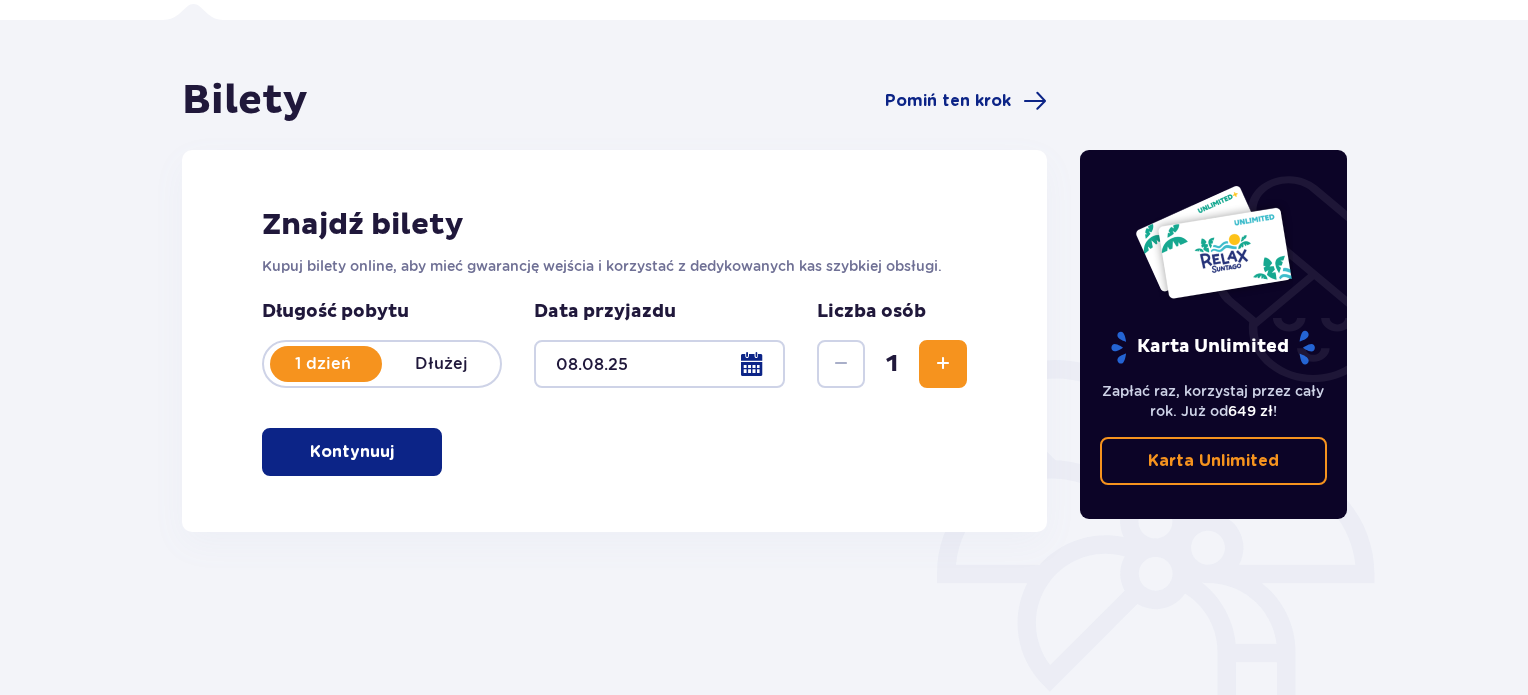 scroll, scrollTop: 324, scrollLeft: 0, axis: vertical 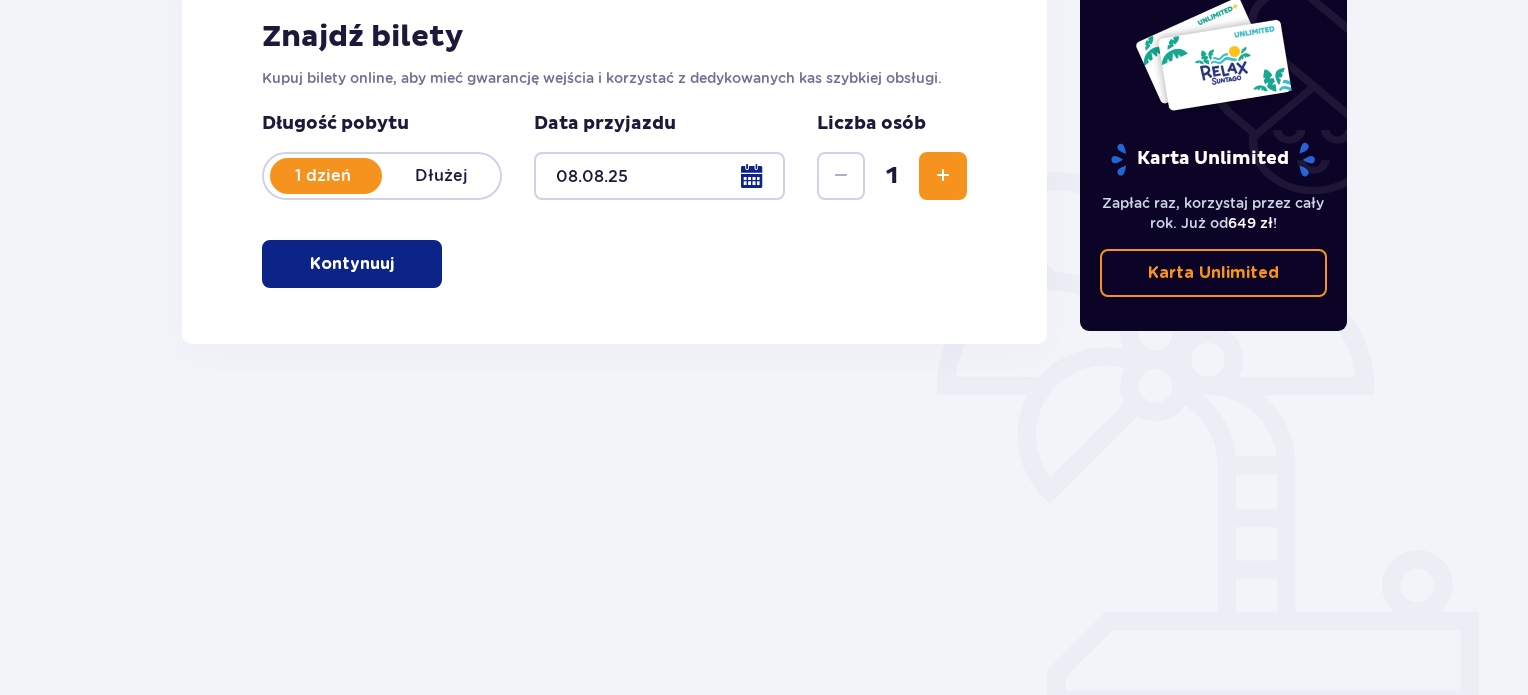 click on "Kontynuuj" at bounding box center [352, 264] 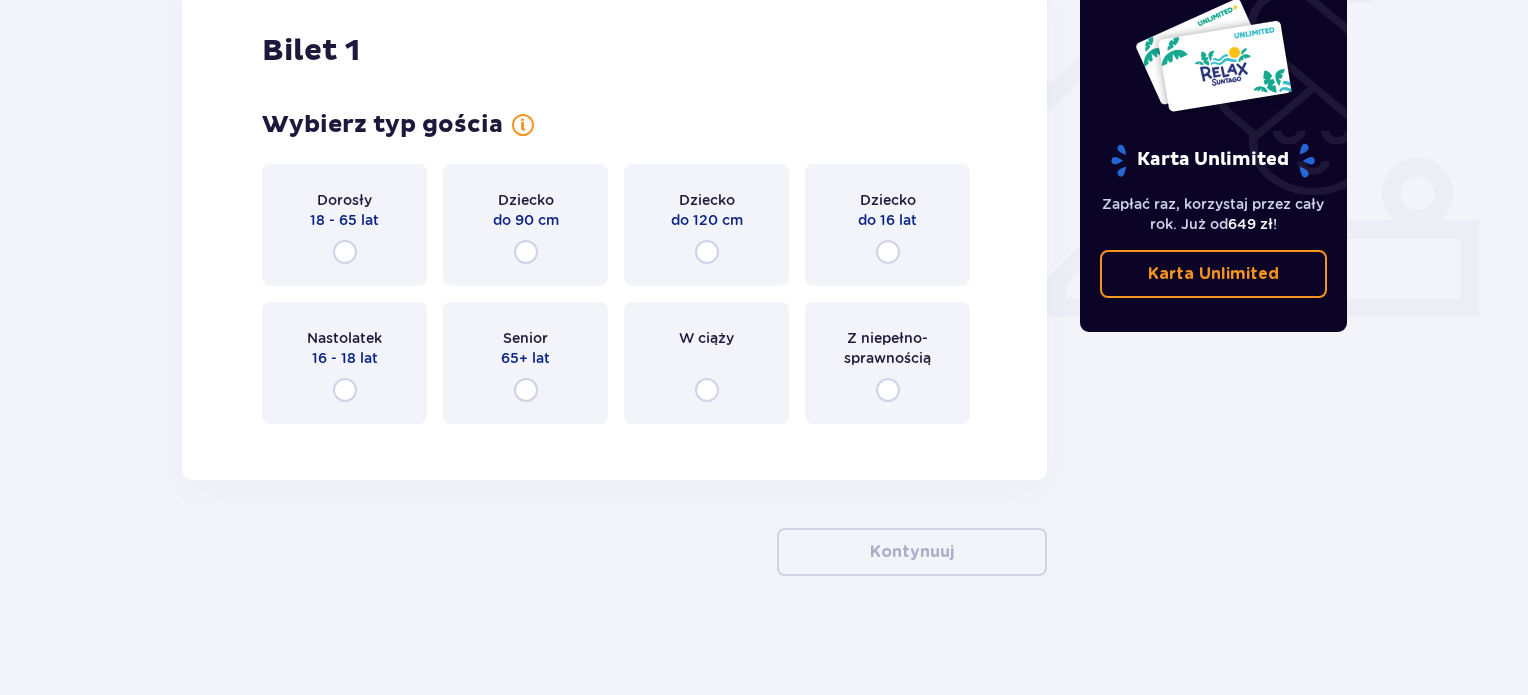 scroll, scrollTop: 716, scrollLeft: 0, axis: vertical 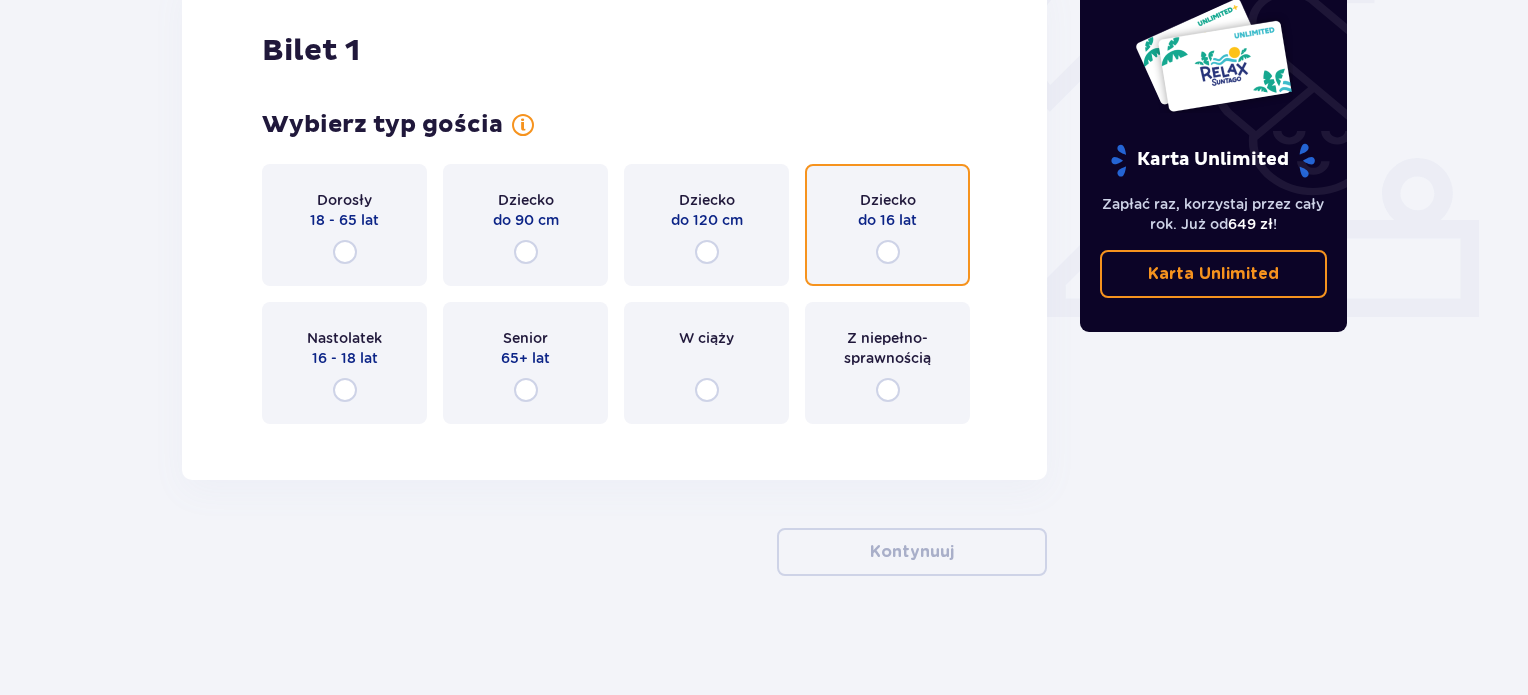 click at bounding box center (888, 252) 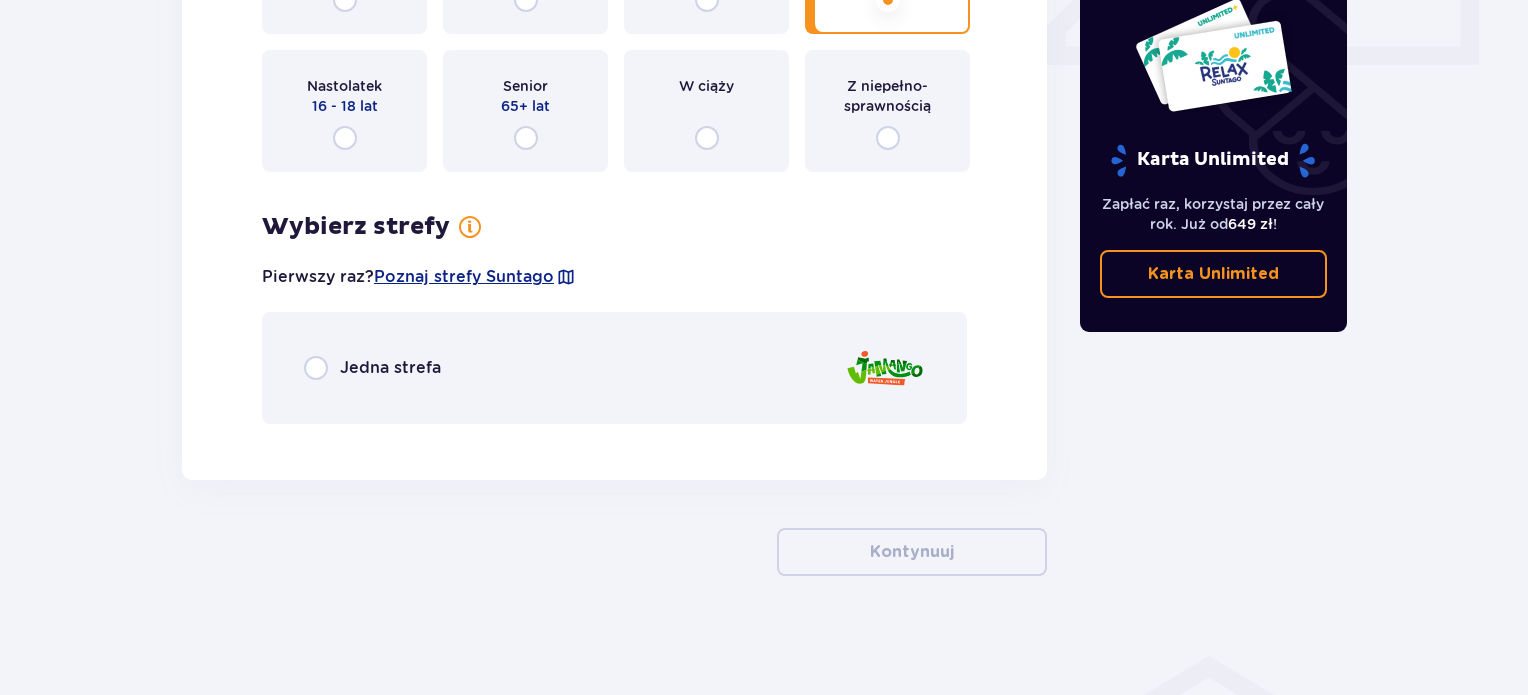 click on "Jedna strefa" at bounding box center [390, 368] 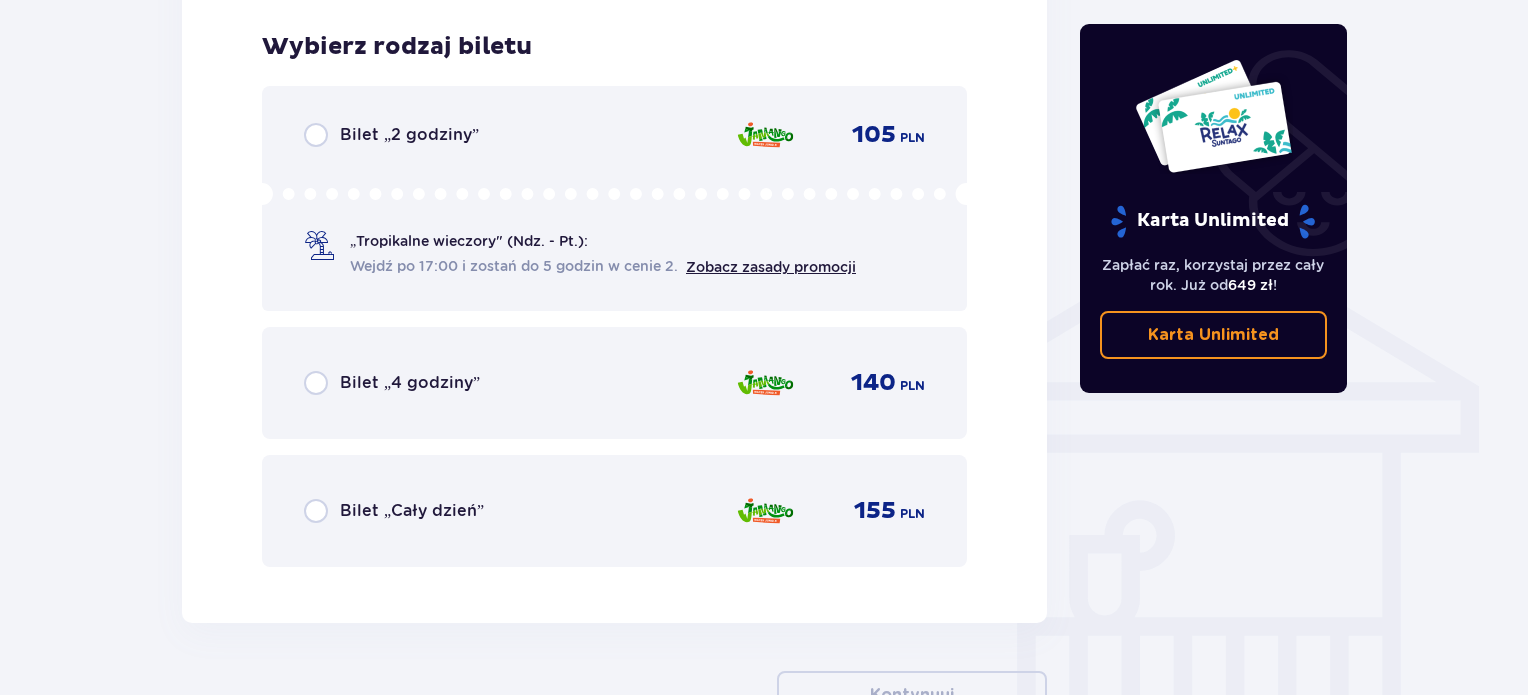 scroll, scrollTop: 1408, scrollLeft: 0, axis: vertical 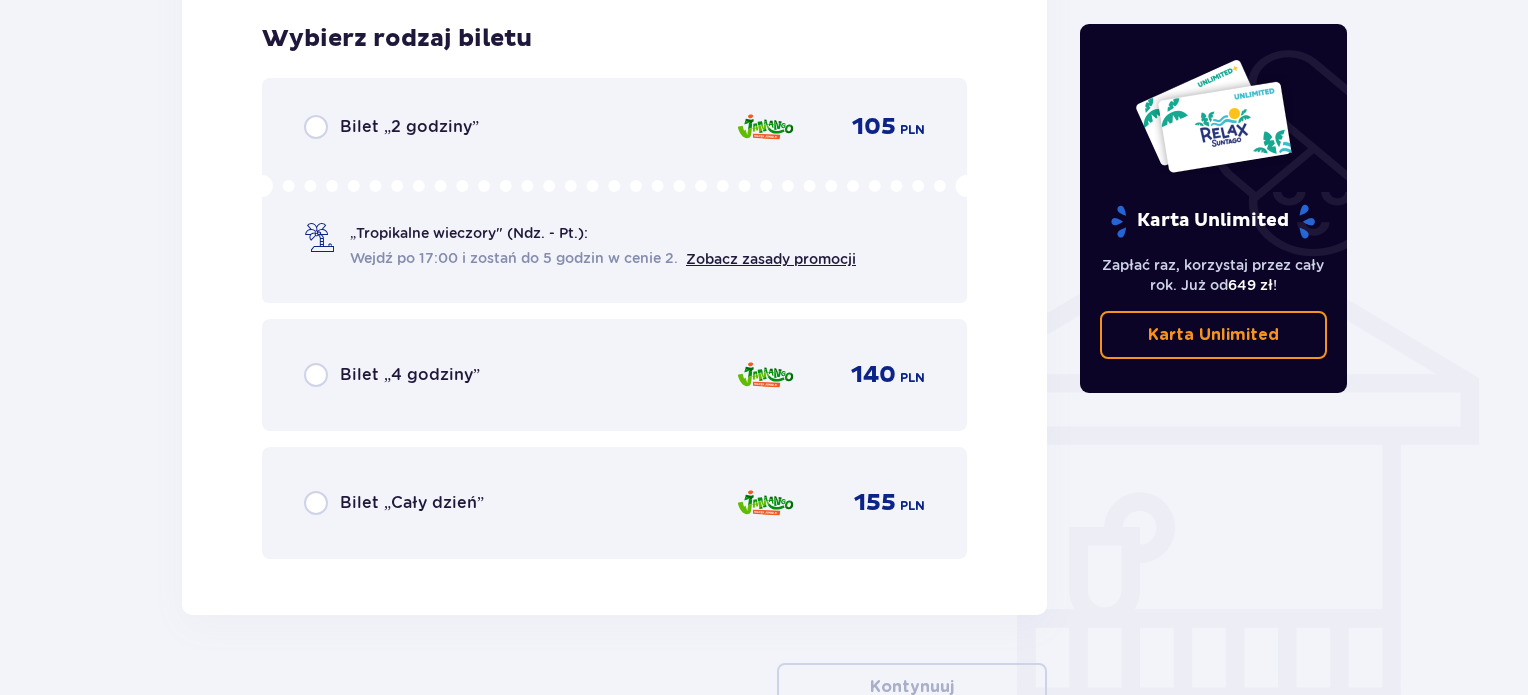 click on "Bilet „Cały dzień”" at bounding box center (412, 503) 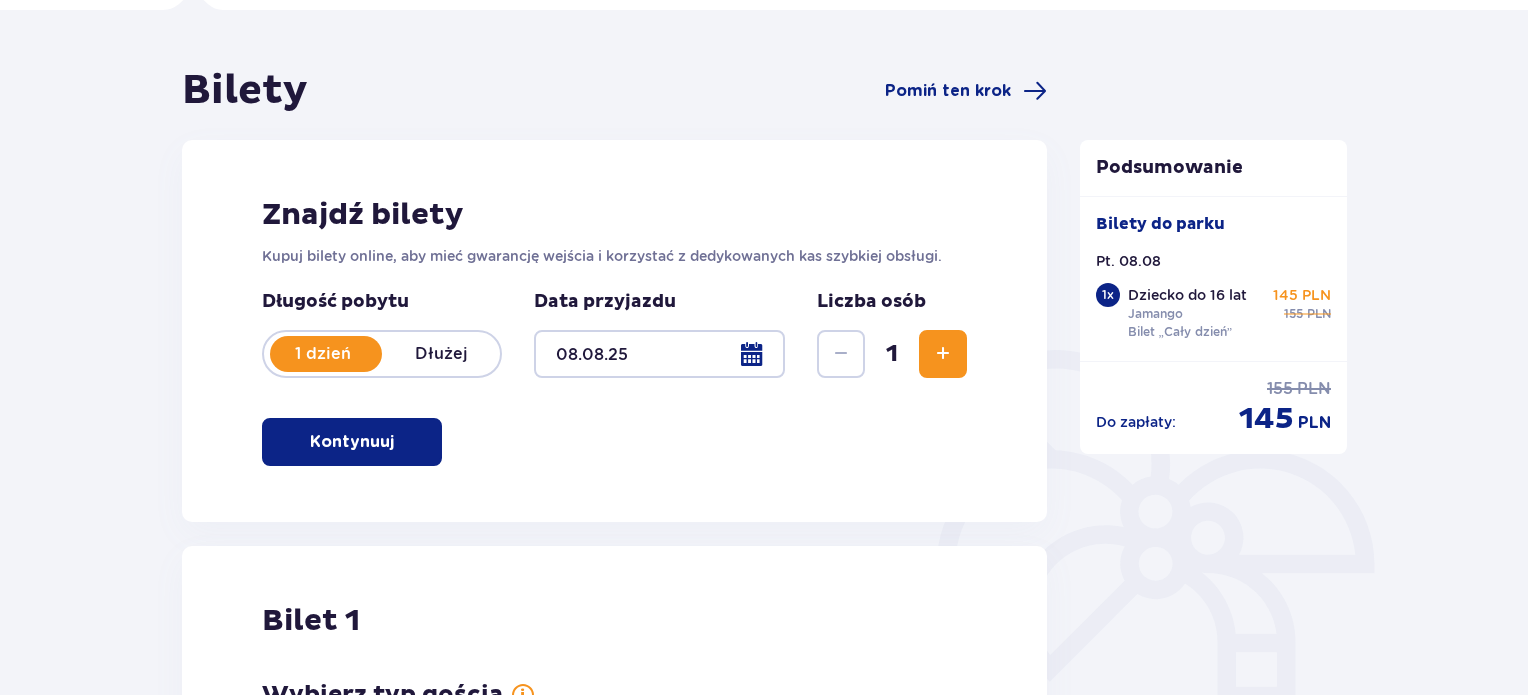 scroll, scrollTop: 0, scrollLeft: 0, axis: both 